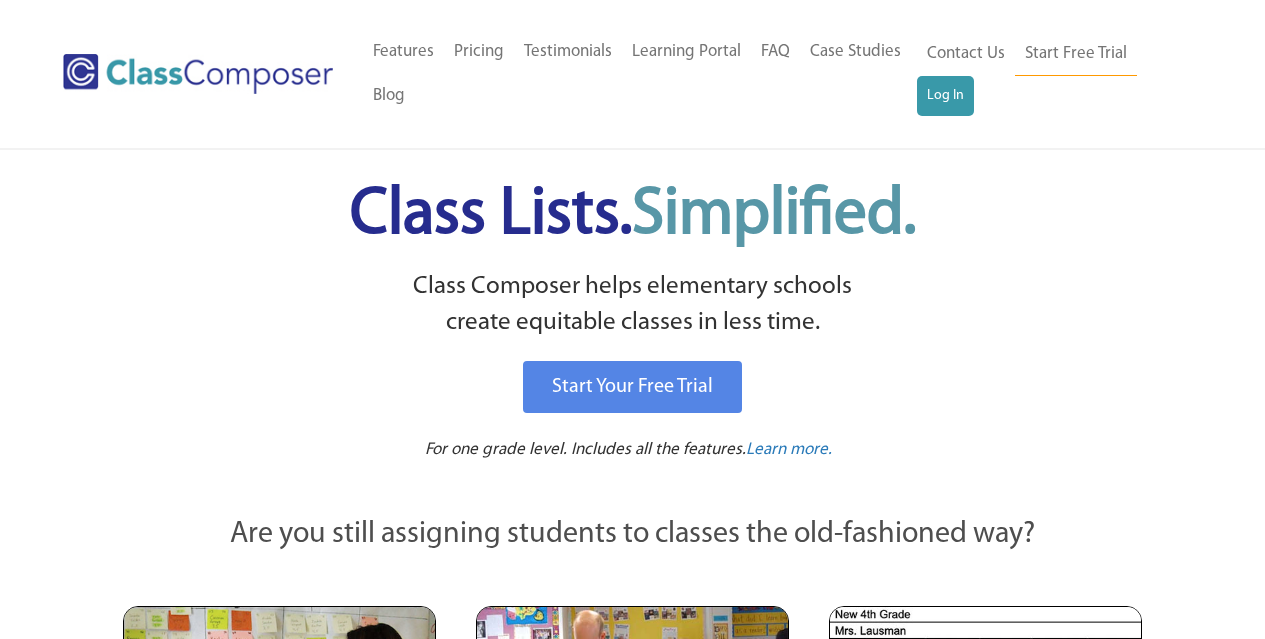 scroll, scrollTop: 0, scrollLeft: 0, axis: both 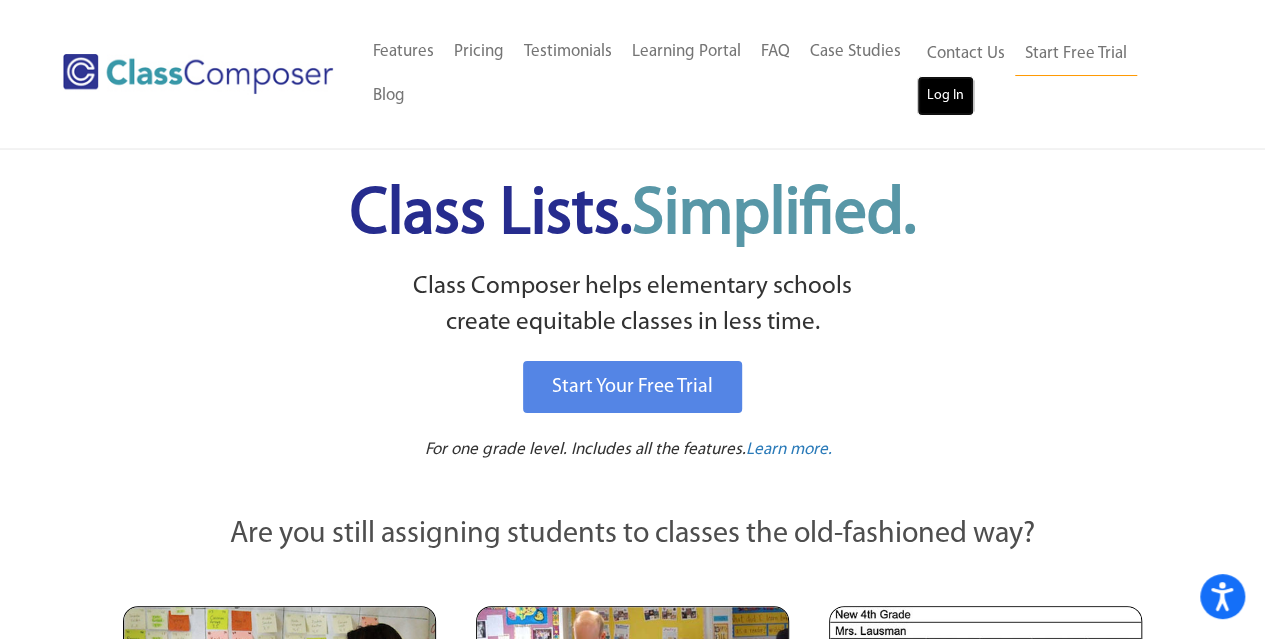click on "Log In" at bounding box center [945, 96] 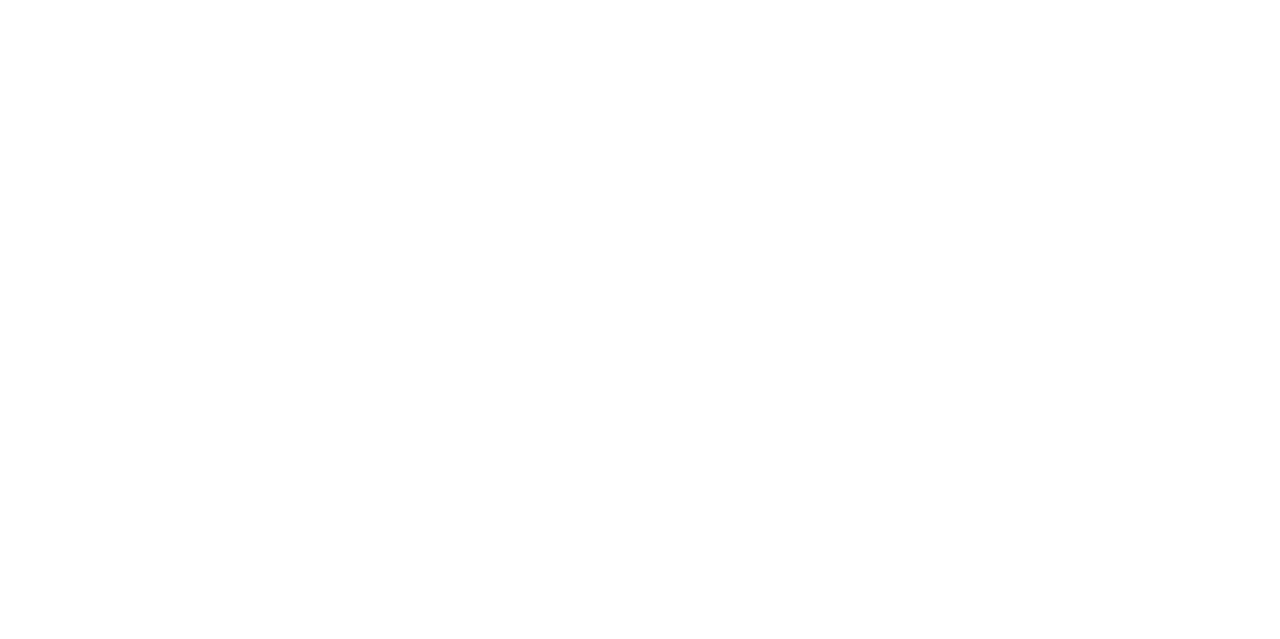 scroll, scrollTop: 0, scrollLeft: 0, axis: both 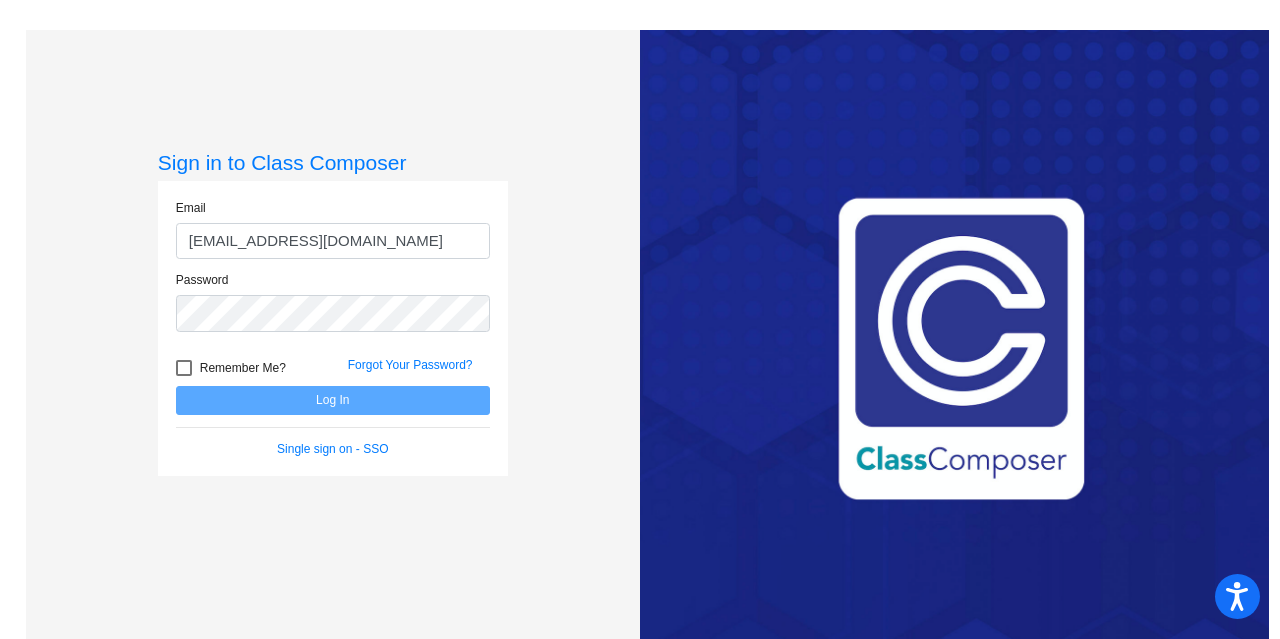 type on "[EMAIL_ADDRESS][DOMAIN_NAME]" 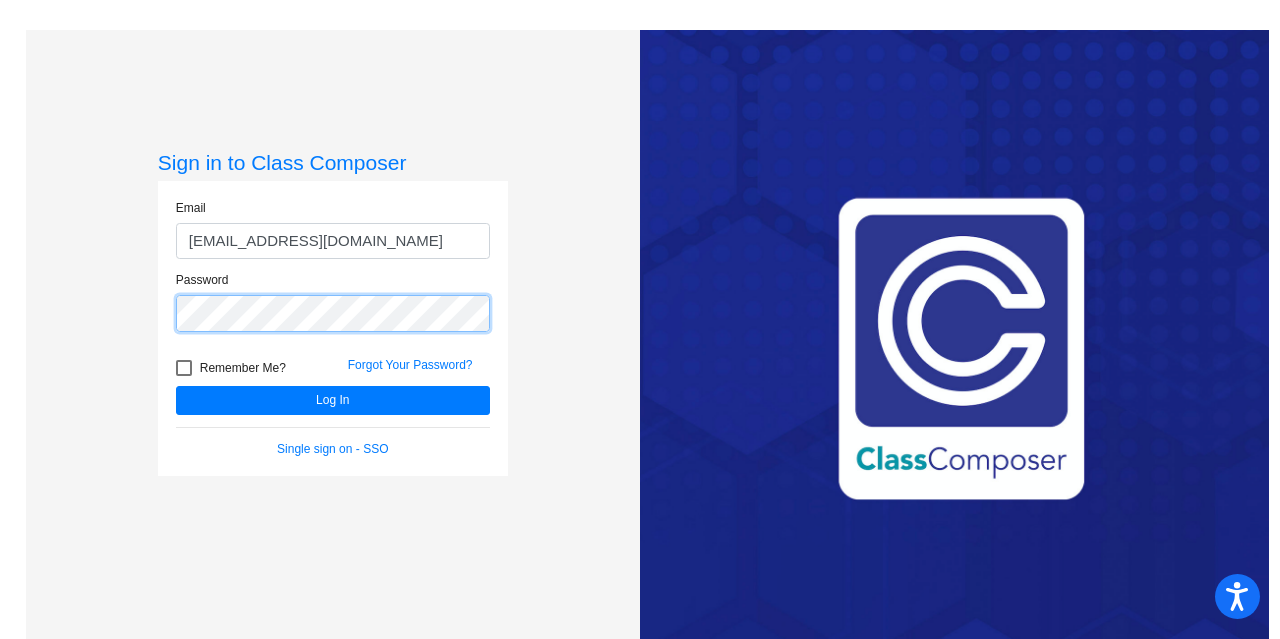click on "Log In" 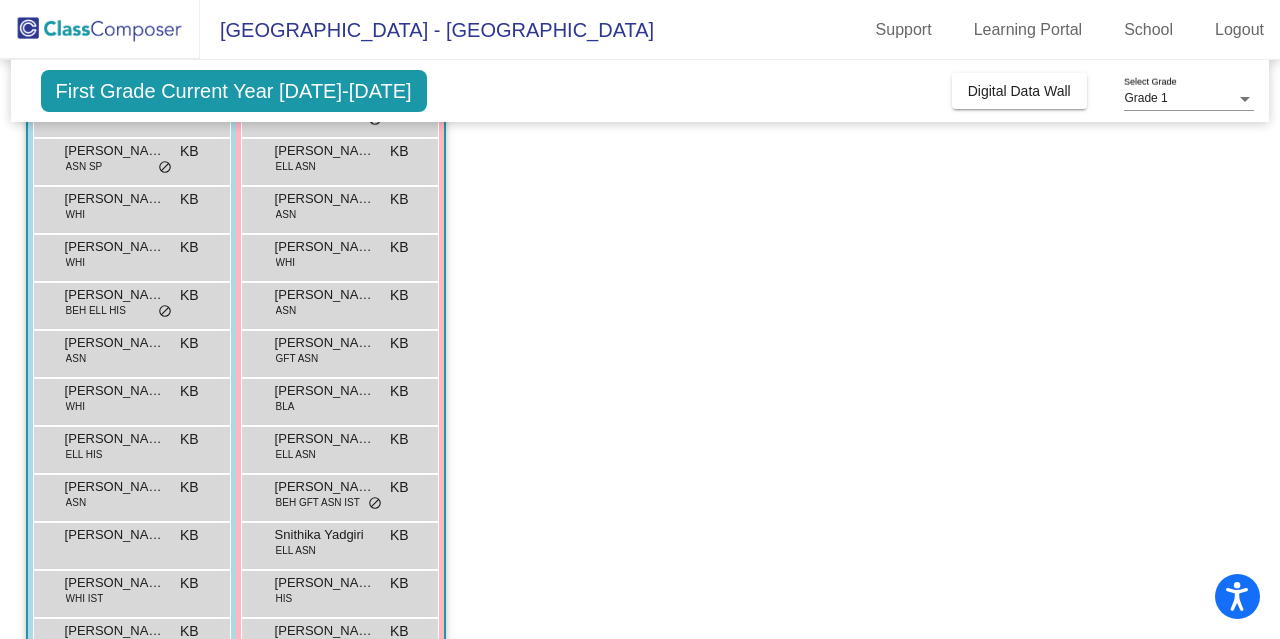 scroll, scrollTop: 288, scrollLeft: 0, axis: vertical 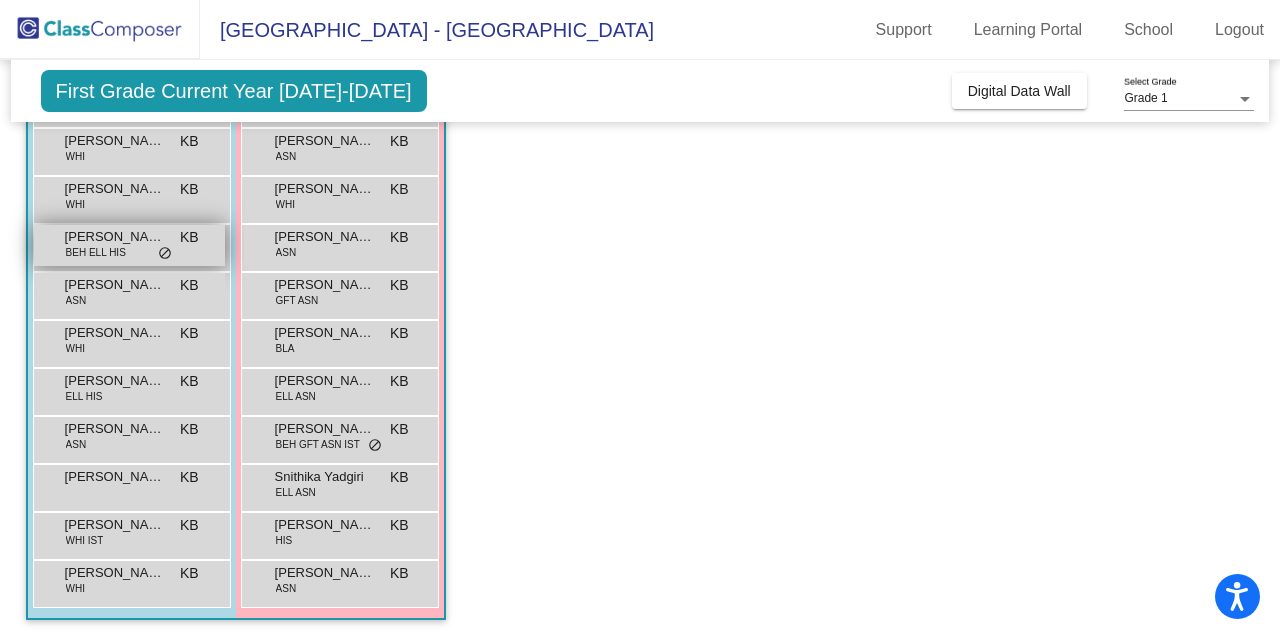 click on "do_not_disturb_alt" at bounding box center [165, 254] 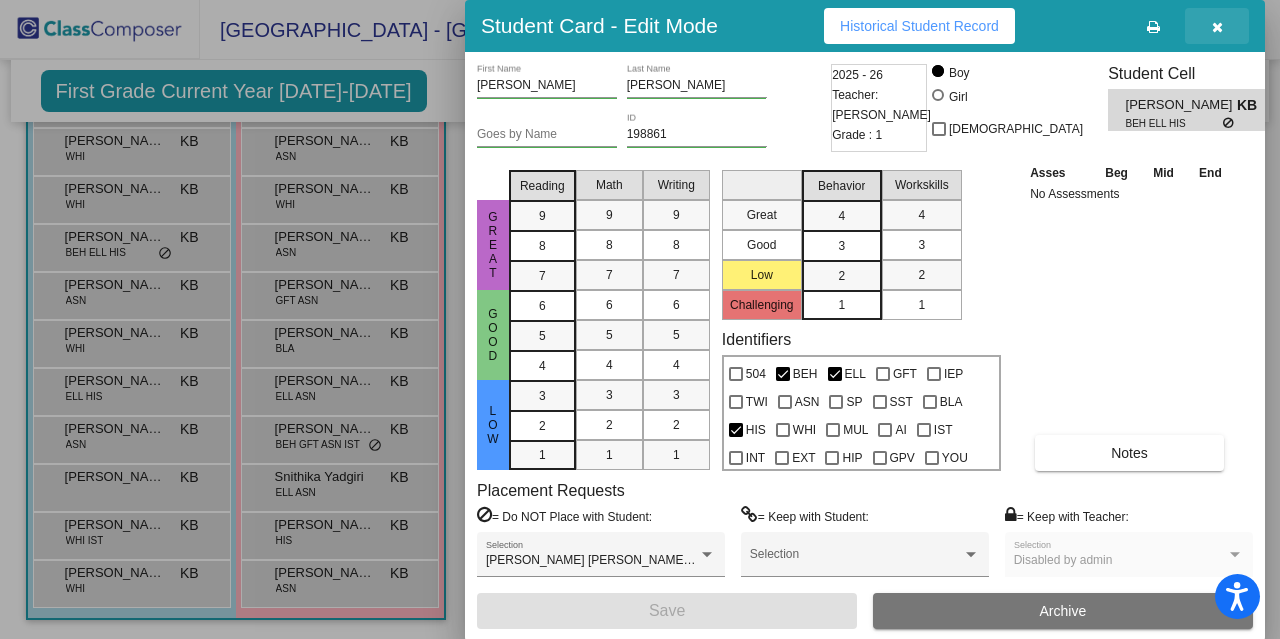 click at bounding box center [1217, 27] 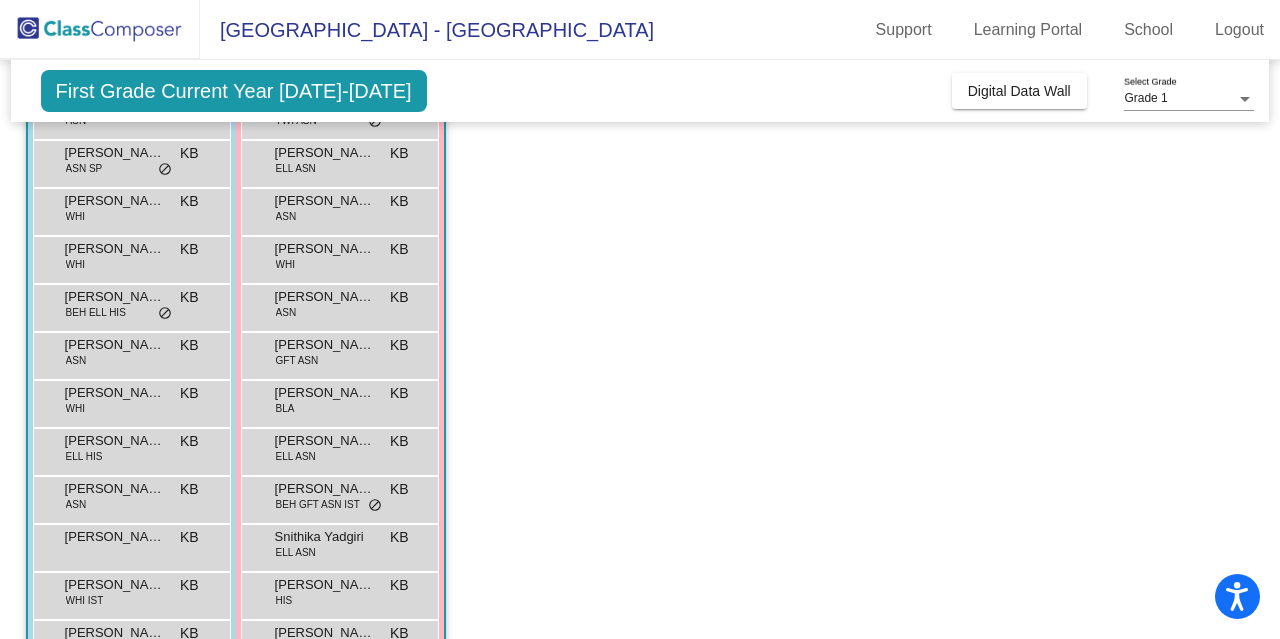 scroll, scrollTop: 288, scrollLeft: 0, axis: vertical 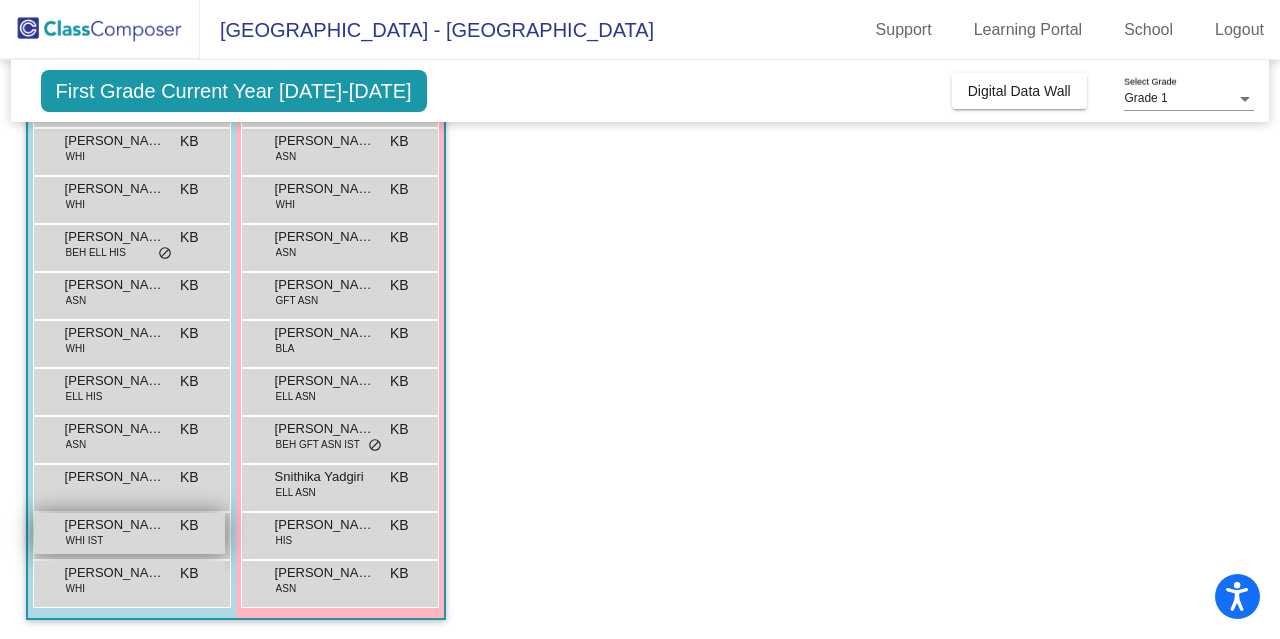 click on "Theodore Purgason WHI IST KB lock do_not_disturb_alt" at bounding box center (129, 533) 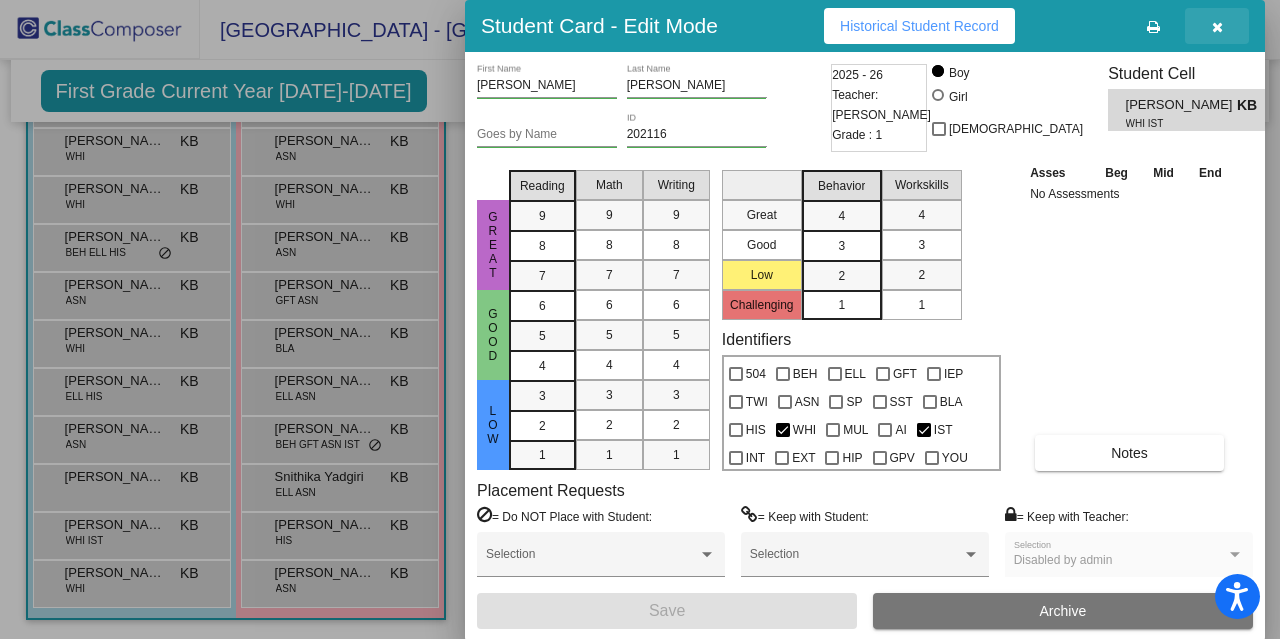 click at bounding box center (1217, 26) 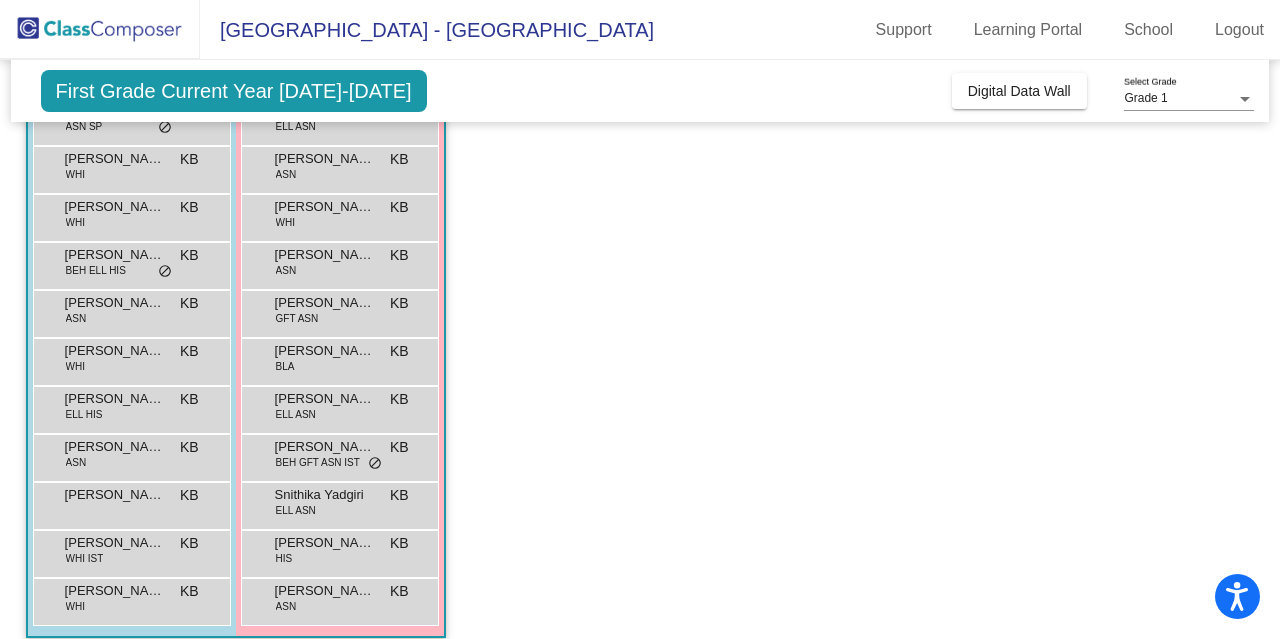 scroll, scrollTop: 272, scrollLeft: 0, axis: vertical 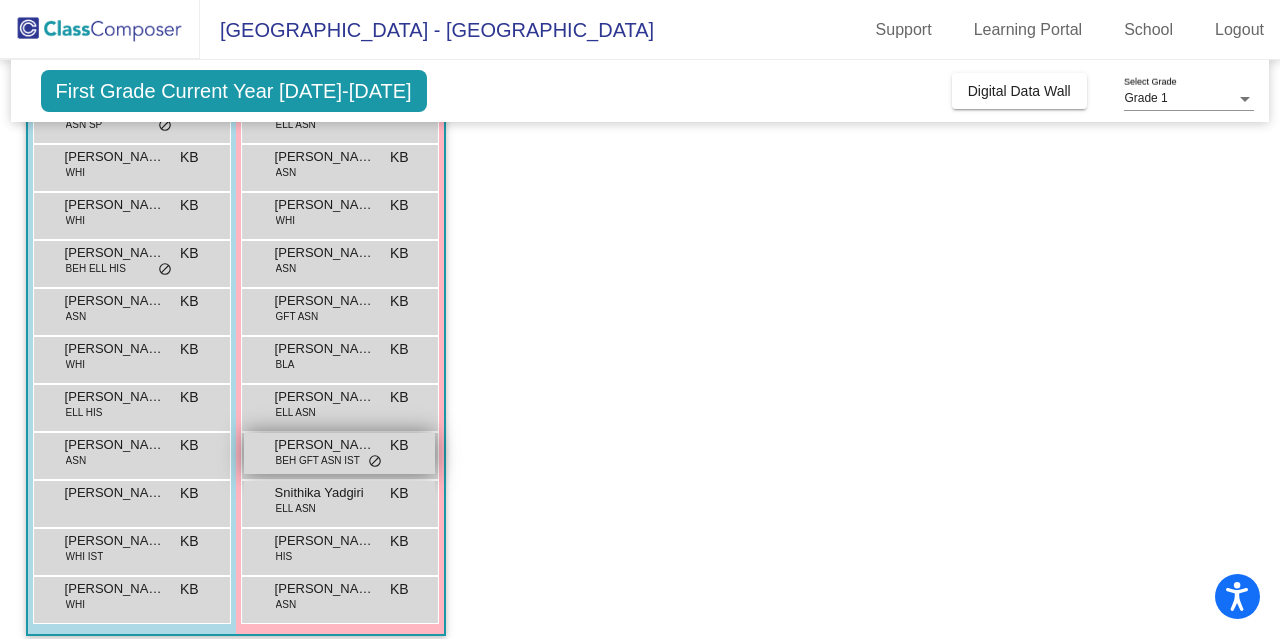 click on "BEH GFT ASN IST" at bounding box center [318, 460] 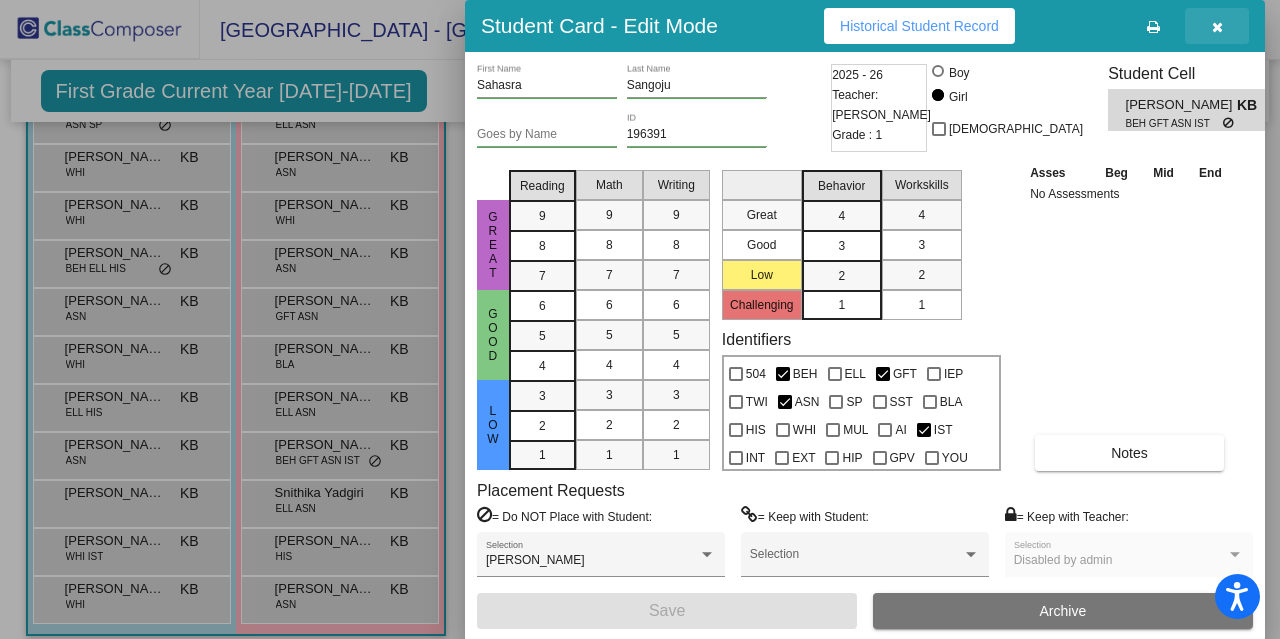 click at bounding box center [1217, 26] 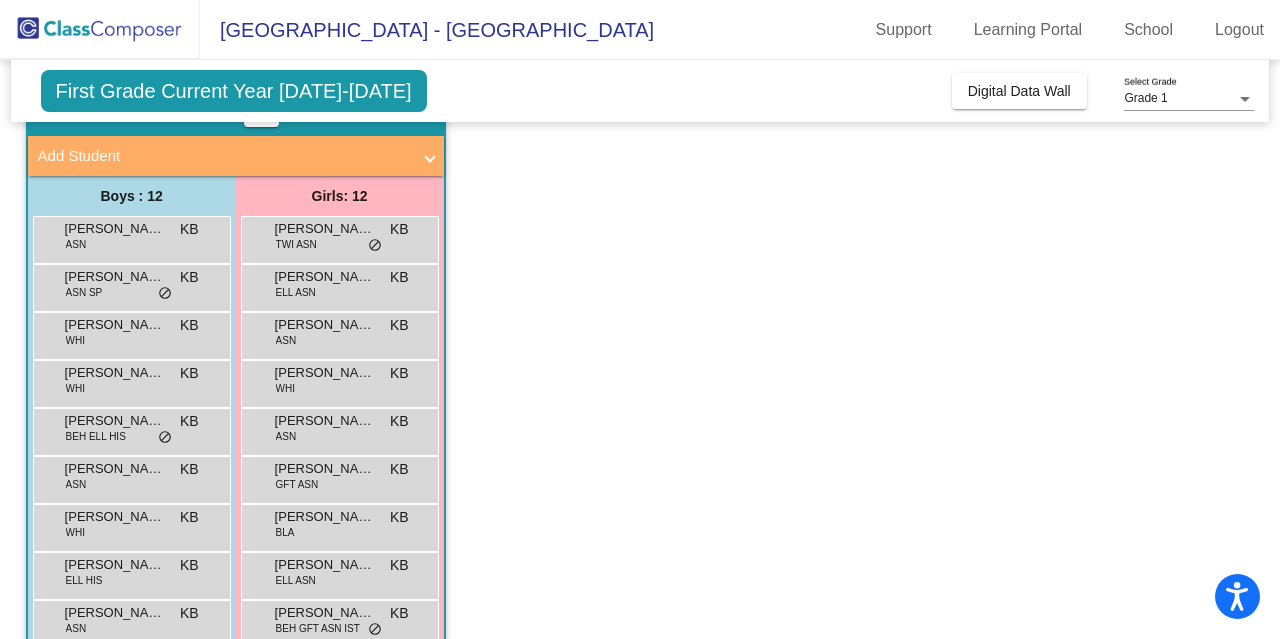 scroll, scrollTop: 288, scrollLeft: 0, axis: vertical 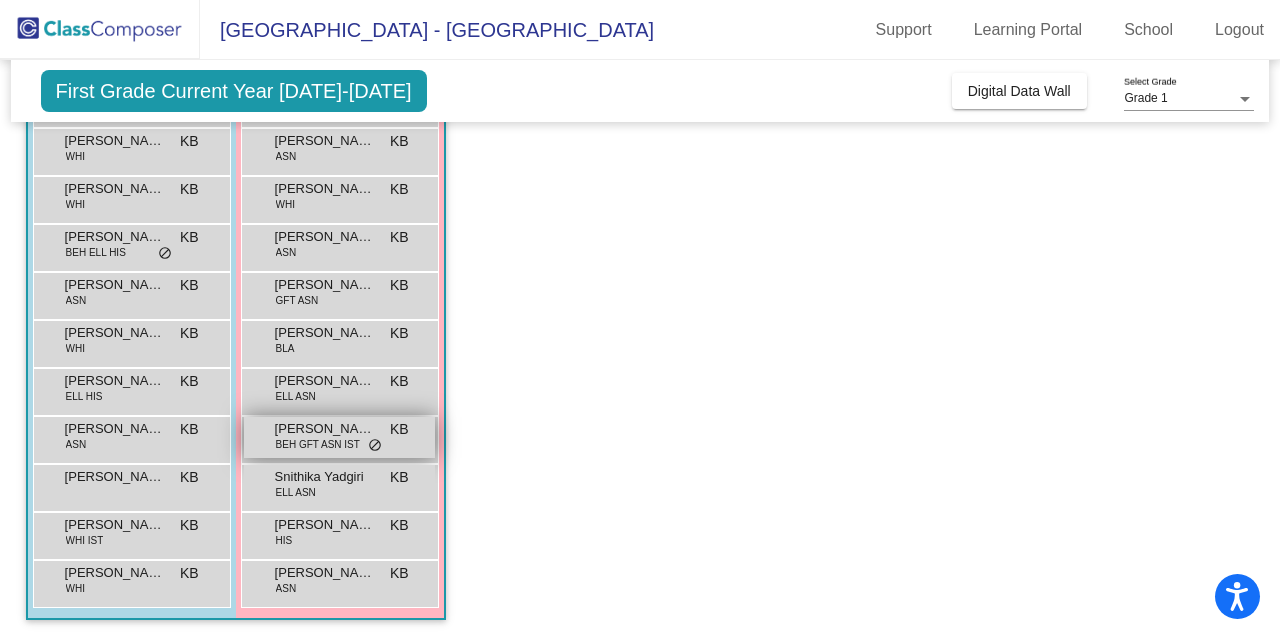 click on "BEH GFT ASN IST" at bounding box center (318, 444) 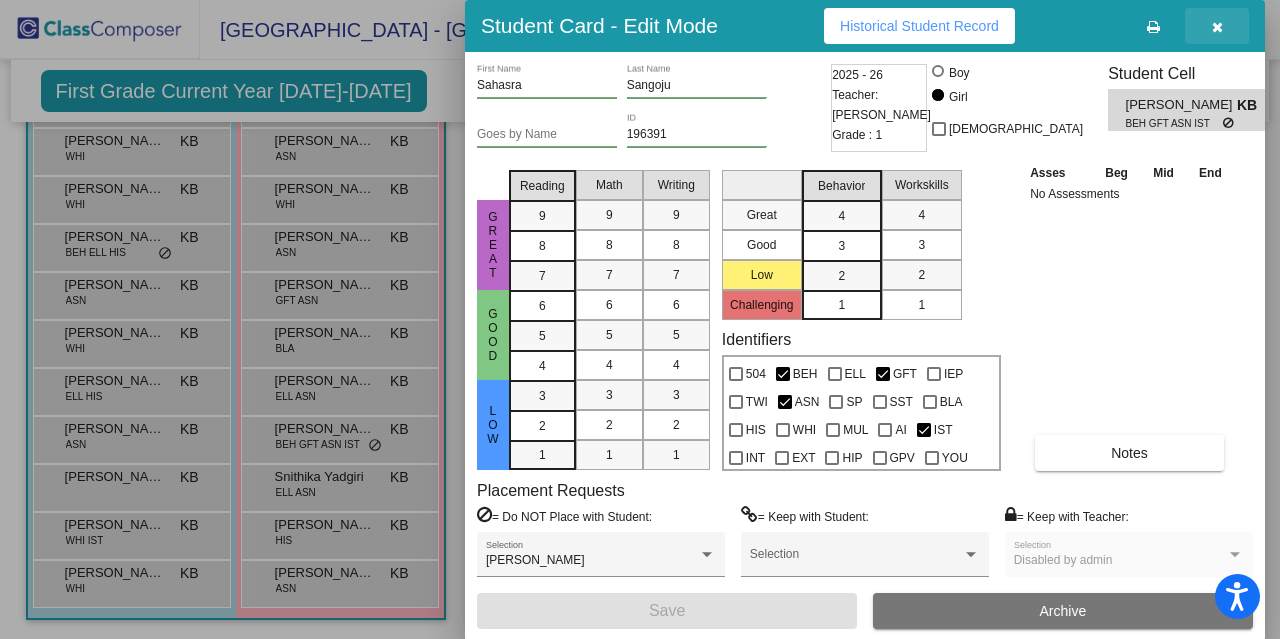 click at bounding box center [1217, 27] 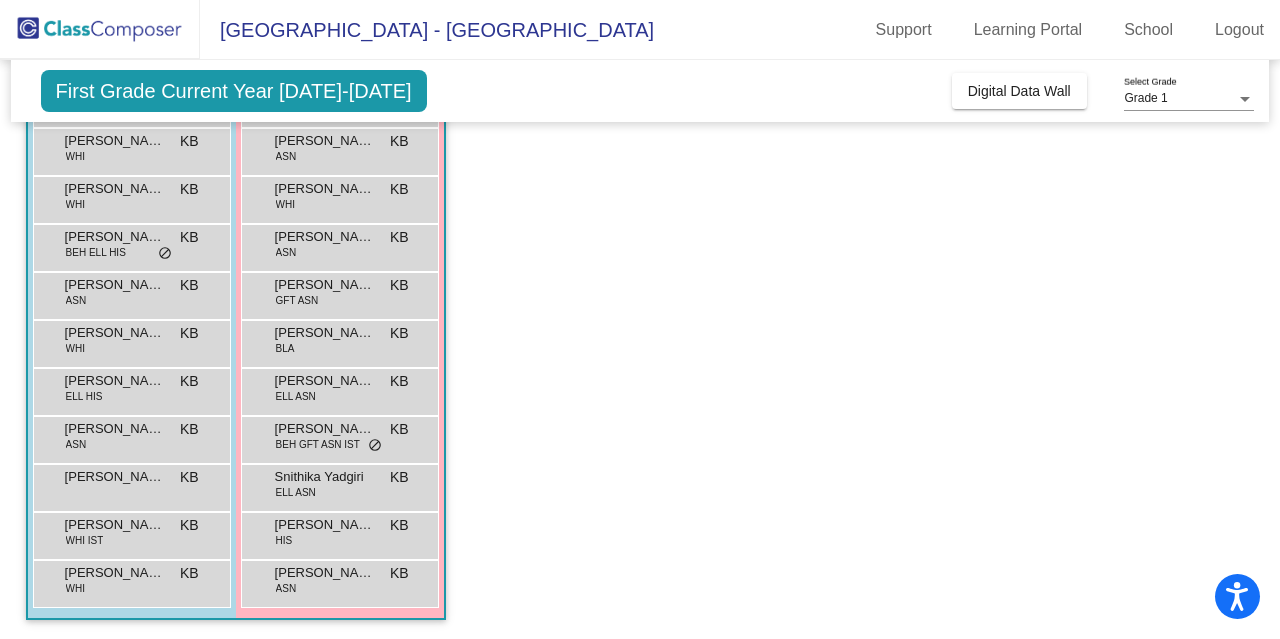 click on "Class 1   - 1-1  picture_as_pdf Kailey Blalock  Add Student  First Name Last Name Student Id  (Recommended)   Boy   Girl   Non Binary Add Close  Boys : 12  Abir Gupta ASN KB lock do_not_disturb_alt Bharat Nukala ASN SP KB lock do_not_disturb_alt Brauer Hollis WHI KB lock do_not_disturb_alt Ethan Ramsey WHI KB lock do_not_disturb_alt Gunther Arevalo Carrion BEH ELL HIS KB lock do_not_disturb_alt Iniyan Elango ASN KB lock do_not_disturb_alt Preston Hayman WHI KB lock do_not_disturb_alt Ricardo Rodas Sanchez ELL HIS KB lock do_not_disturb_alt Rishav Vijayakumar ASN KB lock do_not_disturb_alt Ryan Kunovac KB lock do_not_disturb_alt Theodore Purgason WHI IST KB lock do_not_disturb_alt William Winkie WHI KB lock do_not_disturb_alt Girls: 12 Aadhya Saravanan TWI ASN KB lock do_not_disturb_alt Aaradhya Telaprolu ELL ASN KB lock do_not_disturb_alt Aaria Akella ASN KB lock do_not_disturb_alt Isabella Grasso WHI KB lock do_not_disturb_alt Jordan Mathew ASN KB lock do_not_disturb_alt Kiana Tanwar GFT ASN KB lock BLA" 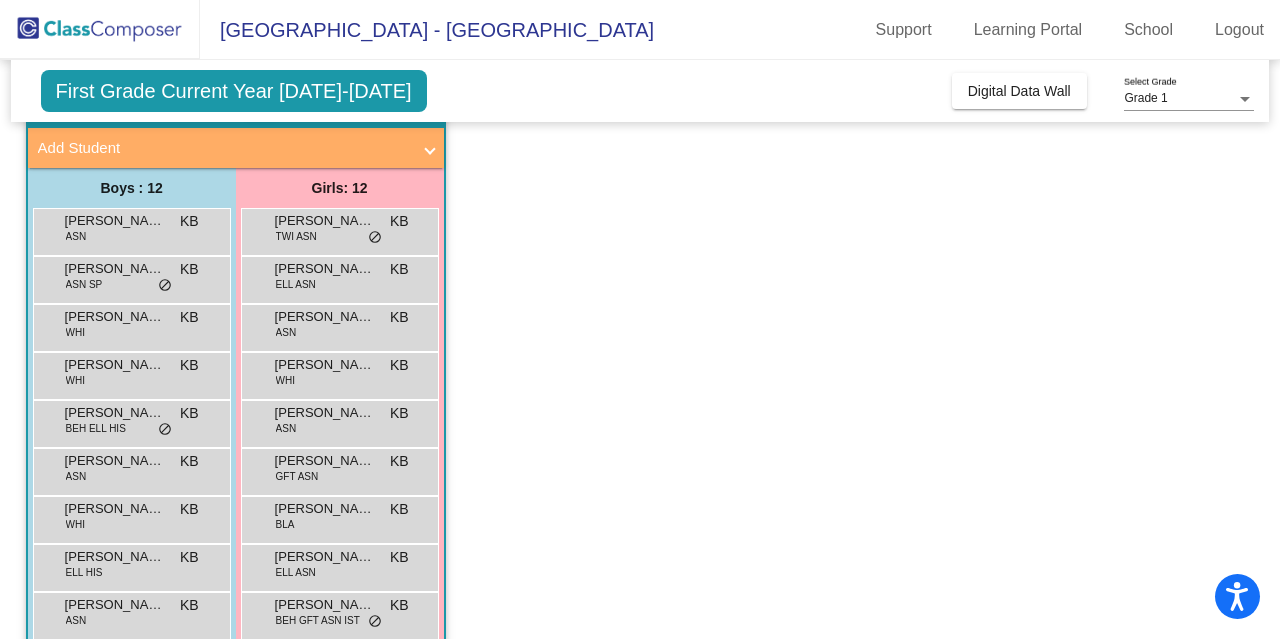 scroll, scrollTop: 276, scrollLeft: 0, axis: vertical 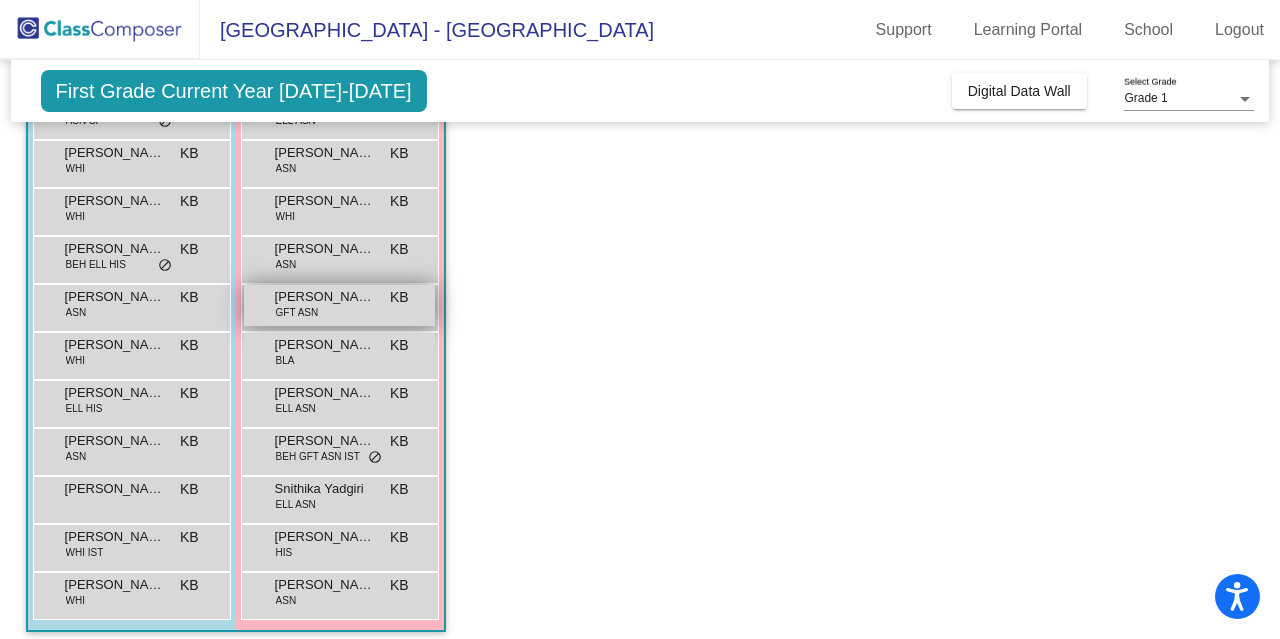 click on "Kiana Tanwar GFT ASN KB lock do_not_disturb_alt" at bounding box center [339, 305] 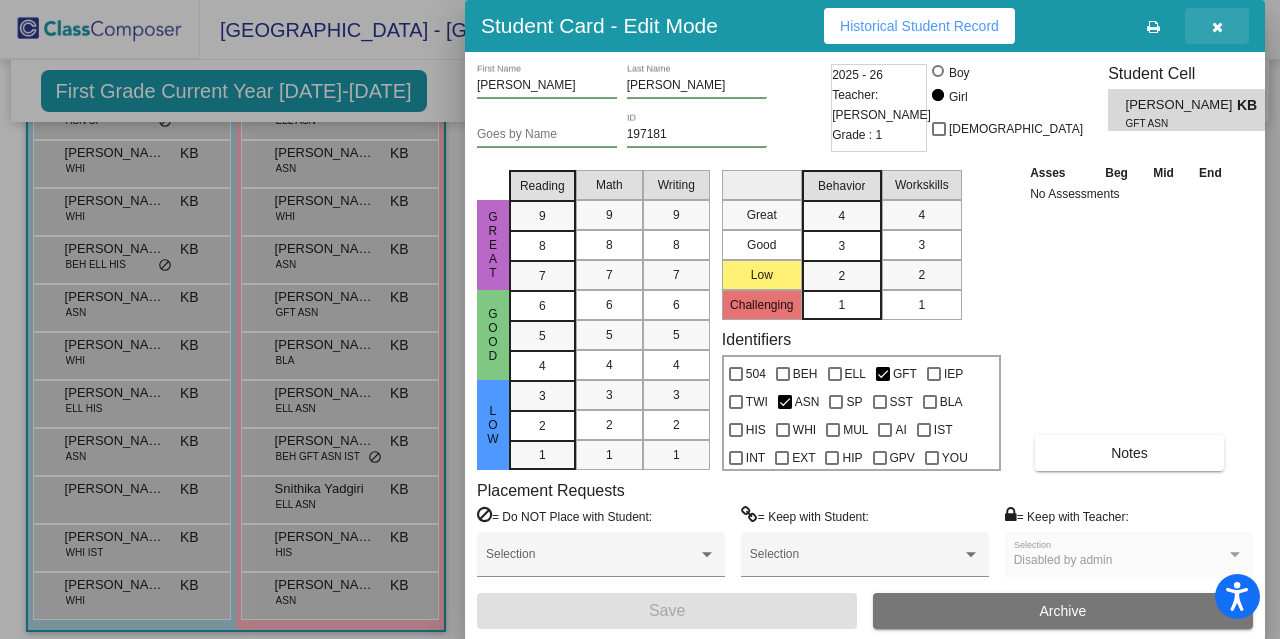 click at bounding box center (1217, 27) 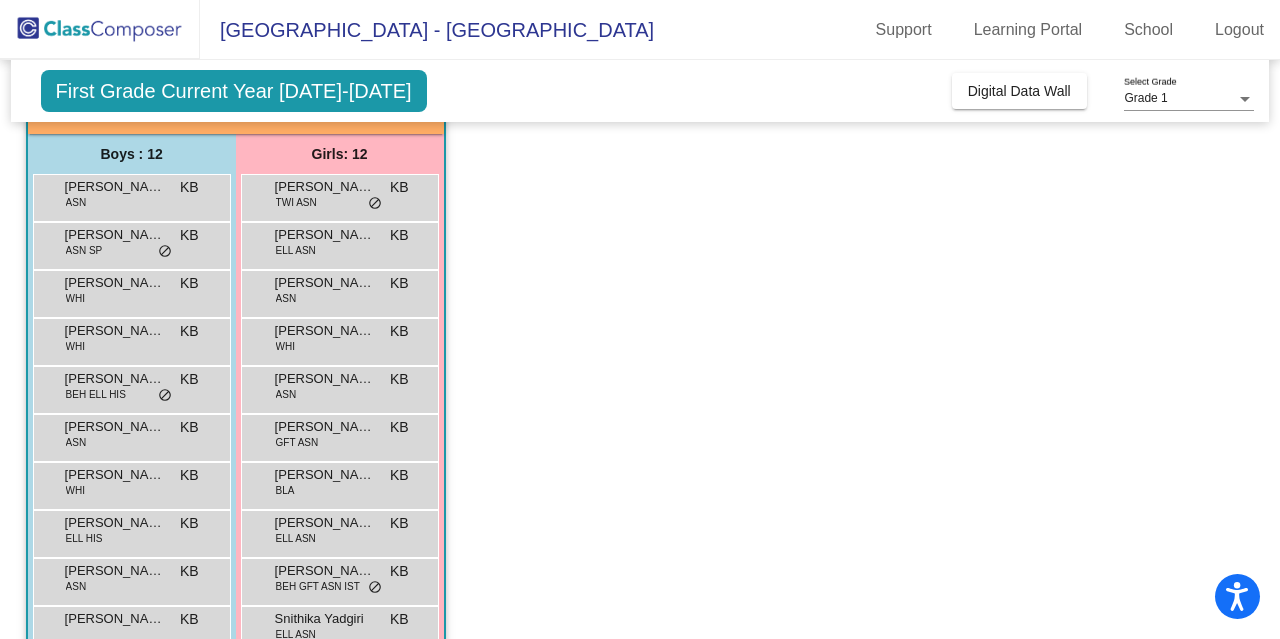 scroll, scrollTop: 146, scrollLeft: 0, axis: vertical 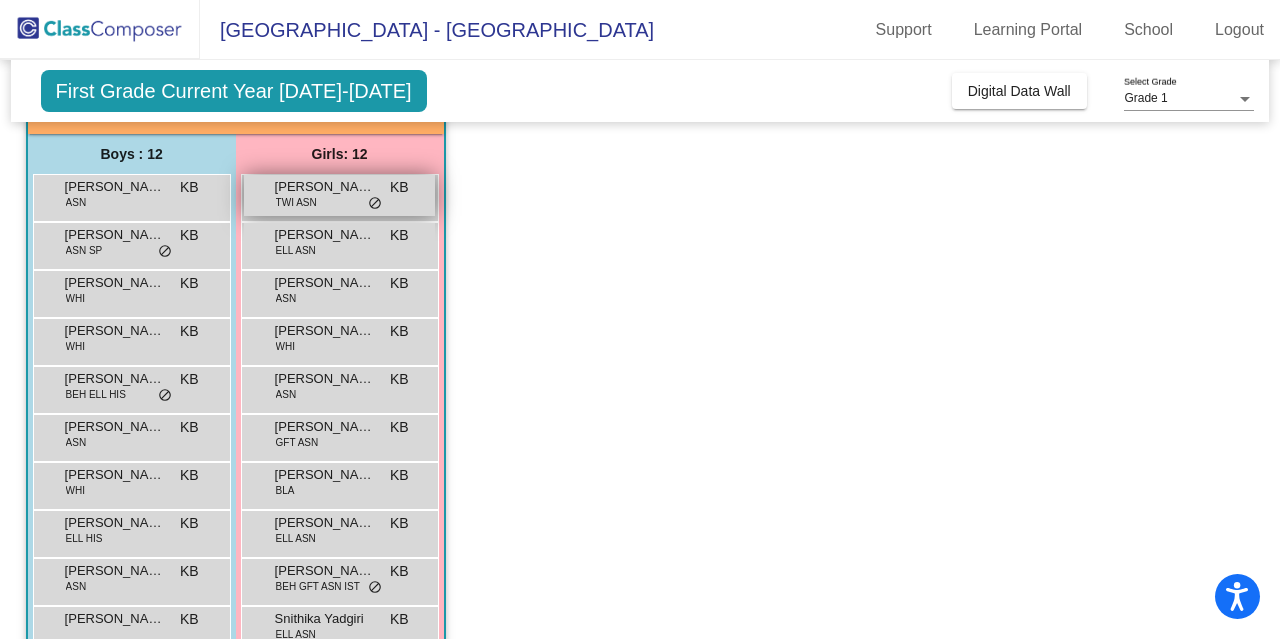 click on "Aadhya Saravanan TWI ASN KB lock do_not_disturb_alt" at bounding box center (339, 195) 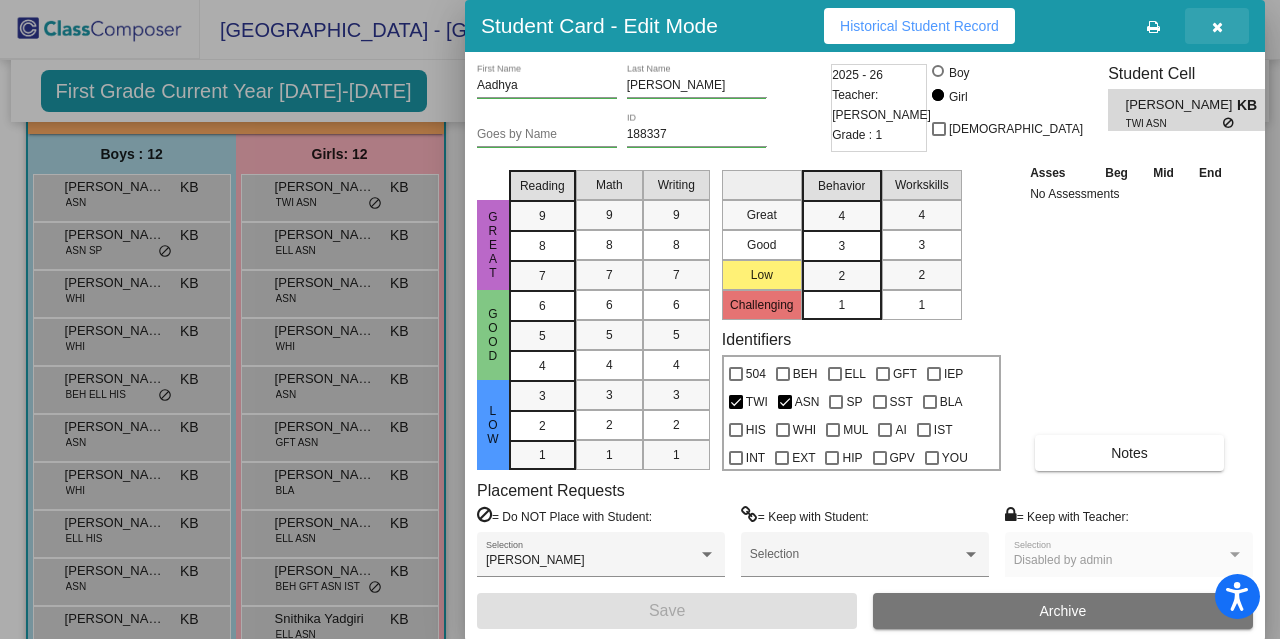 click at bounding box center [1217, 26] 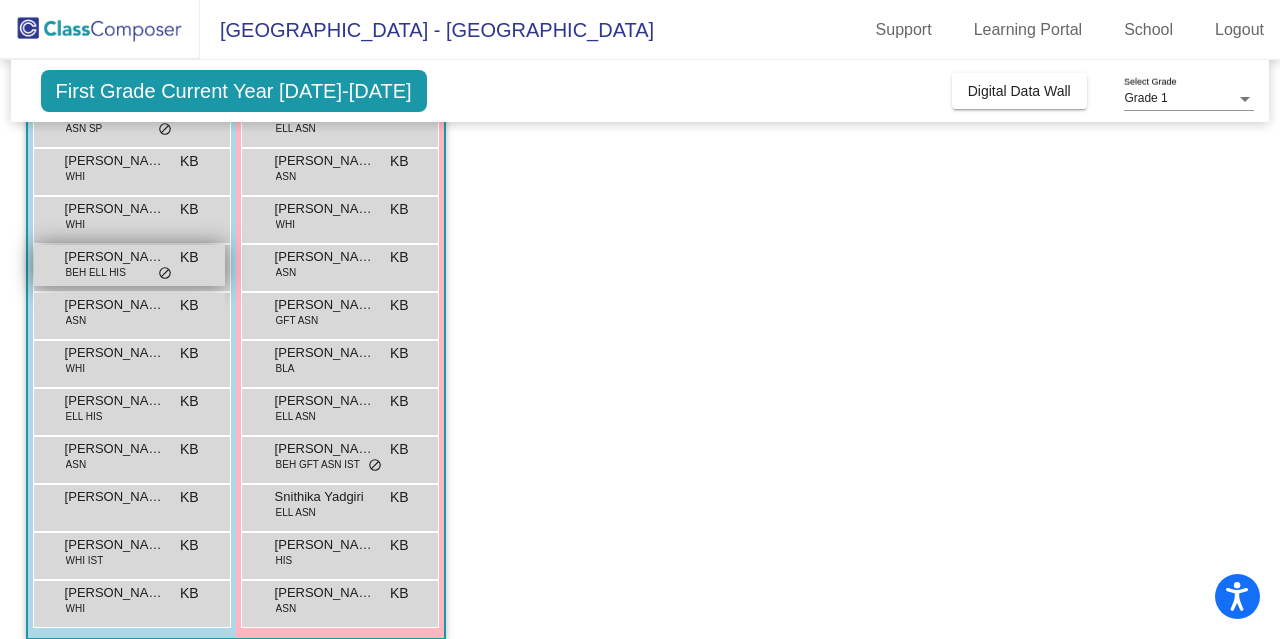 scroll, scrollTop: 288, scrollLeft: 0, axis: vertical 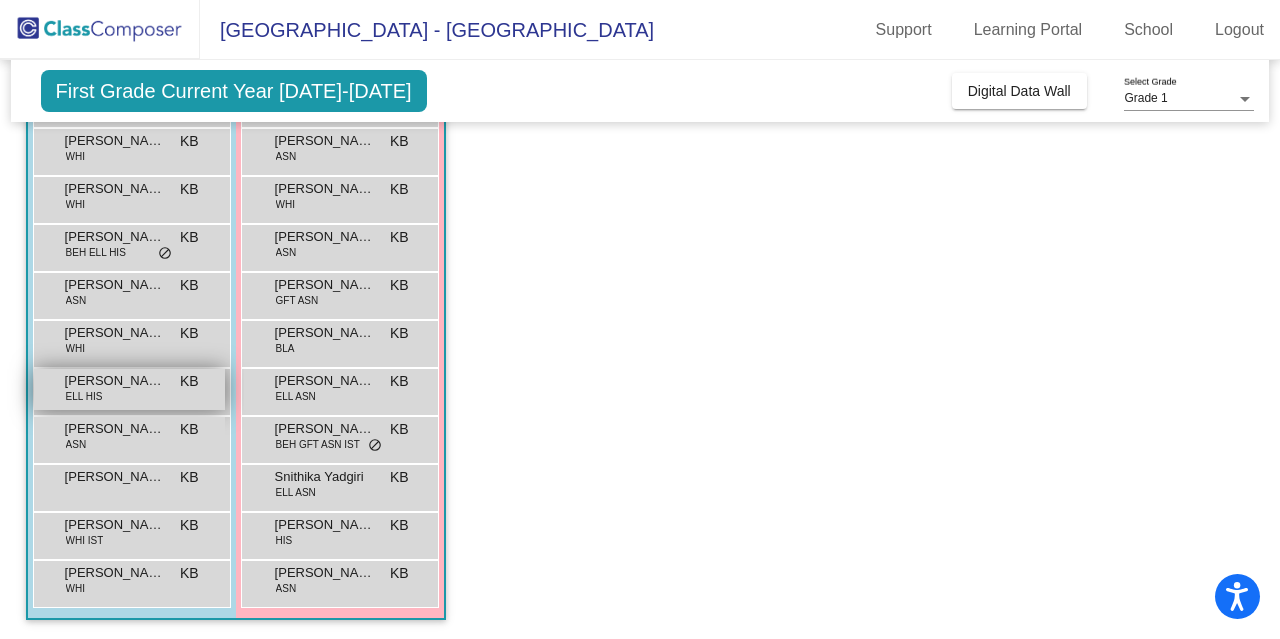 click on "Ricardo Rodas Sanchez ELL HIS KB lock do_not_disturb_alt" at bounding box center (129, 389) 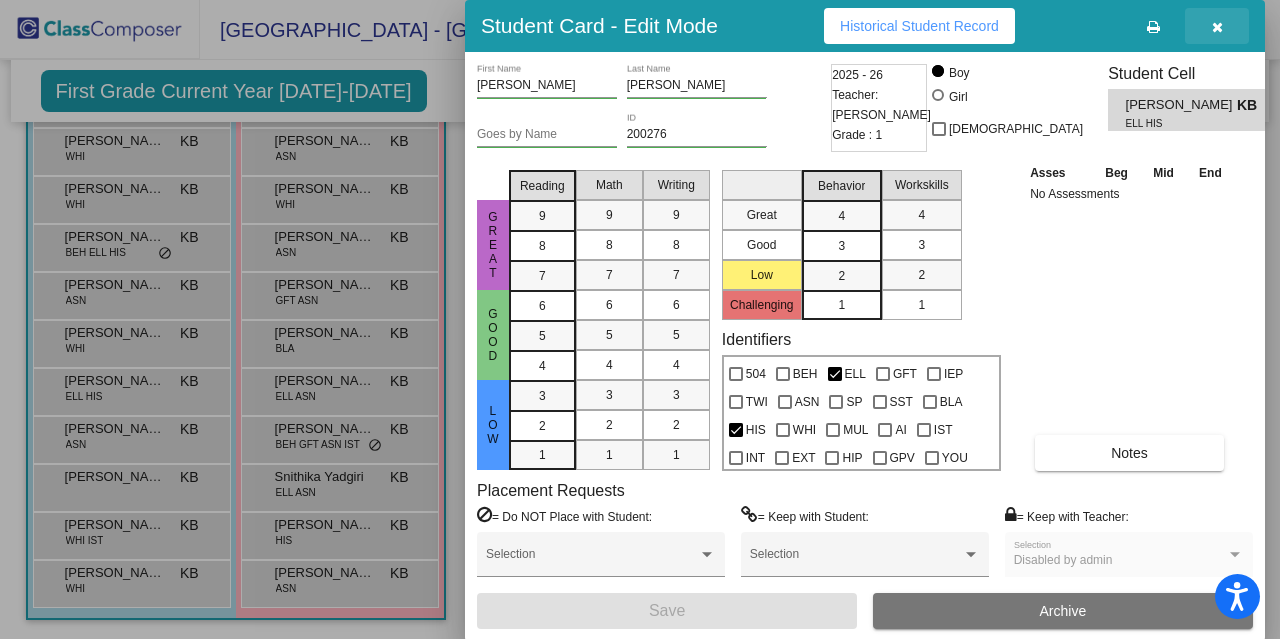 click at bounding box center (1217, 26) 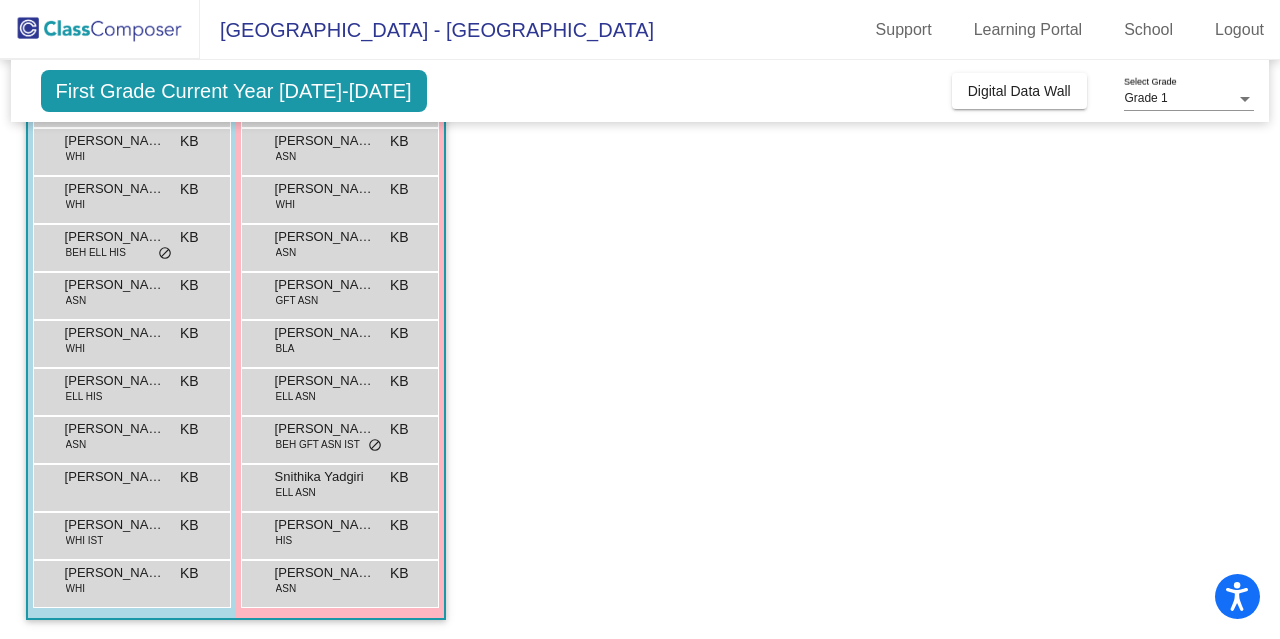 scroll, scrollTop: 0, scrollLeft: 0, axis: both 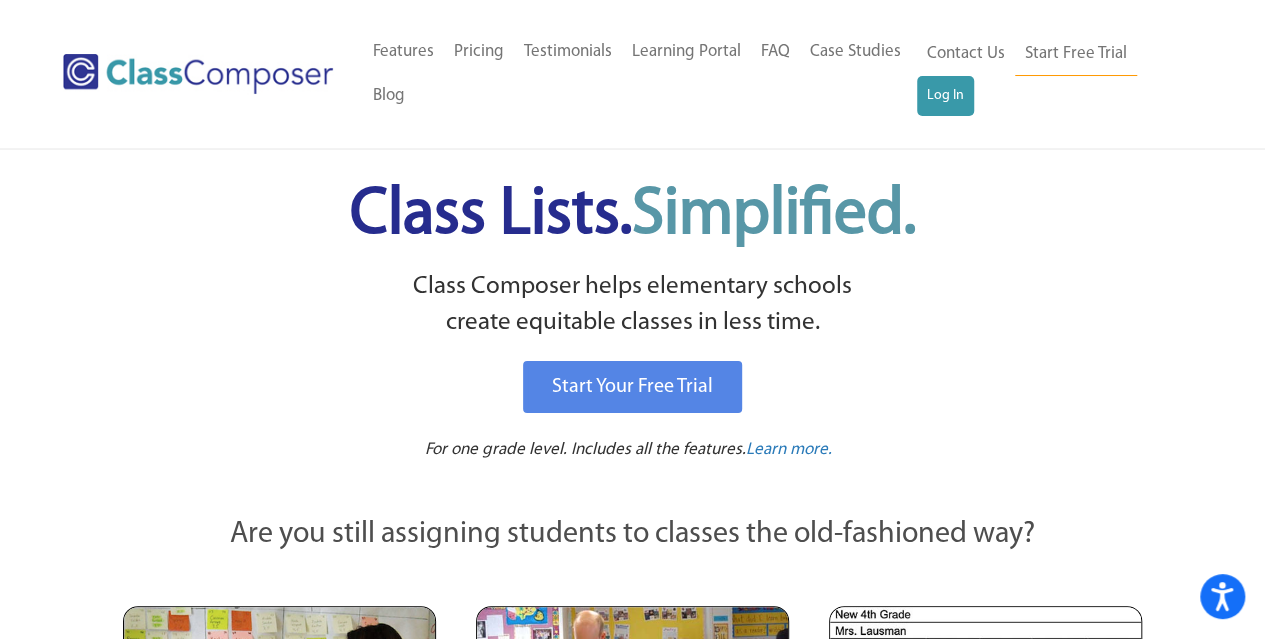 click on "Menu
Home Old
Features
Pricing
Testimonials
Learning Portal
FAQ
Case Studies
Blog
Contact Us
Contact Us
Start Free Trial
Log In" at bounding box center [632, 74] 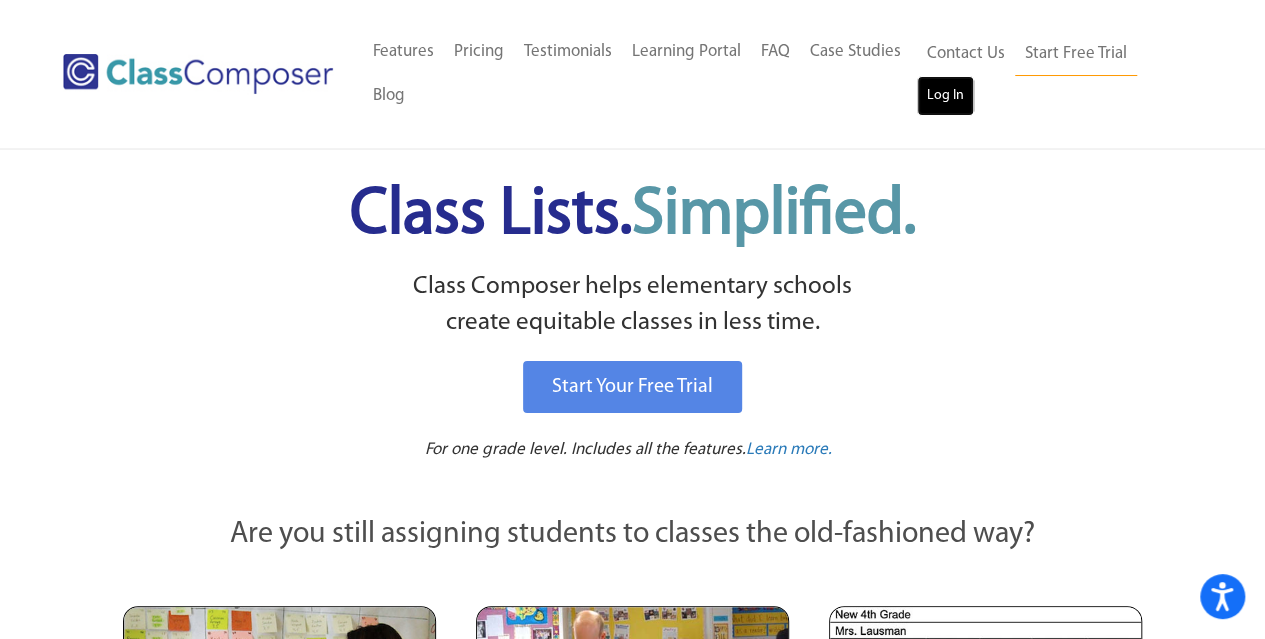 click on "Log In" at bounding box center (945, 96) 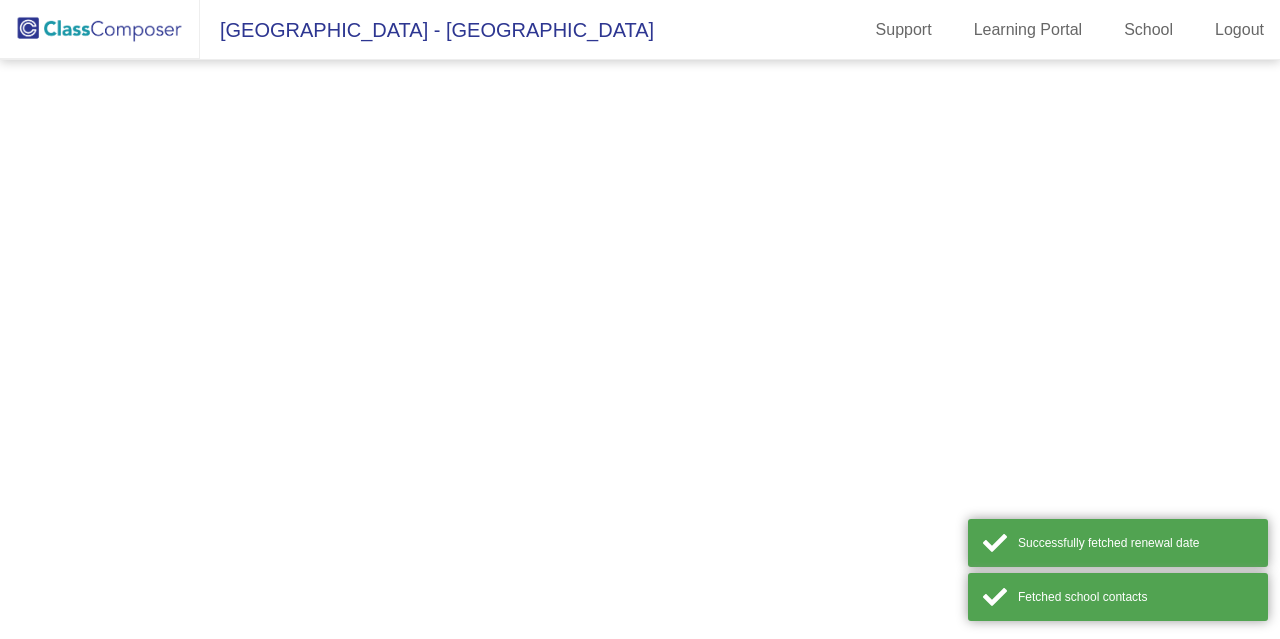 scroll, scrollTop: 0, scrollLeft: 0, axis: both 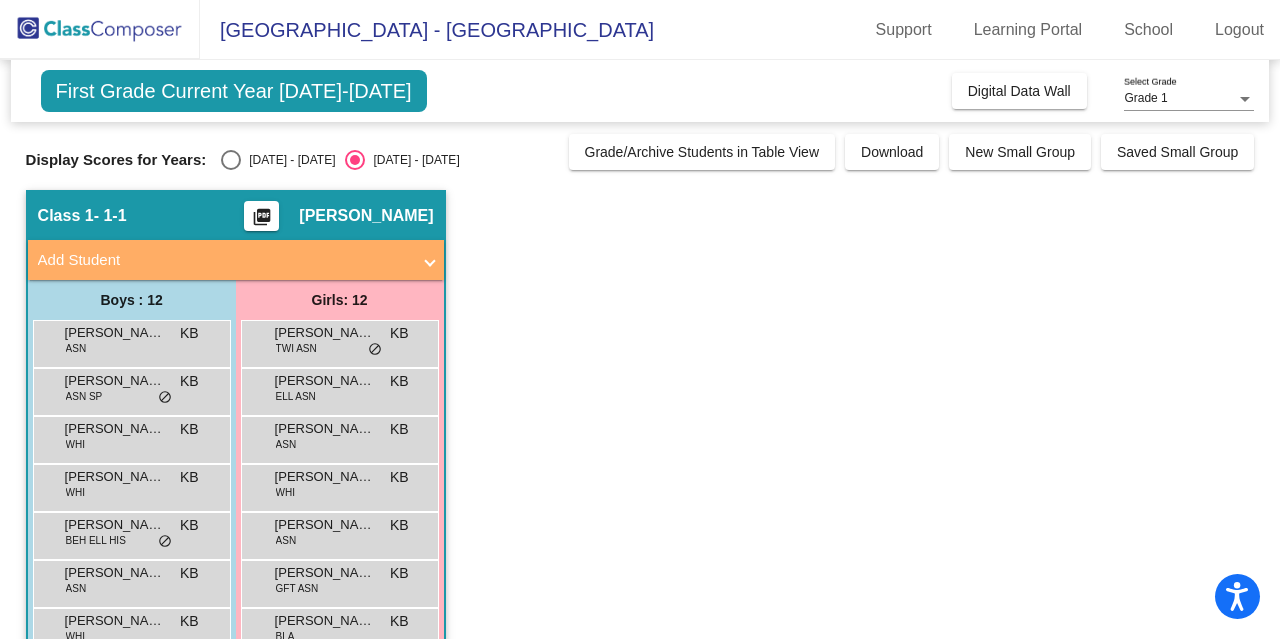 click on "2024 - 2025" at bounding box center (288, 160) 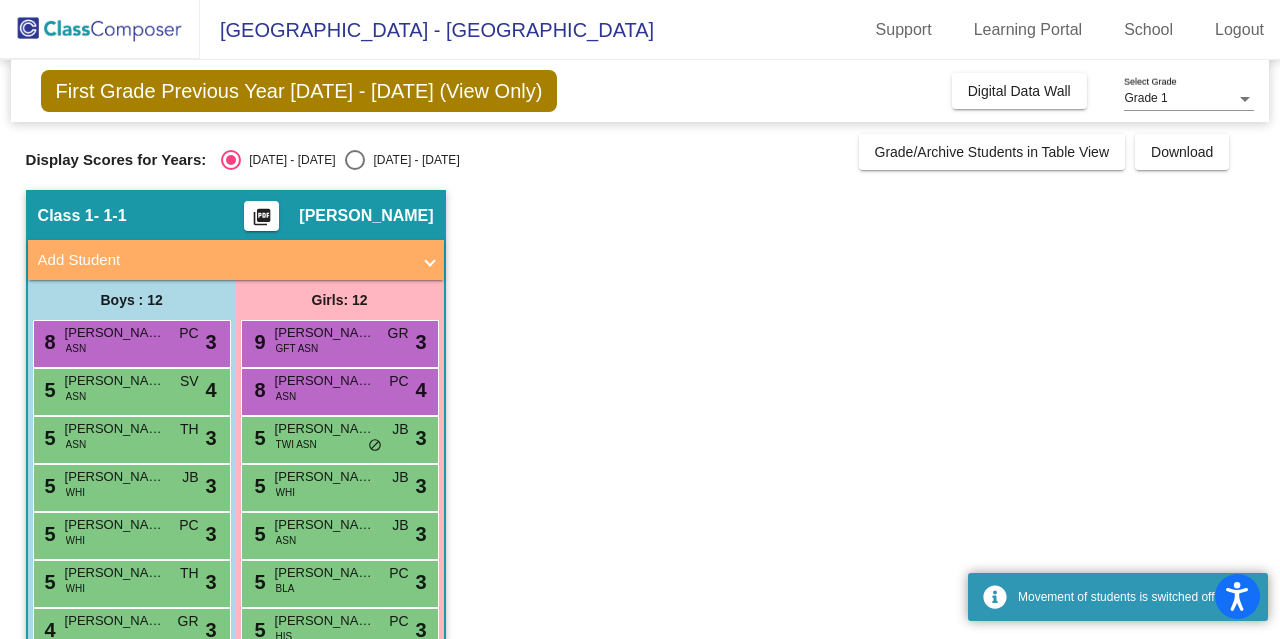scroll, scrollTop: 288, scrollLeft: 0, axis: vertical 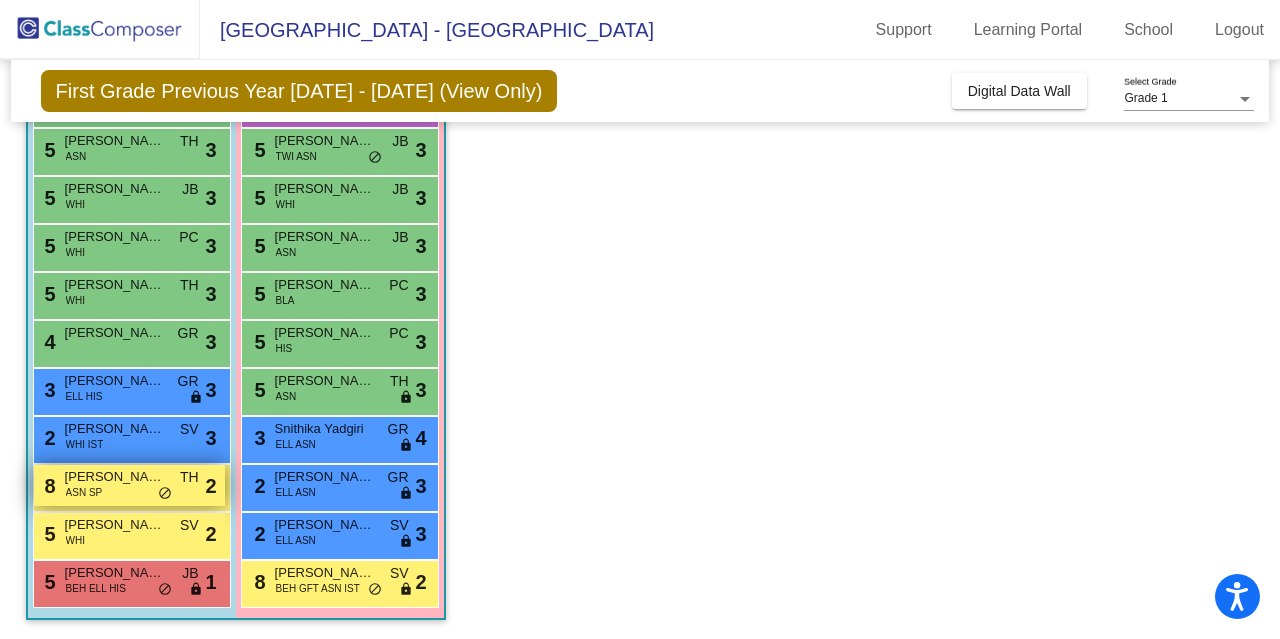 click on "8 Bharat Nukala ASN SP TH lock do_not_disturb_alt 2" at bounding box center (129, 485) 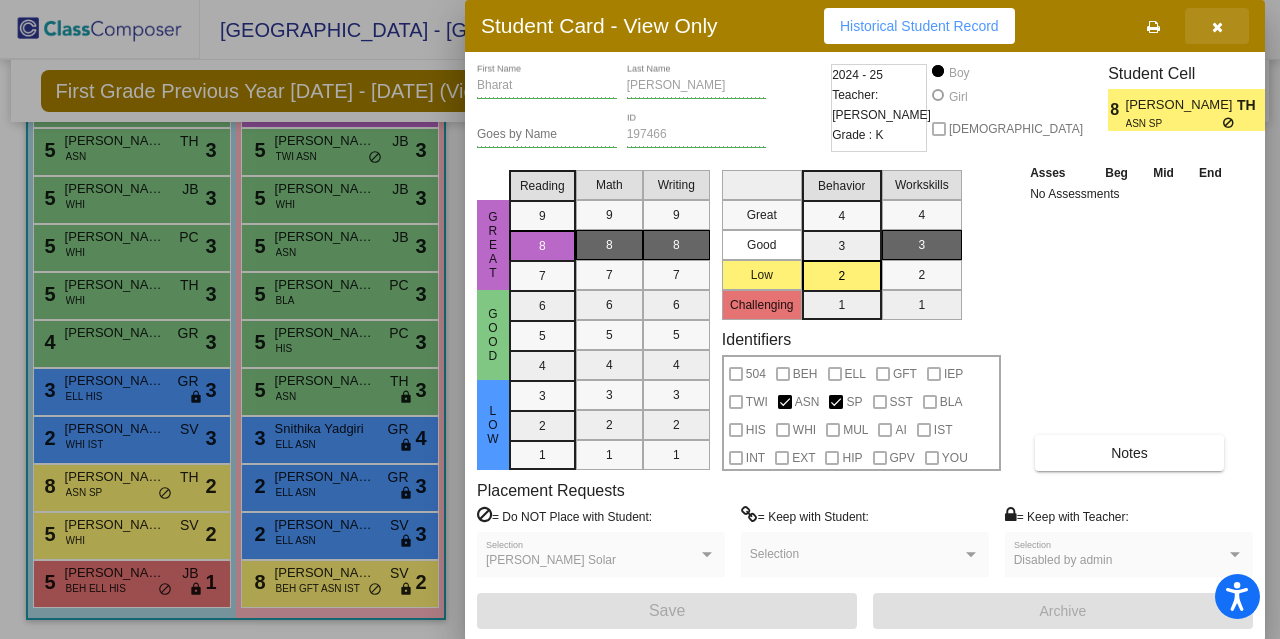 click at bounding box center [1217, 27] 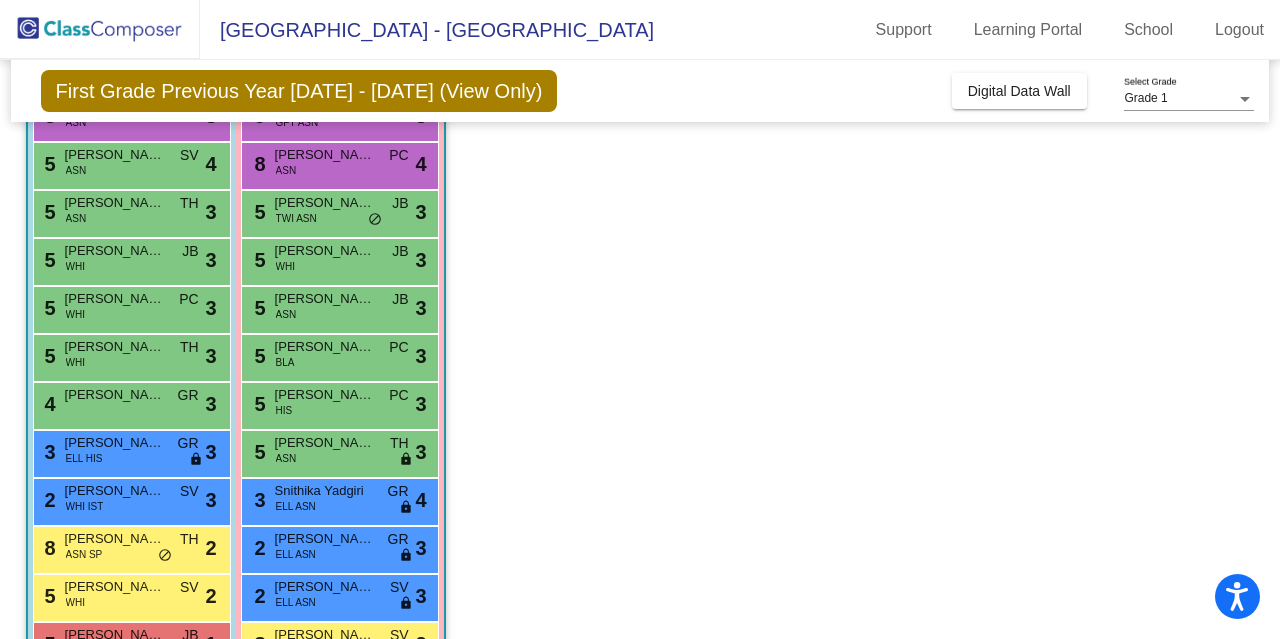 scroll, scrollTop: 288, scrollLeft: 0, axis: vertical 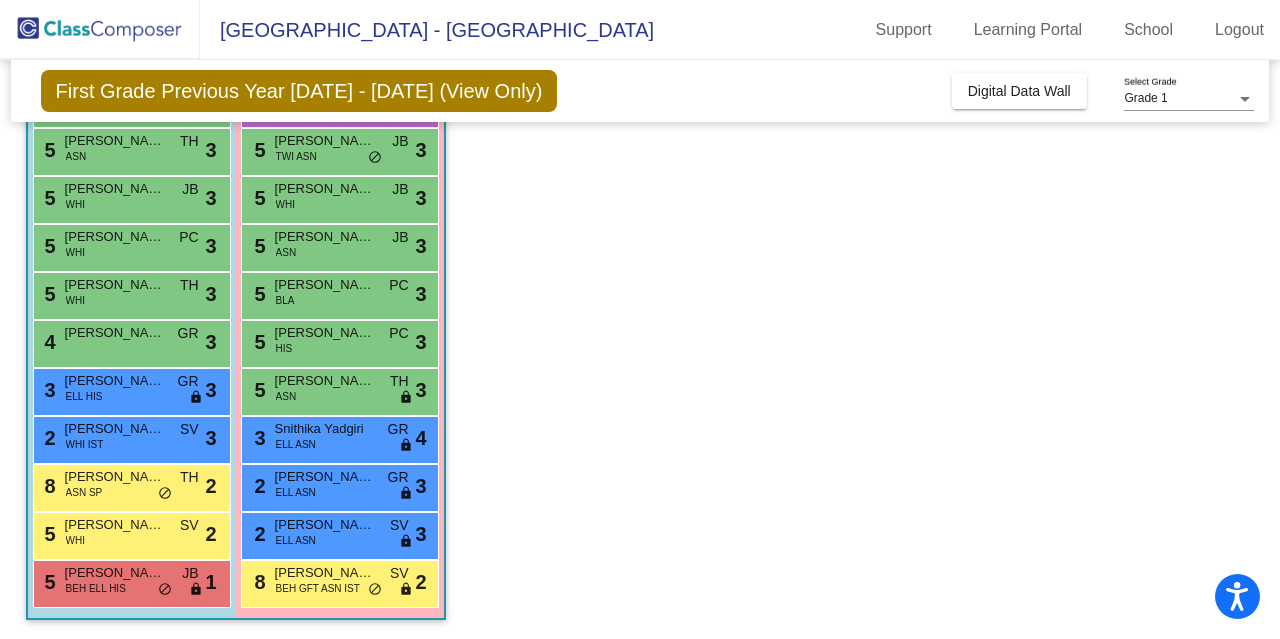 click on "Class 1   - 1-1  picture_as_pdf Kailey Blalock  Add Student  First Name Last Name Student Id  (Recommended)   Boy   Girl   Non Binary Add Close  Boys : 12  8 Rishav Vijayakumar ASN PC lock do_not_disturb_alt 3 5 Iniyan Elango ASN SV lock do_not_disturb_alt 4 5 Abir Gupta ASN TH lock do_not_disturb_alt 3 5 Brauer Hollis WHI JB lock do_not_disturb_alt 3 5 Ethan Ramsey WHI PC lock do_not_disturb_alt 3 5 Preston Hayman WHI TH lock do_not_disturb_alt 3 4 Ryan Kunovac GR lock do_not_disturb_alt 3 3 Ricardo Rodas Sanchez ELL HIS GR lock do_not_disturb_alt 3 2 Theodore Purgason WHI IST SV lock do_not_disturb_alt 3 8 Bharat Nukala ASN SP TH lock do_not_disturb_alt 2 5 William Winkie WHI SV lock do_not_disturb_alt 2 5 Gunther Arevalo Carrion BEH ELL HIS JB lock do_not_disturb_alt 1 Girls: 12 9 Kiana Tanwar GFT ASN GR lock do_not_disturb_alt 3 8 Aaria Akella ASN PC lock do_not_disturb_alt 4 5 Aadhya Saravanan TWI ASN JB lock do_not_disturb_alt 3 5 Isabella Grasso WHI JB lock do_not_disturb_alt 3 5 Jordan Mathew ASN 3" 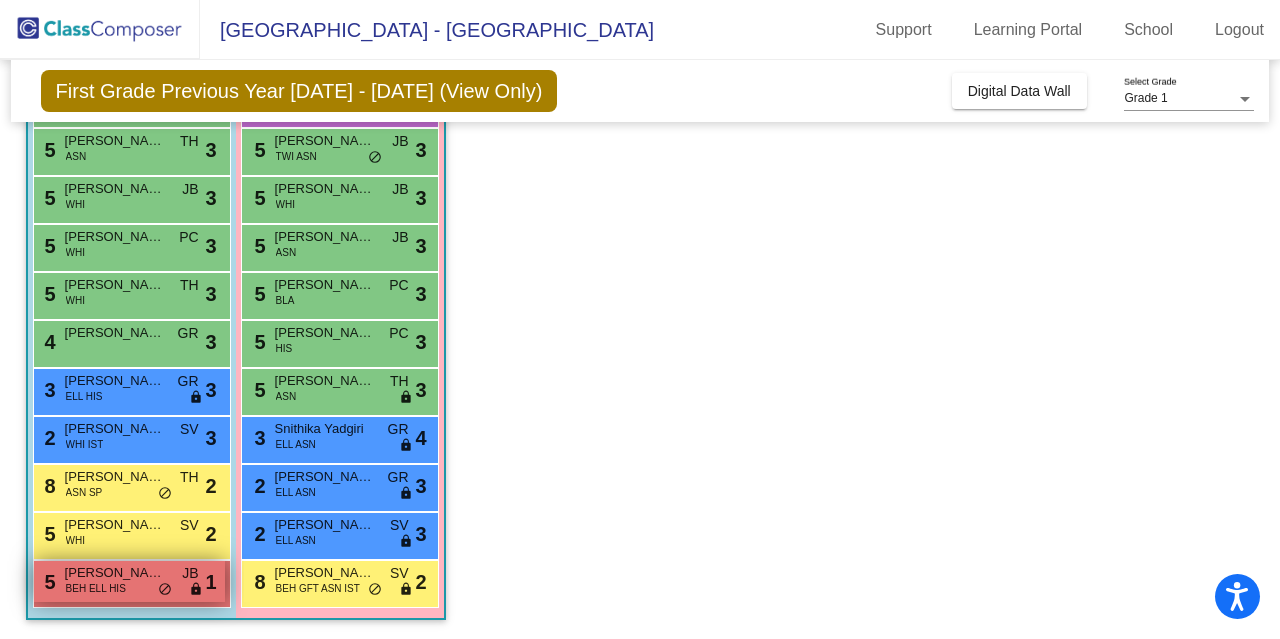 click on "Gunther Arevalo Carrion" at bounding box center [115, 573] 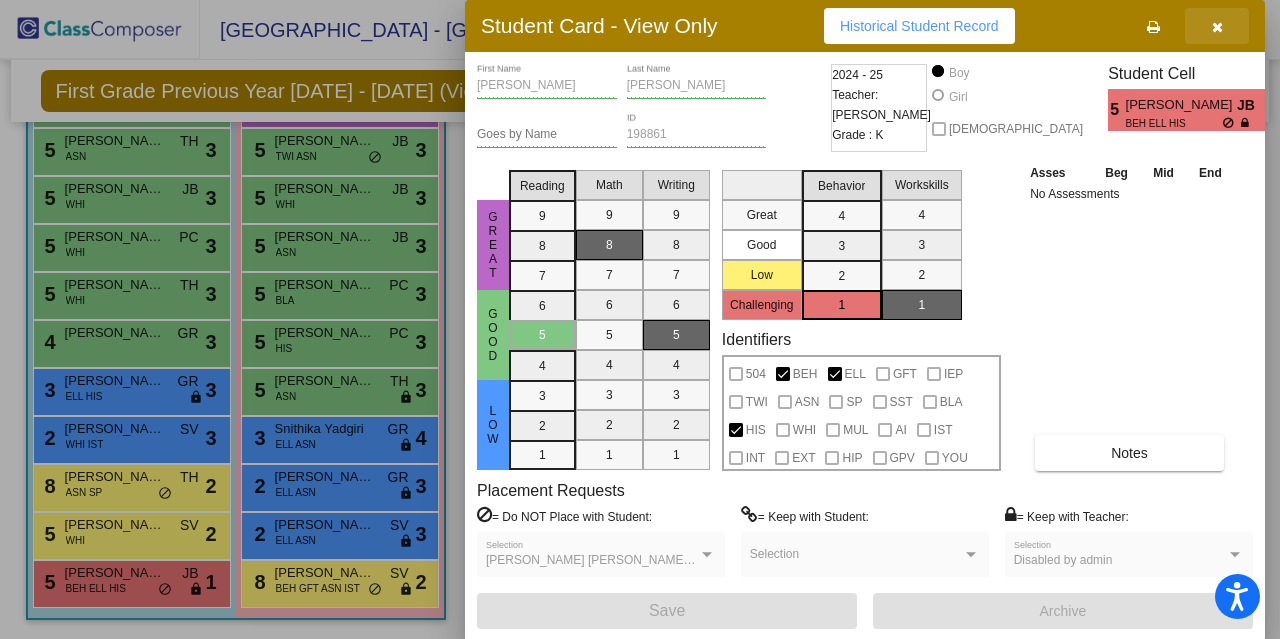 click at bounding box center [1217, 26] 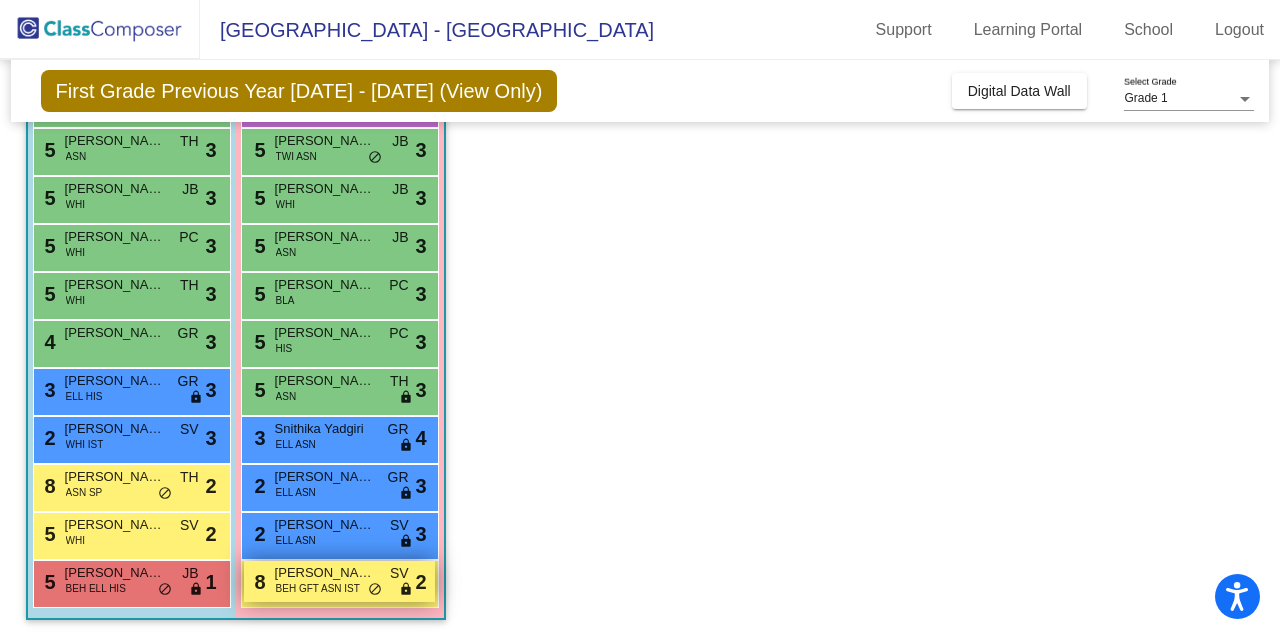 click on "[PERSON_NAME]" at bounding box center [325, 573] 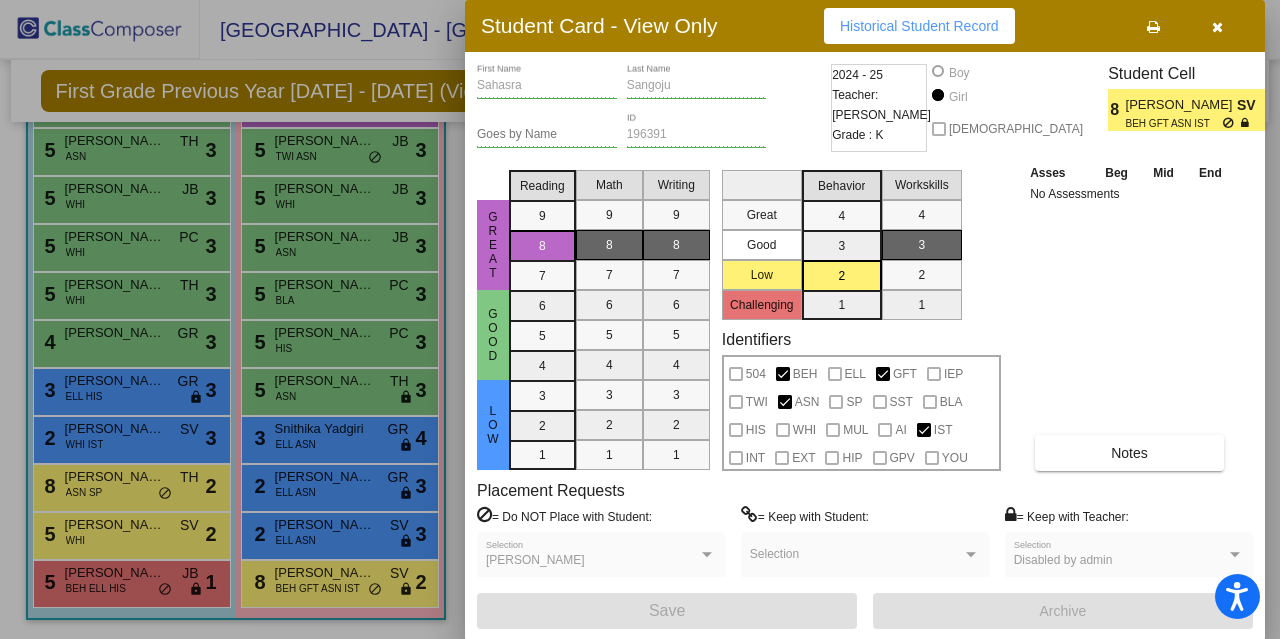 click on "SV" at bounding box center [1251, 105] 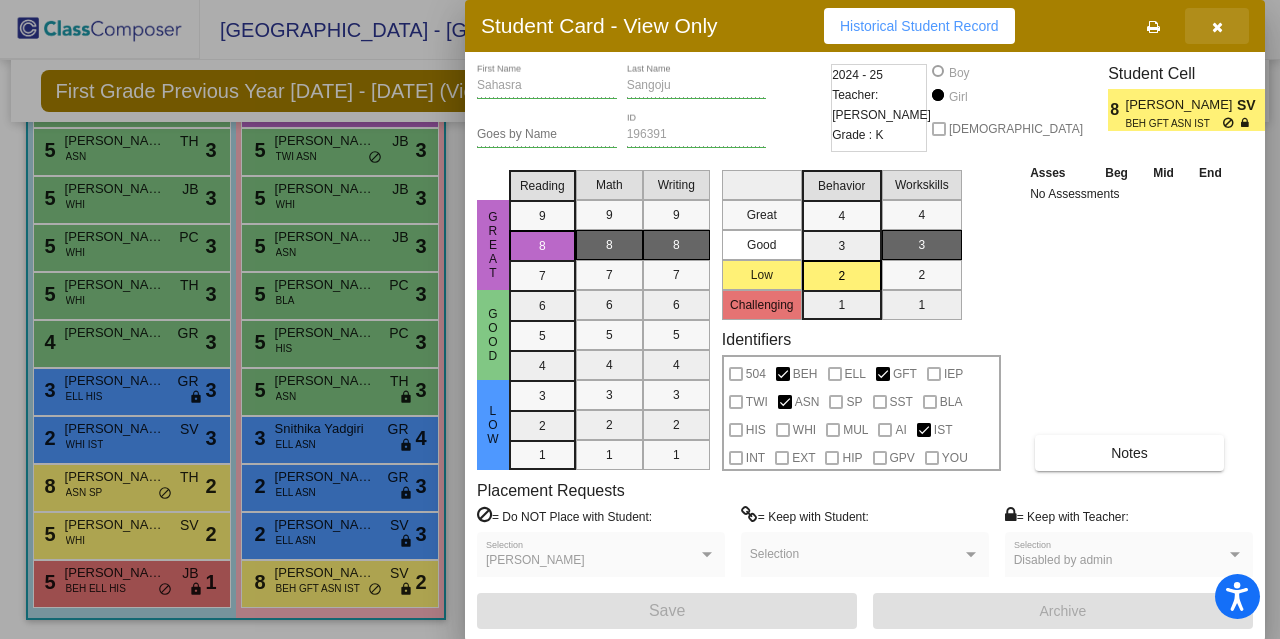 click at bounding box center [1217, 27] 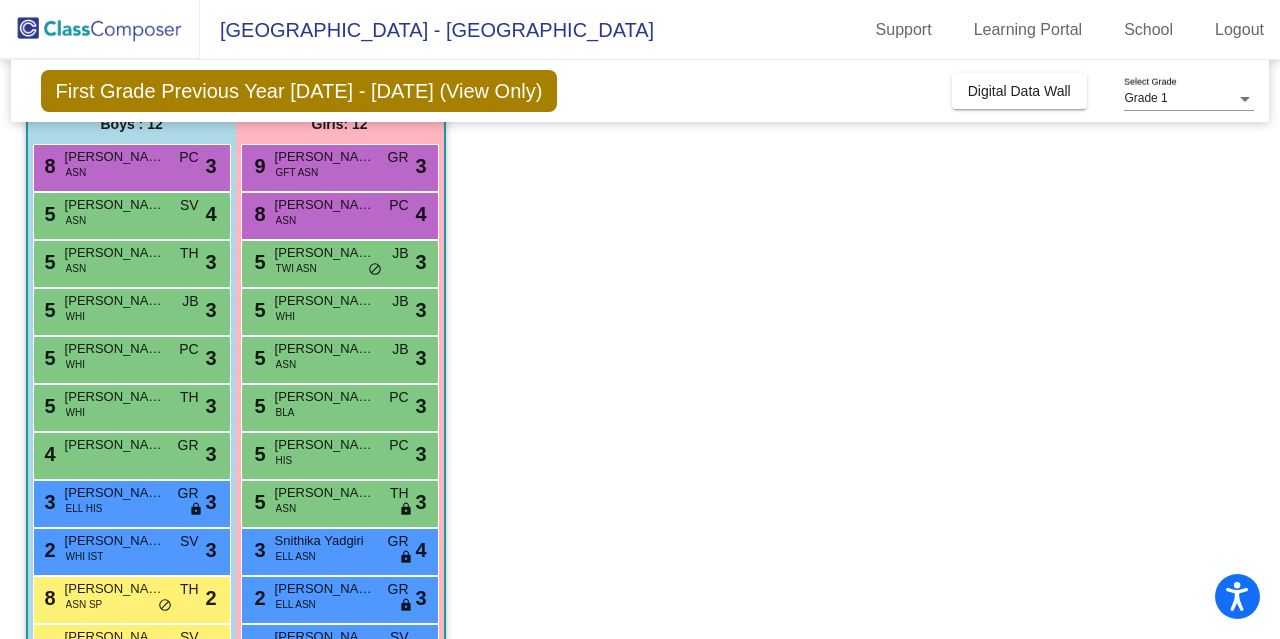 scroll, scrollTop: 288, scrollLeft: 0, axis: vertical 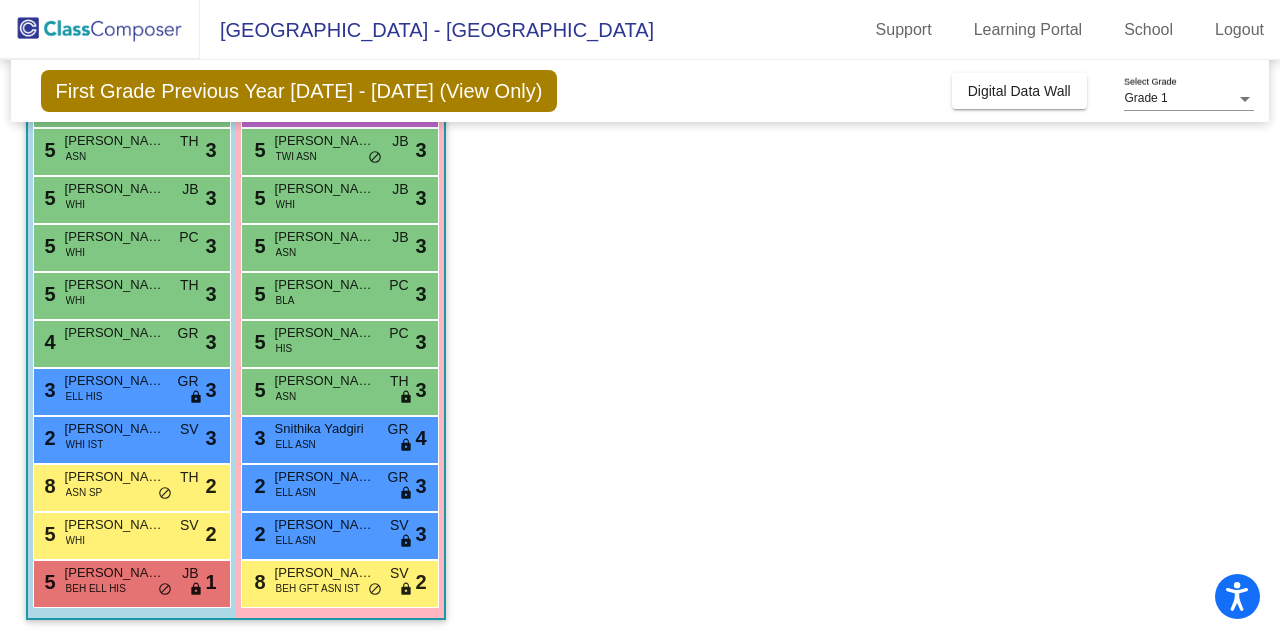 click on "Class 1   - 1-1  picture_as_pdf Kailey Blalock  Add Student  First Name Last Name Student Id  (Recommended)   Boy   Girl   Non Binary Add Close  Boys : 12  8 Rishav Vijayakumar ASN PC lock do_not_disturb_alt 3 5 Iniyan Elango ASN SV lock do_not_disturb_alt 4 5 Abir Gupta ASN TH lock do_not_disturb_alt 3 5 Brauer Hollis WHI JB lock do_not_disturb_alt 3 5 Ethan Ramsey WHI PC lock do_not_disturb_alt 3 5 Preston Hayman WHI TH lock do_not_disturb_alt 3 4 Ryan Kunovac GR lock do_not_disturb_alt 3 3 Ricardo Rodas Sanchez ELL HIS GR lock do_not_disturb_alt 3 2 Theodore Purgason WHI IST SV lock do_not_disturb_alt 3 8 Bharat Nukala ASN SP TH lock do_not_disturb_alt 2 5 William Winkie WHI SV lock do_not_disturb_alt 2 5 Gunther Arevalo Carrion BEH ELL HIS JB lock do_not_disturb_alt 1 Girls: 12 9 Kiana Tanwar GFT ASN GR lock do_not_disturb_alt 3 8 Aaria Akella ASN PC lock do_not_disturb_alt 4 5 Aadhya Saravanan TWI ASN JB lock do_not_disturb_alt 3 5 Isabella Grasso WHI JB lock do_not_disturb_alt 3 5 Jordan Mathew ASN 3" 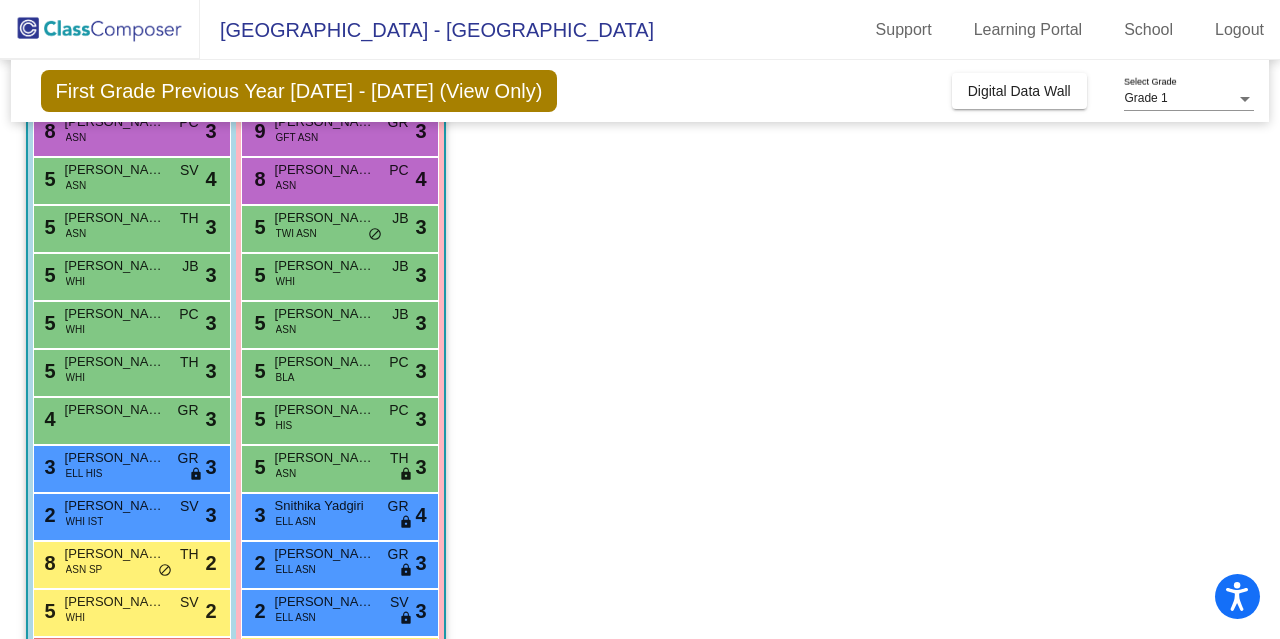 scroll, scrollTop: 288, scrollLeft: 0, axis: vertical 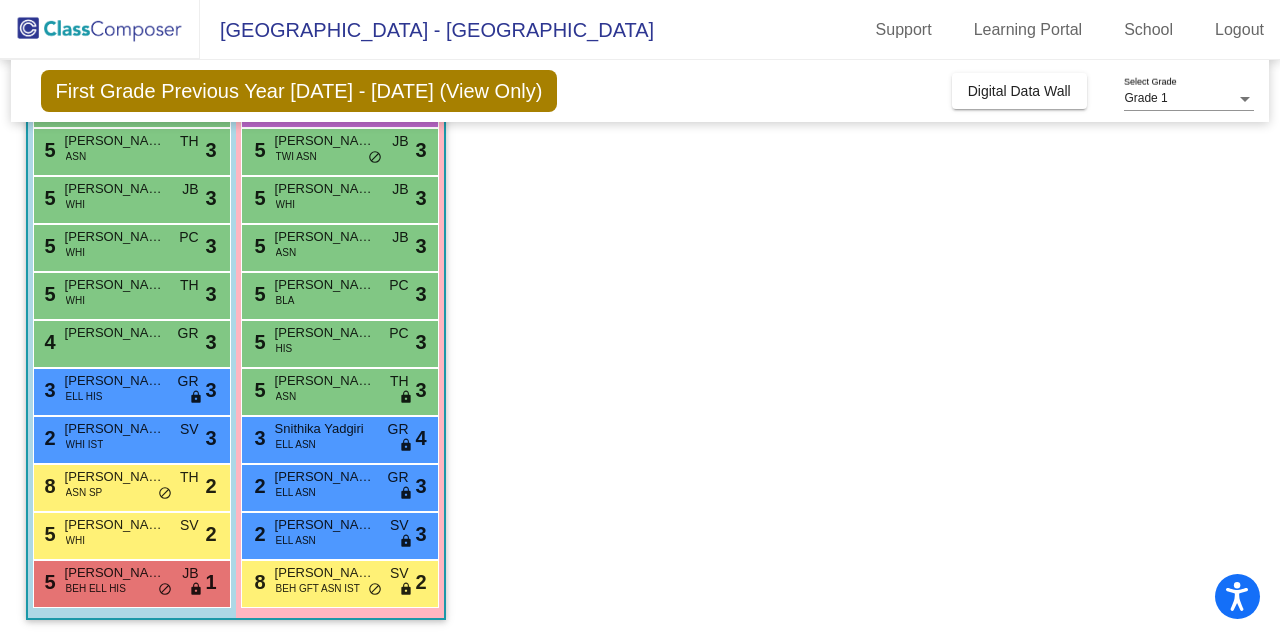 click on "Class 1   - 1-1  picture_as_pdf Kailey Blalock  Add Student  First Name Last Name Student Id  (Recommended)   Boy   Girl   Non Binary Add Close  Boys : 12  8 Rishav Vijayakumar ASN PC lock do_not_disturb_alt 3 5 Iniyan Elango ASN SV lock do_not_disturb_alt 4 5 Abir Gupta ASN TH lock do_not_disturb_alt 3 5 Brauer Hollis WHI JB lock do_not_disturb_alt 3 5 Ethan Ramsey WHI PC lock do_not_disturb_alt 3 5 Preston Hayman WHI TH lock do_not_disturb_alt 3 4 Ryan Kunovac GR lock do_not_disturb_alt 3 3 Ricardo Rodas Sanchez ELL HIS GR lock do_not_disturb_alt 3 2 Theodore Purgason WHI IST SV lock do_not_disturb_alt 3 8 Bharat Nukala ASN SP TH lock do_not_disturb_alt 2 5 William Winkie WHI SV lock do_not_disturb_alt 2 5 Gunther Arevalo Carrion BEH ELL HIS JB lock do_not_disturb_alt 1 Girls: 12 9 Kiana Tanwar GFT ASN GR lock do_not_disturb_alt 3 8 Aaria Akella ASN PC lock do_not_disturb_alt 4 5 Aadhya Saravanan TWI ASN JB lock do_not_disturb_alt 3 5 Isabella Grasso WHI JB lock do_not_disturb_alt 3 5 Jordan Mathew ASN 3" 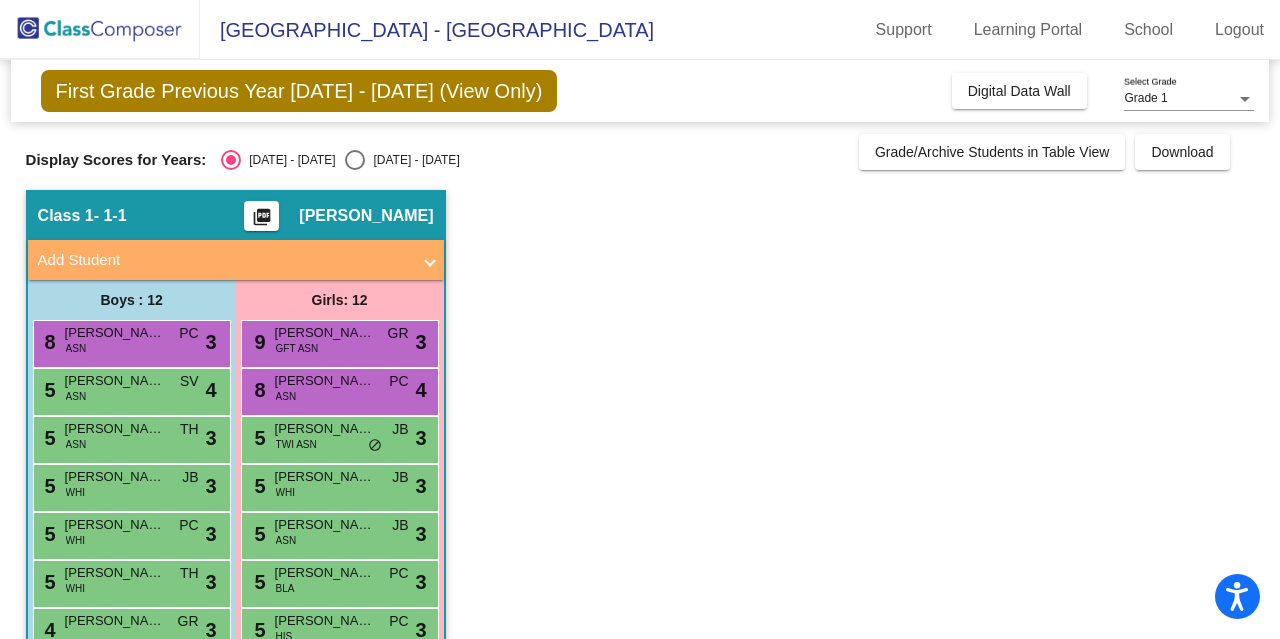 scroll, scrollTop: 288, scrollLeft: 0, axis: vertical 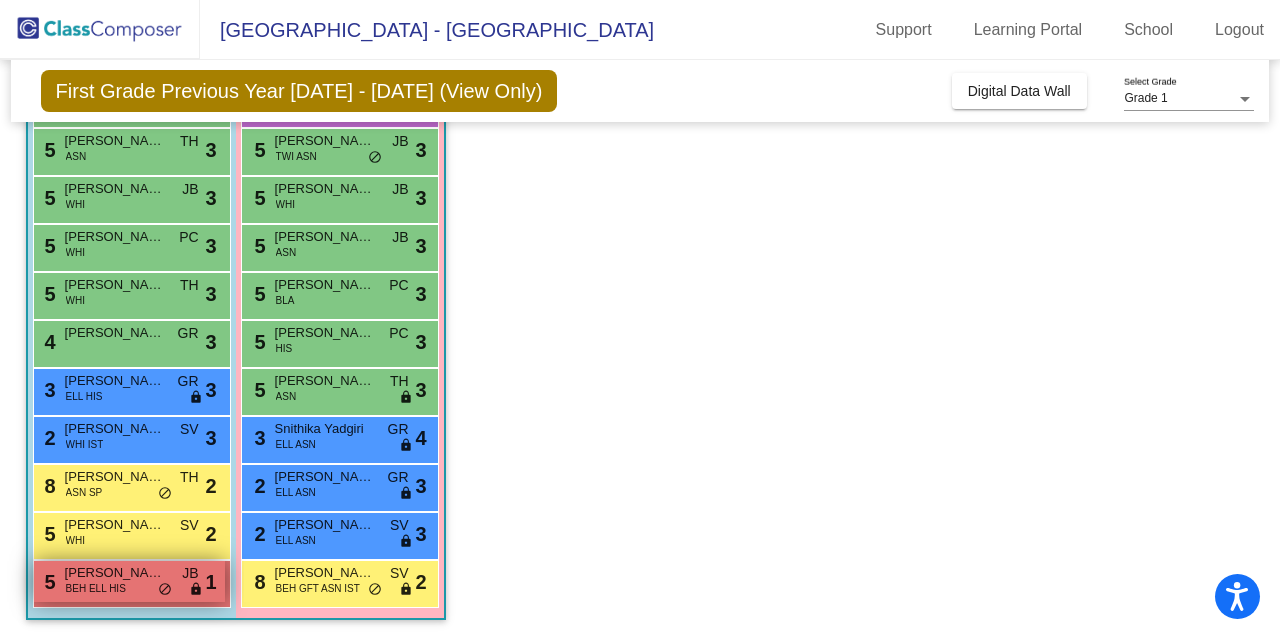click on "BEH ELL HIS" at bounding box center [96, 588] 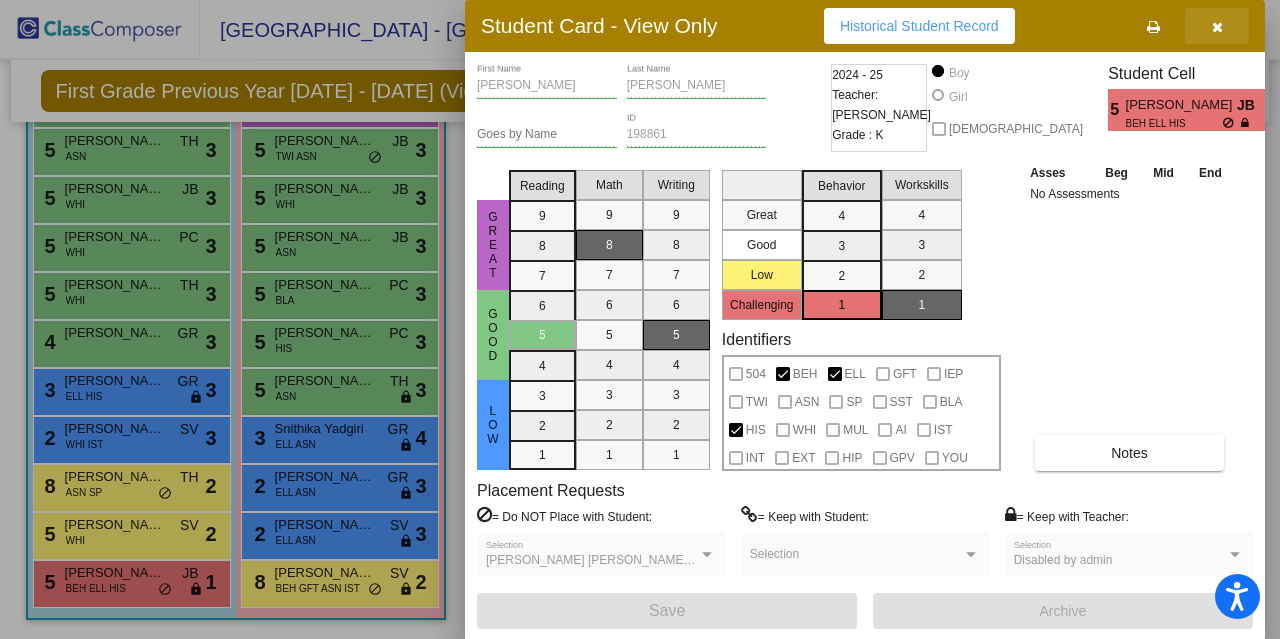 click at bounding box center [1217, 26] 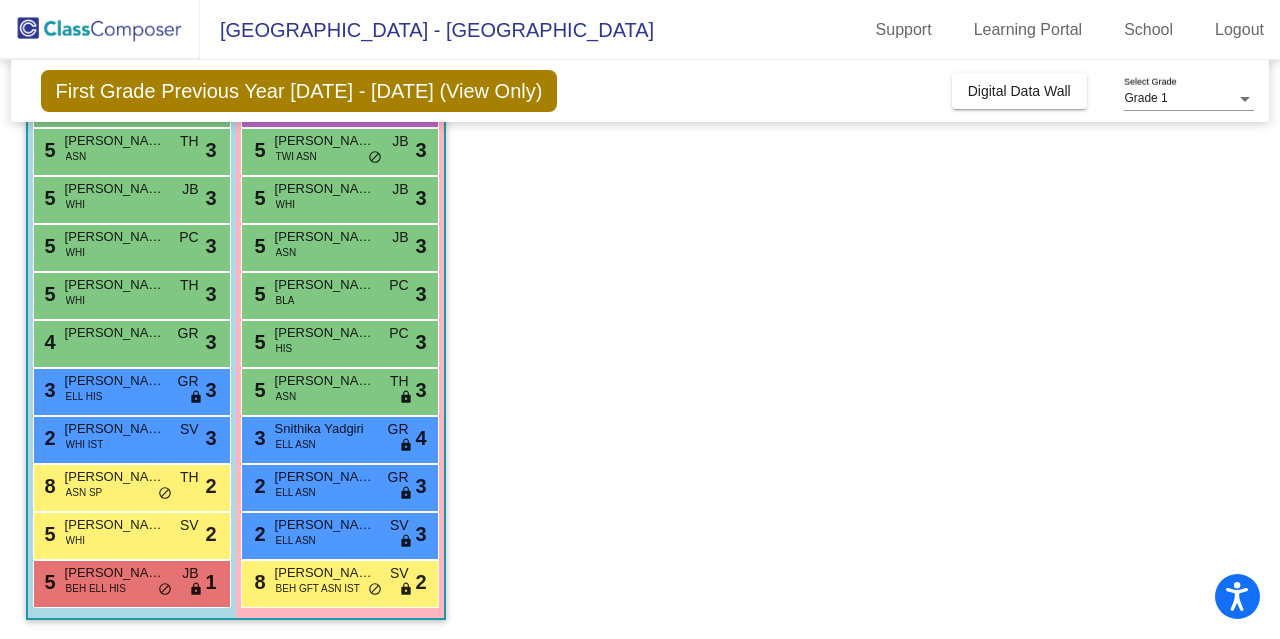 click on "Class 1   - 1-1  picture_as_pdf Kailey Blalock  Add Student  First Name Last Name Student Id  (Recommended)   Boy   Girl   Non Binary Add Close  Boys : 12  8 Rishav Vijayakumar ASN PC lock do_not_disturb_alt 3 5 Iniyan Elango ASN SV lock do_not_disturb_alt 4 5 Abir Gupta ASN TH lock do_not_disturb_alt 3 5 Brauer Hollis WHI JB lock do_not_disturb_alt 3 5 Ethan Ramsey WHI PC lock do_not_disturb_alt 3 5 Preston Hayman WHI TH lock do_not_disturb_alt 3 4 Ryan Kunovac GR lock do_not_disturb_alt 3 3 Ricardo Rodas Sanchez ELL HIS GR lock do_not_disturb_alt 3 2 Theodore Purgason WHI IST SV lock do_not_disturb_alt 3 8 Bharat Nukala ASN SP TH lock do_not_disturb_alt 2 5 William Winkie WHI SV lock do_not_disturb_alt 2 5 Gunther Arevalo Carrion BEH ELL HIS JB lock do_not_disturb_alt 1 Girls: 12 9 Kiana Tanwar GFT ASN GR lock do_not_disturb_alt 3 8 Aaria Akella ASN PC lock do_not_disturb_alt 4 5 Aadhya Saravanan TWI ASN JB lock do_not_disturb_alt 3 5 Isabella Grasso WHI JB lock do_not_disturb_alt 3 5 Jordan Mathew ASN 3" 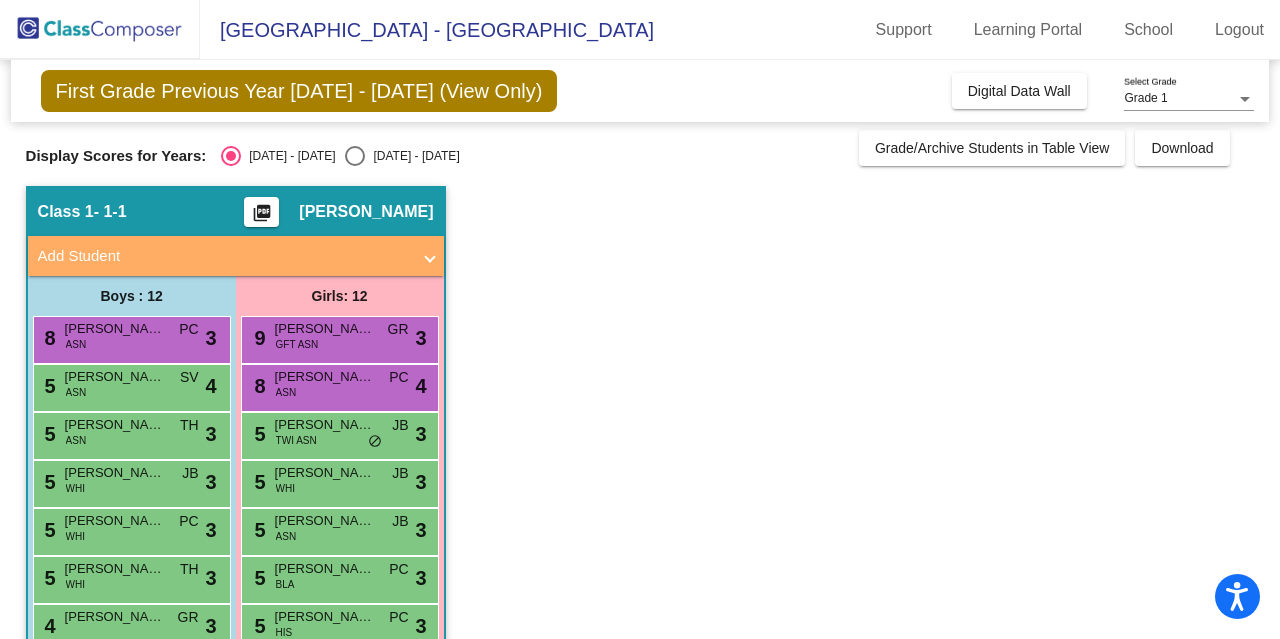 scroll, scrollTop: 288, scrollLeft: 0, axis: vertical 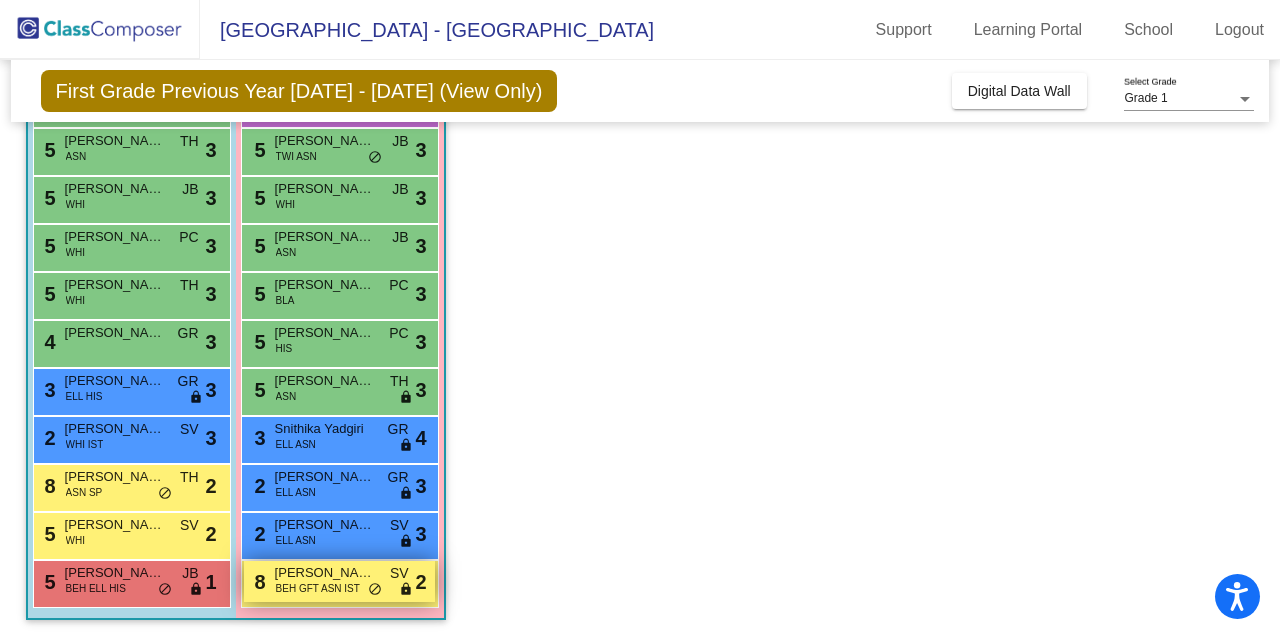 click on "8 Sahasra Sangoju BEH GFT ASN IST SV lock do_not_disturb_alt 2" at bounding box center [339, 581] 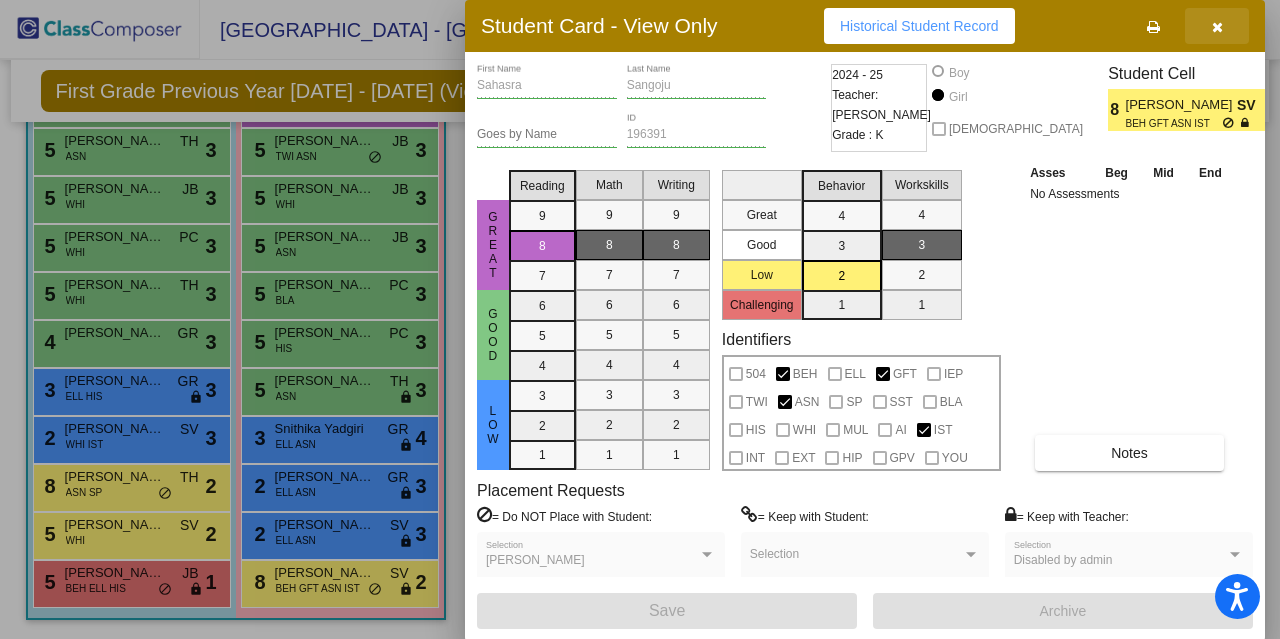 click at bounding box center [1217, 26] 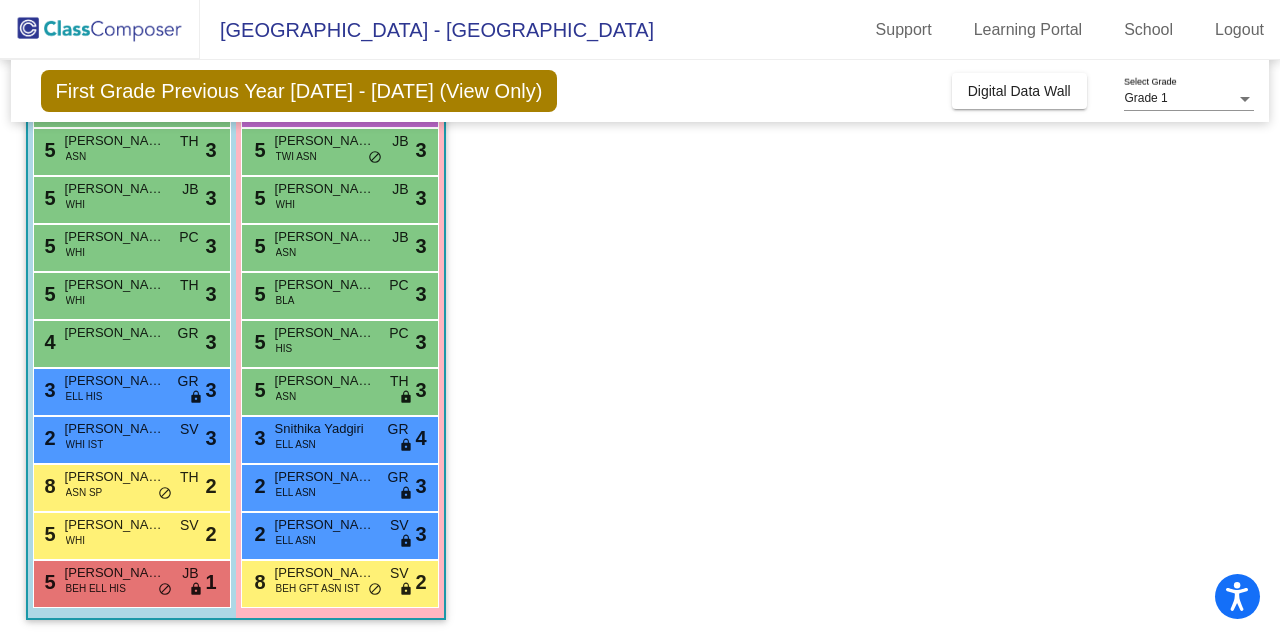 scroll, scrollTop: 0, scrollLeft: 0, axis: both 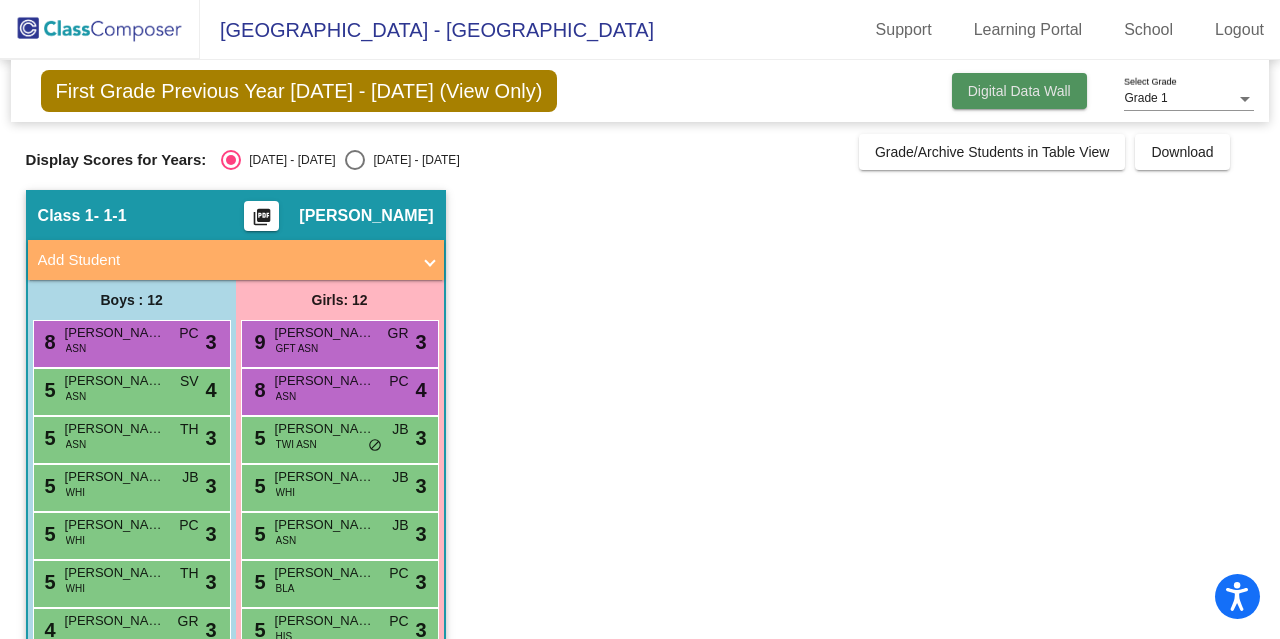 click on "Digital Data Wall" 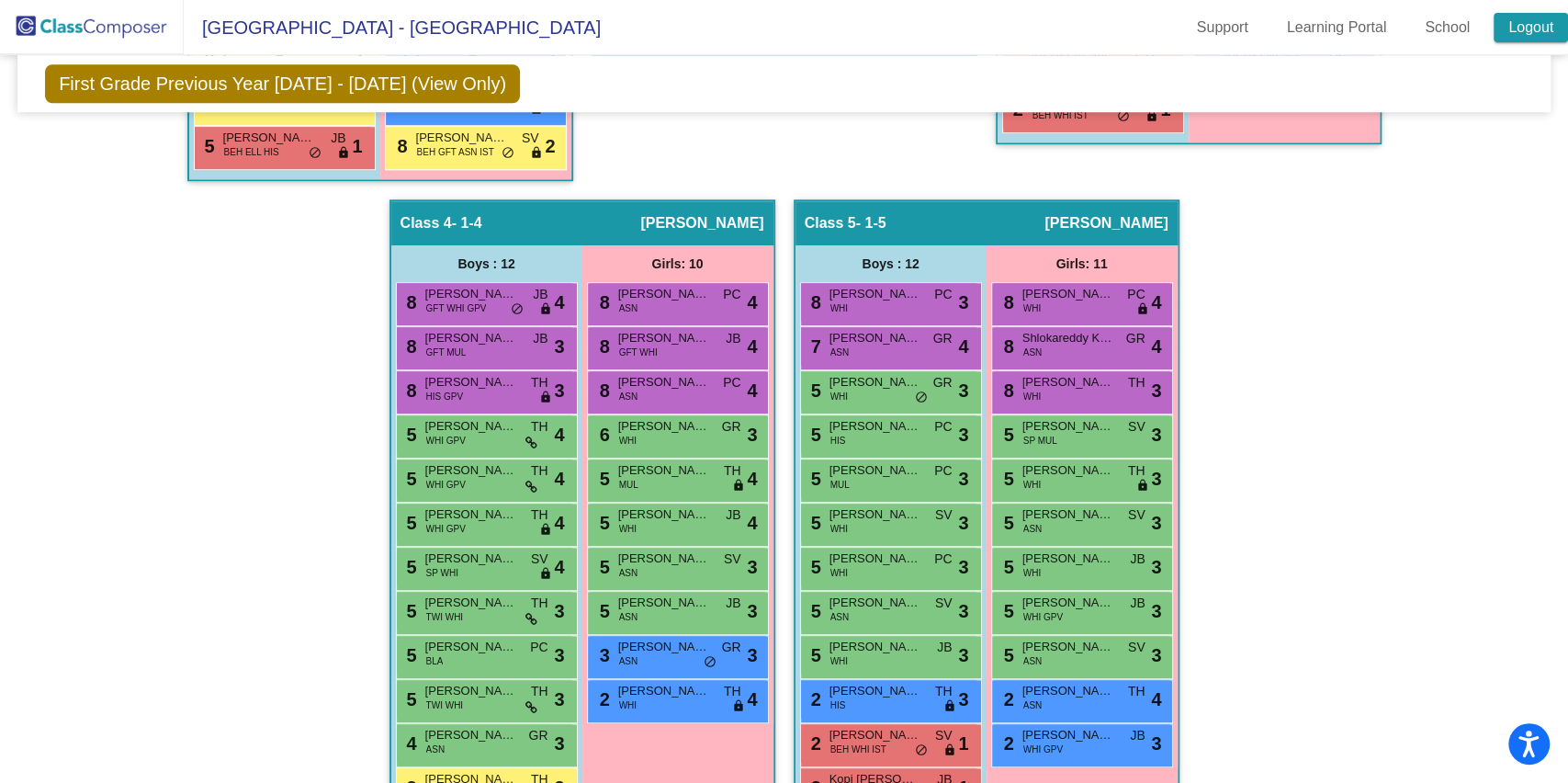 scroll, scrollTop: 1081, scrollLeft: 0, axis: vertical 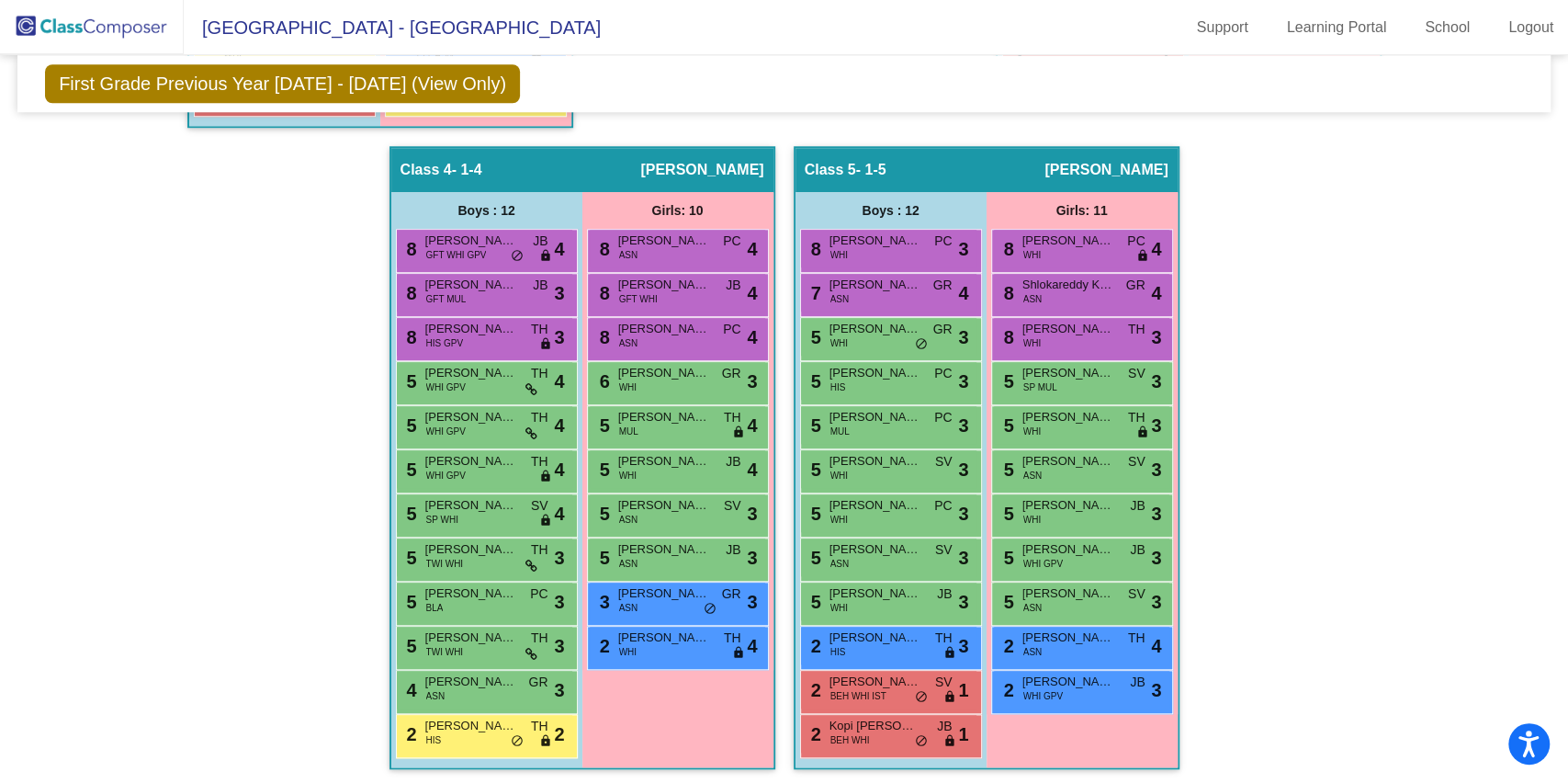 drag, startPoint x: 1146, startPoint y: 14, endPoint x: 258, endPoint y: 495, distance: 1009.9035 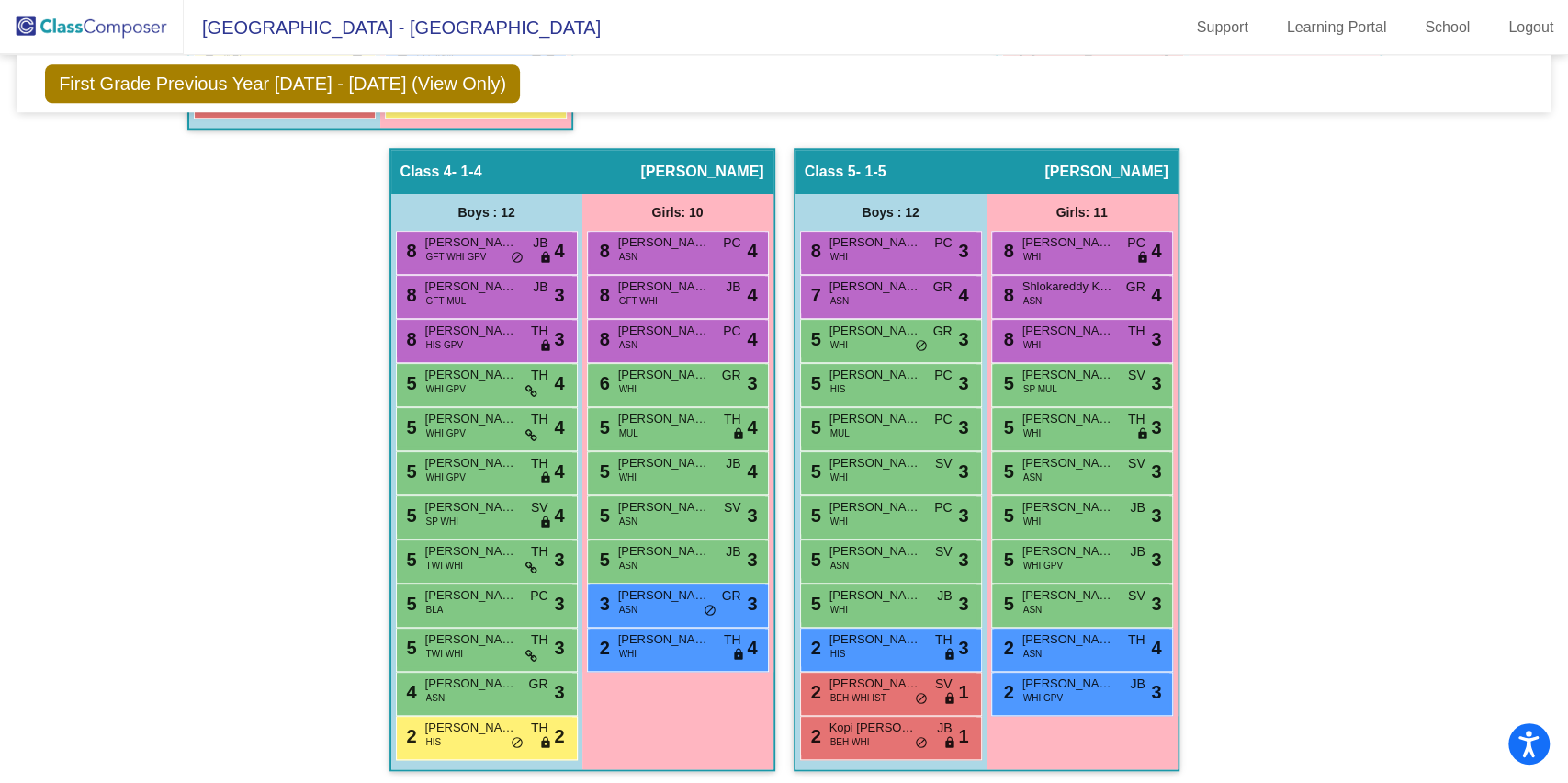 scroll, scrollTop: 0, scrollLeft: 0, axis: both 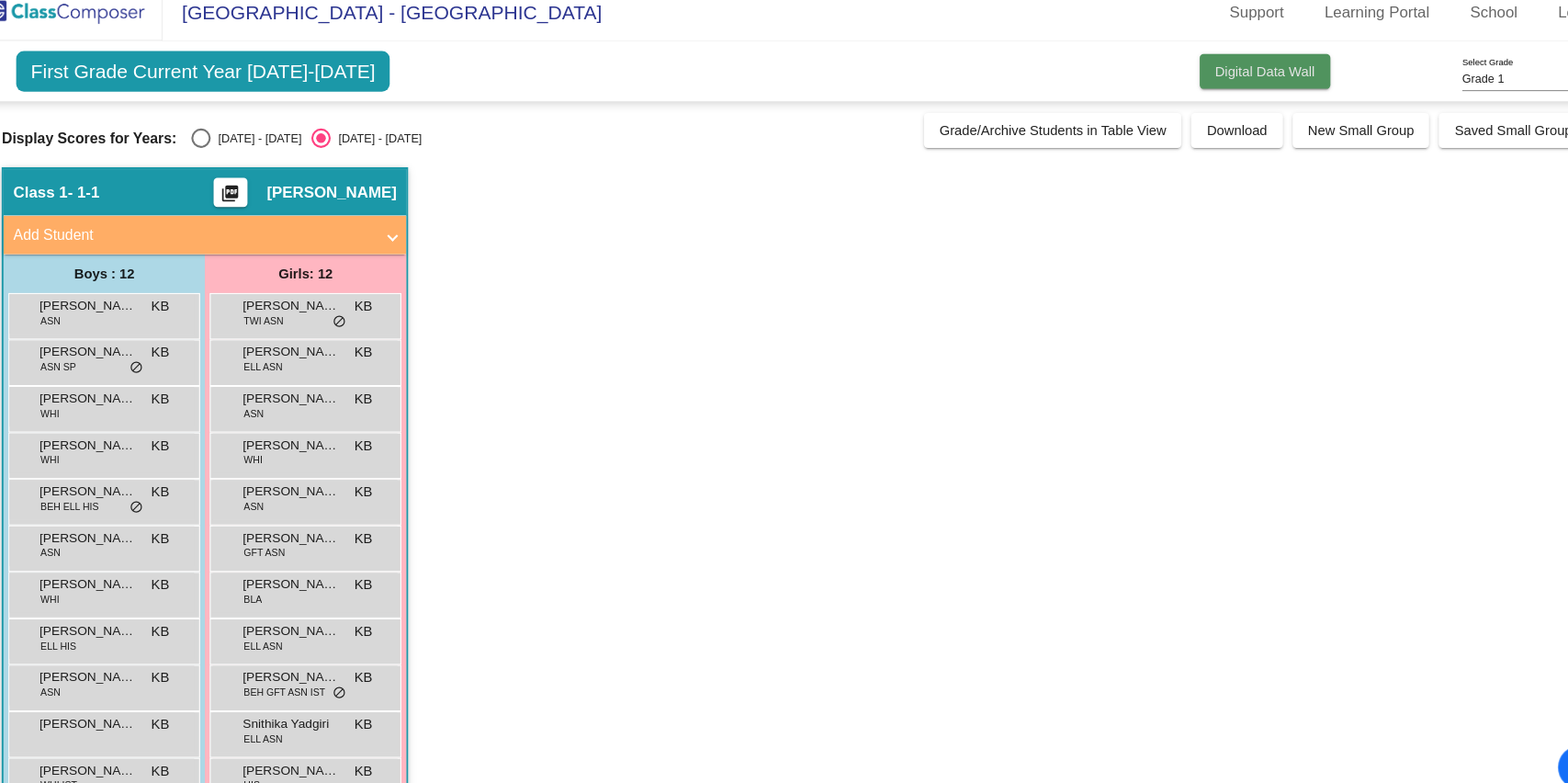 click on "Digital Data Wall" 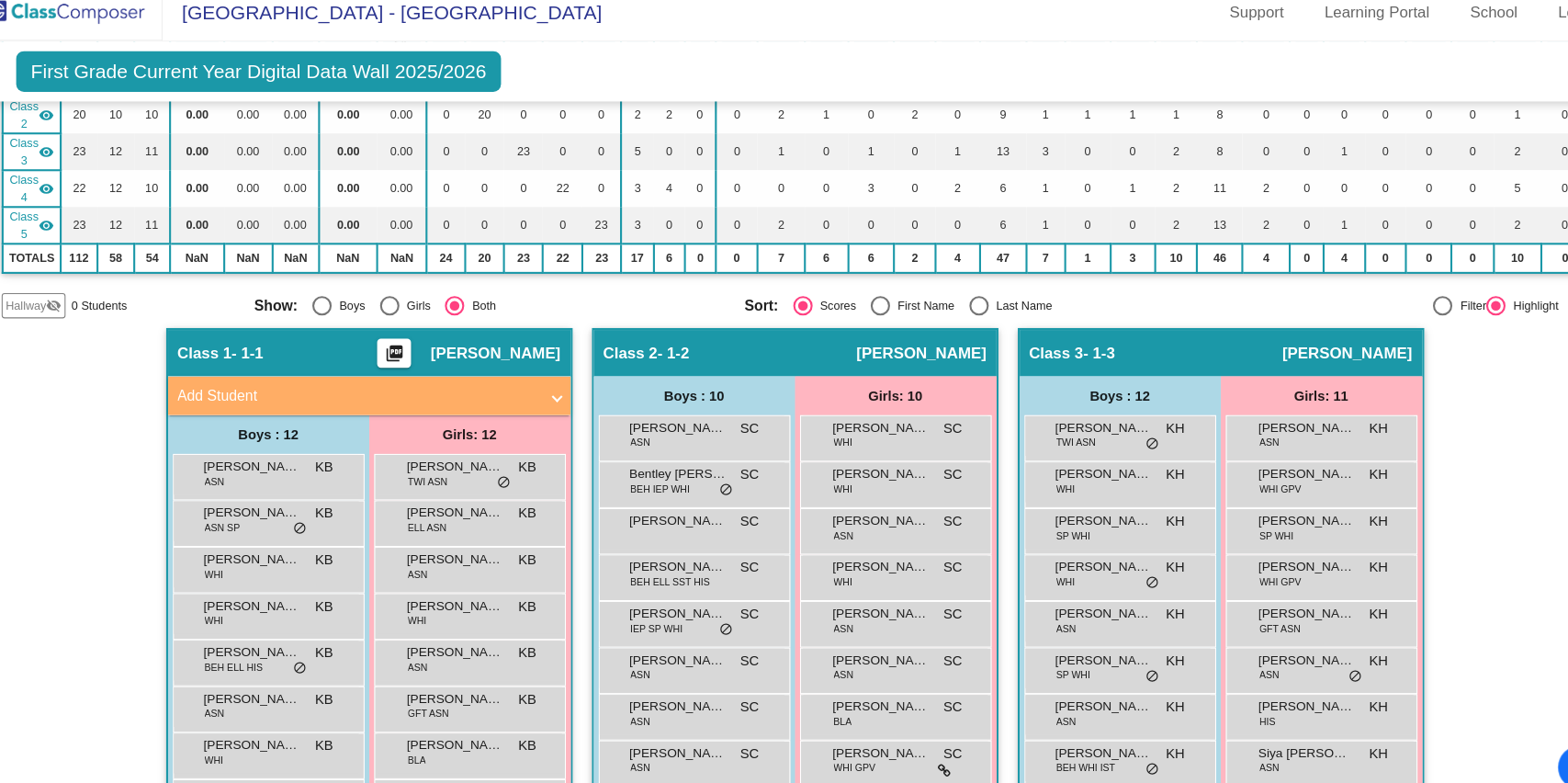 scroll, scrollTop: 0, scrollLeft: 0, axis: both 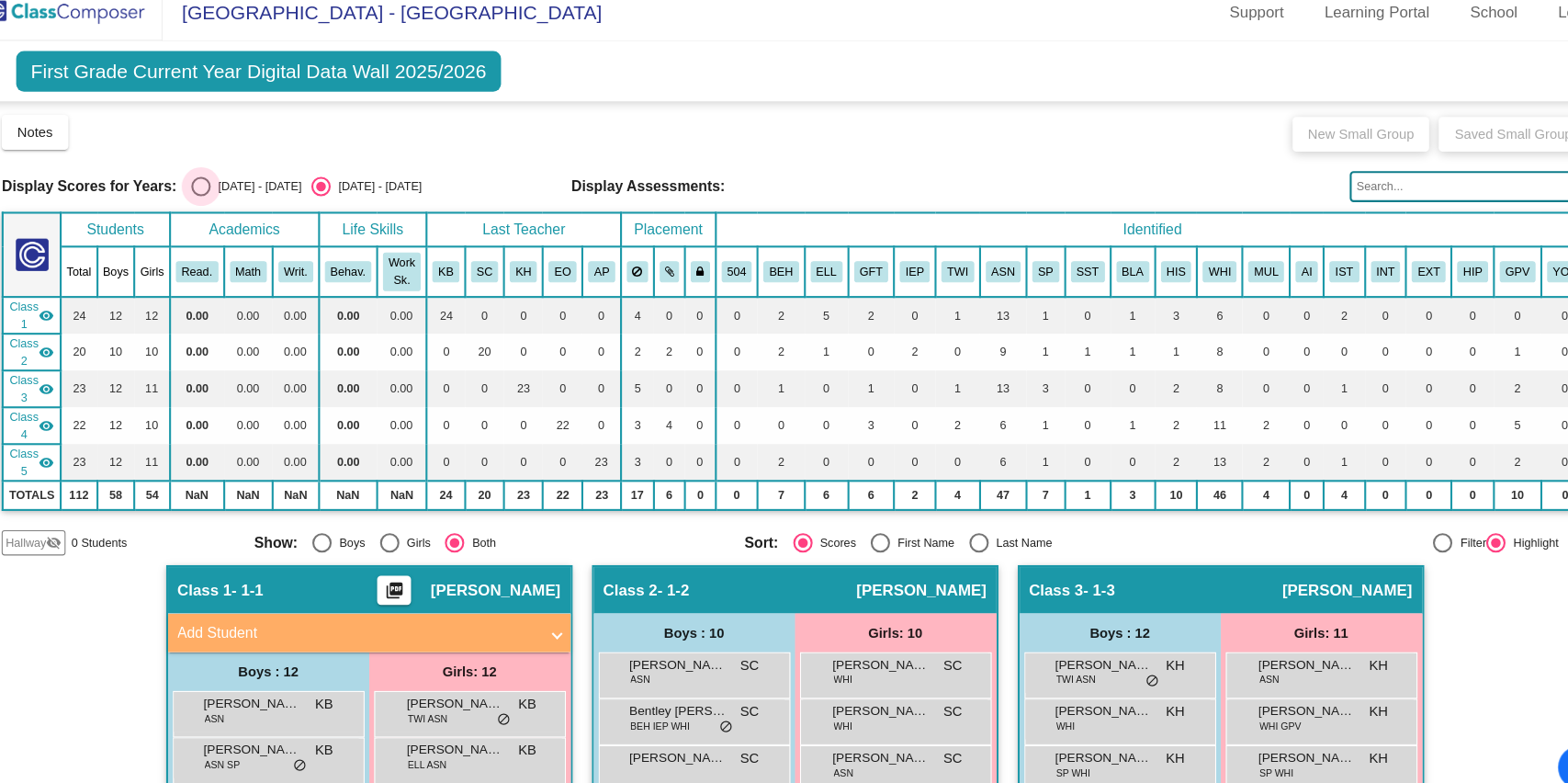 click at bounding box center [220, 193] 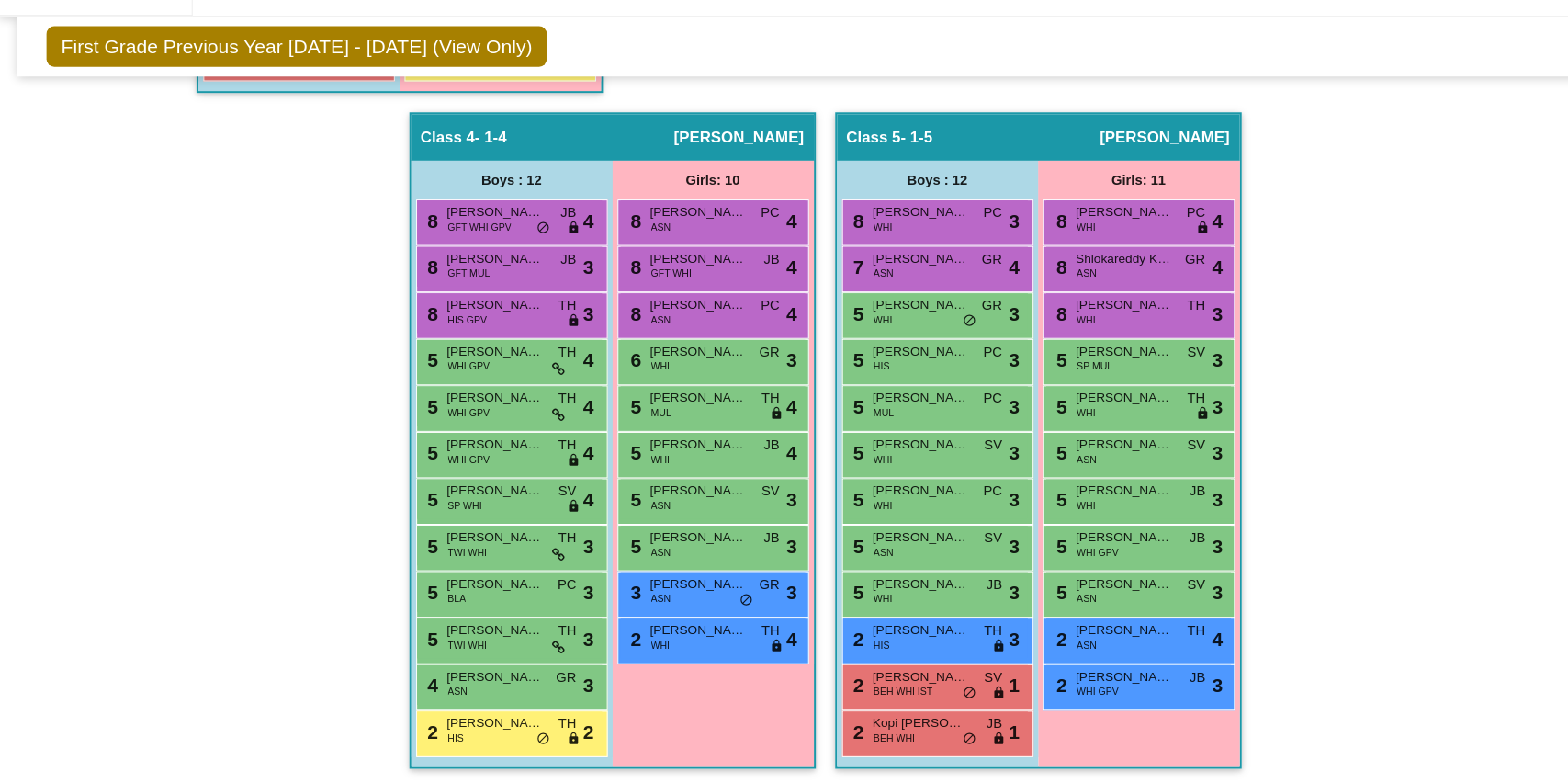 scroll, scrollTop: 1081, scrollLeft: 0, axis: vertical 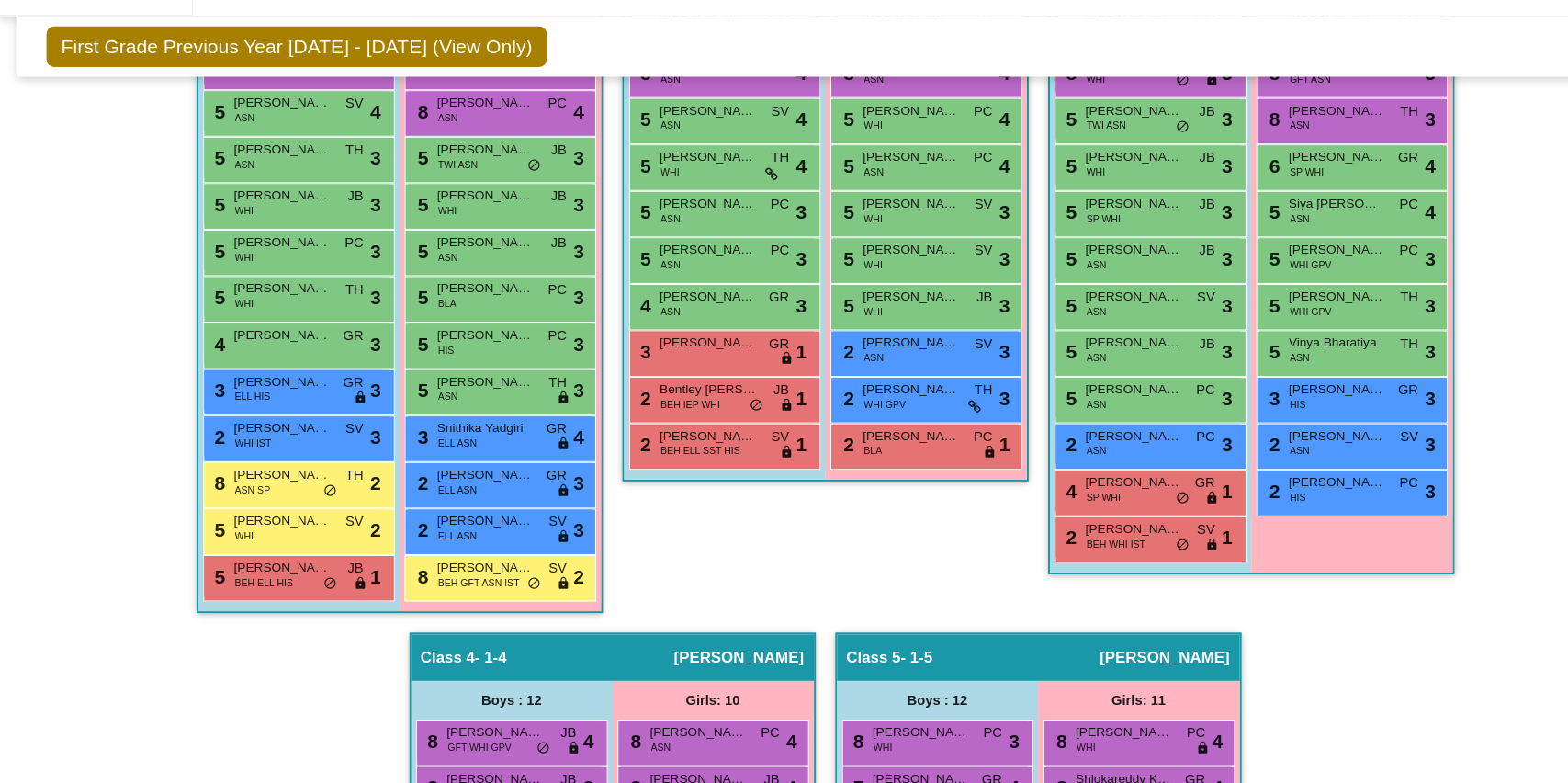 click on "Class 2   - 1-2  picture_as_pdf [PERSON_NAME]  Add Student  First Name Last Name Student Id  (Recommended)   Boy   Girl   [DEMOGRAPHIC_DATA] Add Close  Boys : 10  9 [PERSON_NAME] IEP SP WHI GR lock do_not_disturb_alt 3 8 [PERSON_NAME] [PERSON_NAME] ASN SV lock do_not_disturb_alt 4 5 [PERSON_NAME] Gone ASN SV lock do_not_disturb_alt 4 5 [PERSON_NAME] WHI TH lock do_not_disturb_alt 4 5 [PERSON_NAME] ASN PC lock do_not_disturb_alt 3 5 [PERSON_NAME] ASN PC lock do_not_disturb_alt 3 4 [PERSON_NAME] ASN GR lock do_not_disturb_alt 3 3 [PERSON_NAME] GR lock do_not_disturb_alt 1 2 Bentley [PERSON_NAME] BEH IEP WHI JB lock do_not_disturb_alt 1 2 [PERSON_NAME] BEH ELL SST HIS SV lock do_not_disturb_alt 1 Girls: 10 8 [PERSON_NAME] ASN TH lock do_not_disturb_alt 4 8 [PERSON_NAME] [PERSON_NAME] ASN TH lock do_not_disturb_alt 4 5 [PERSON_NAME] WHI PC lock do_not_disturb_alt 4 5 [PERSON_NAME] [PERSON_NAME] ASN PC lock do_not_disturb_alt 4 5 [PERSON_NAME] WHI SV lock do_not_disturb_alt 3 5 [PERSON_NAME] WHI SV lock do_not_disturb_alt 3 5 WHI JB 3" 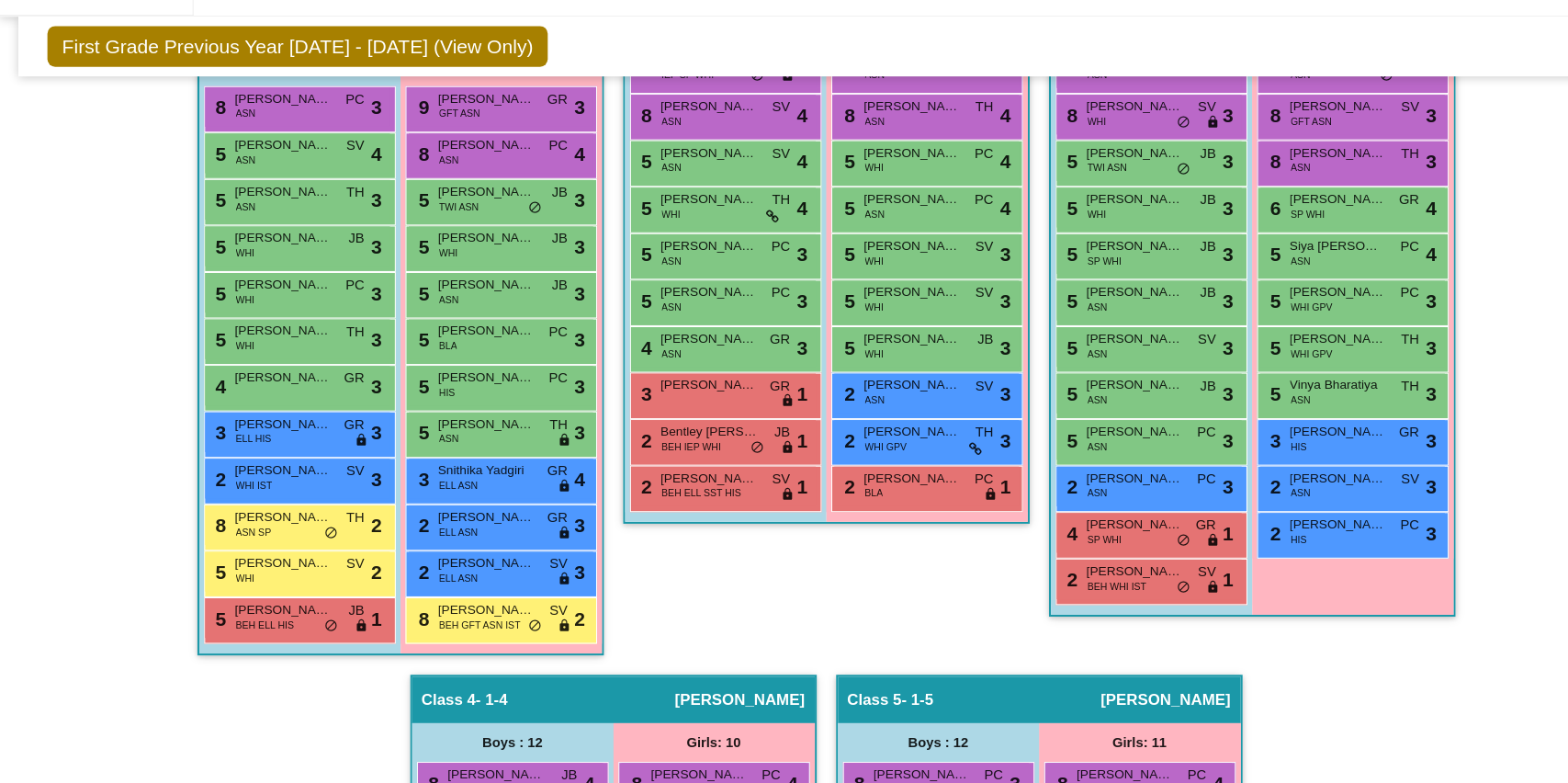scroll, scrollTop: 550, scrollLeft: 0, axis: vertical 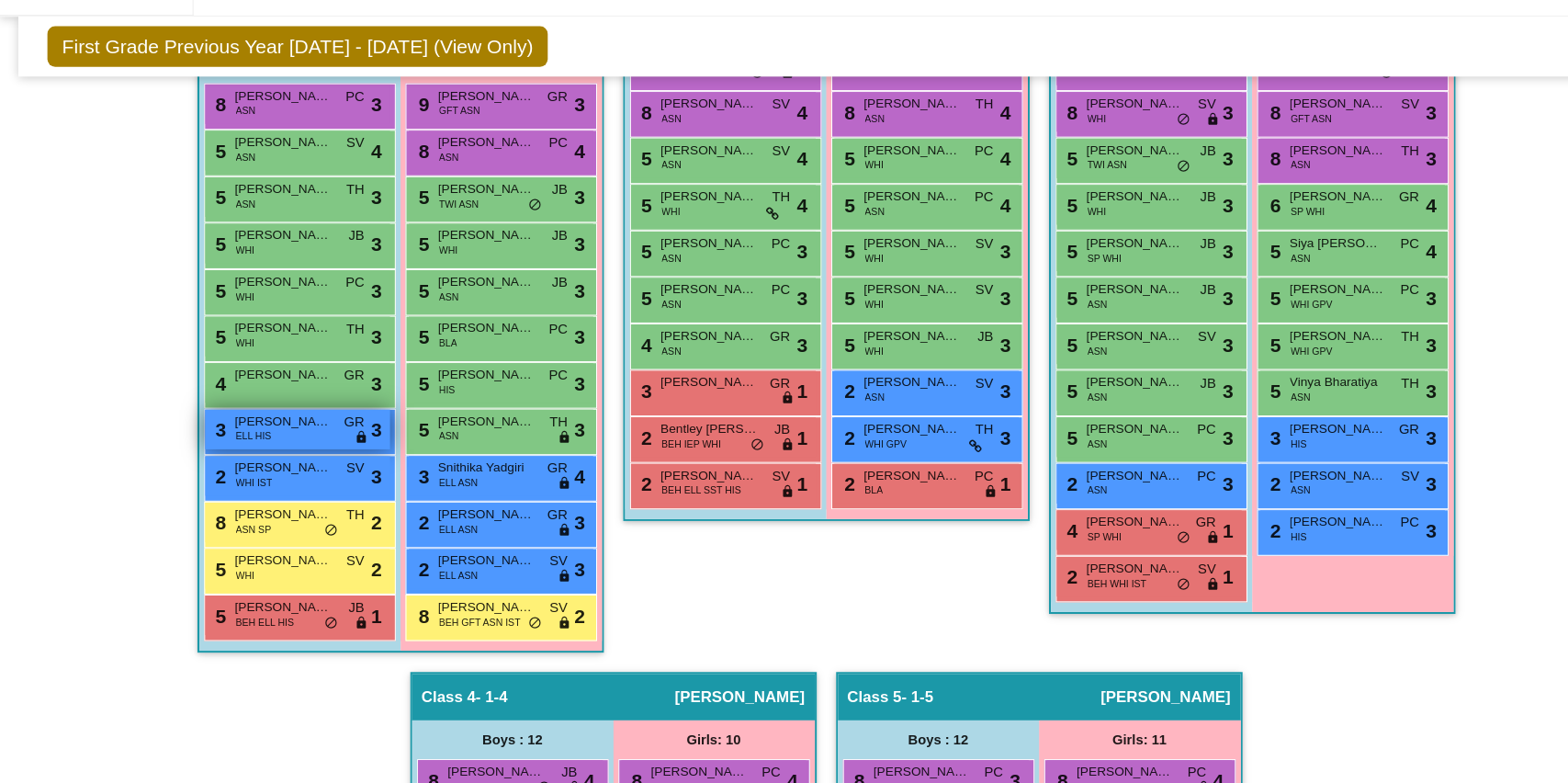 click on "ELL HIS" at bounding box center [241, 453] 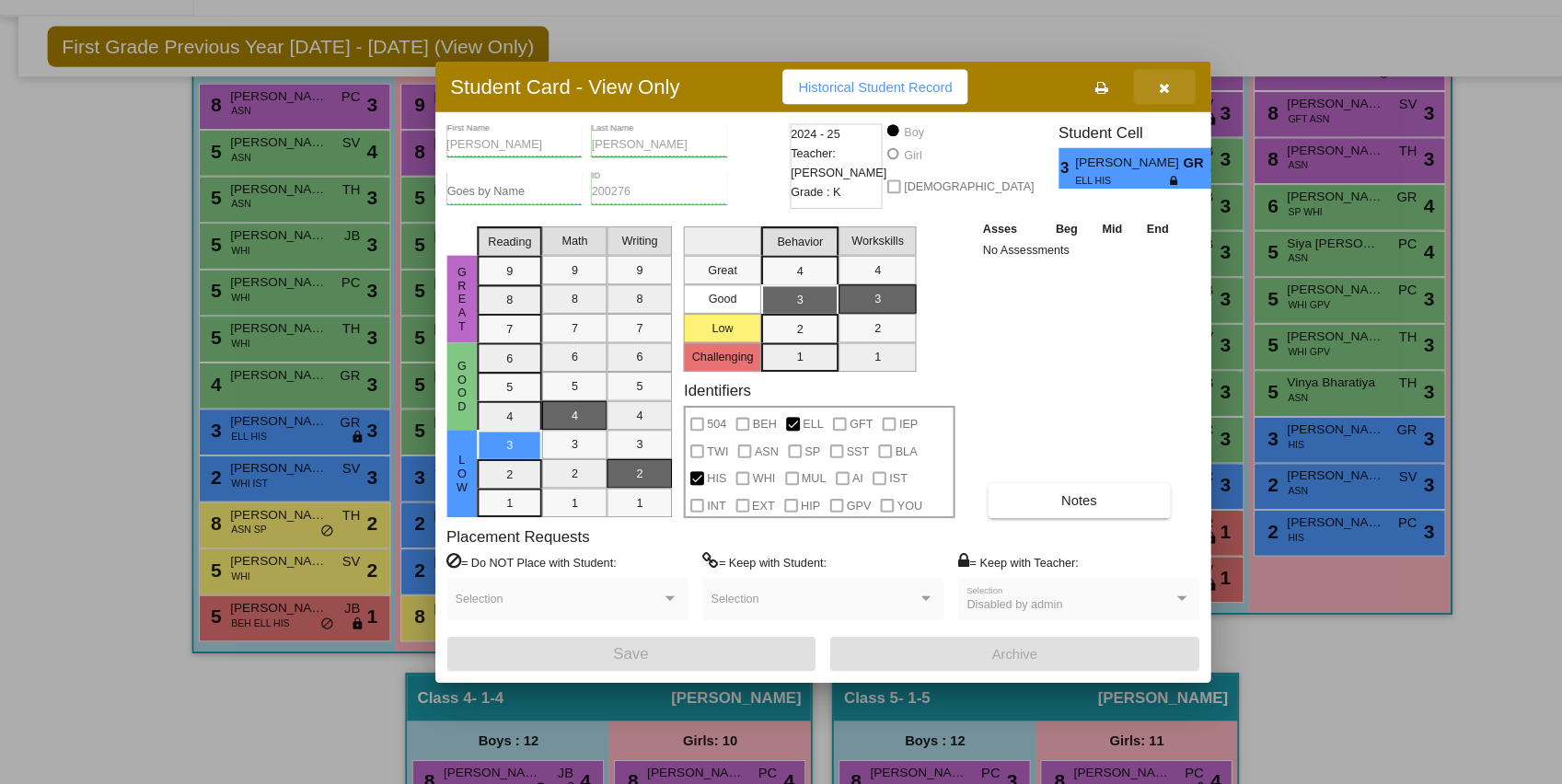click at bounding box center [1105, 121] 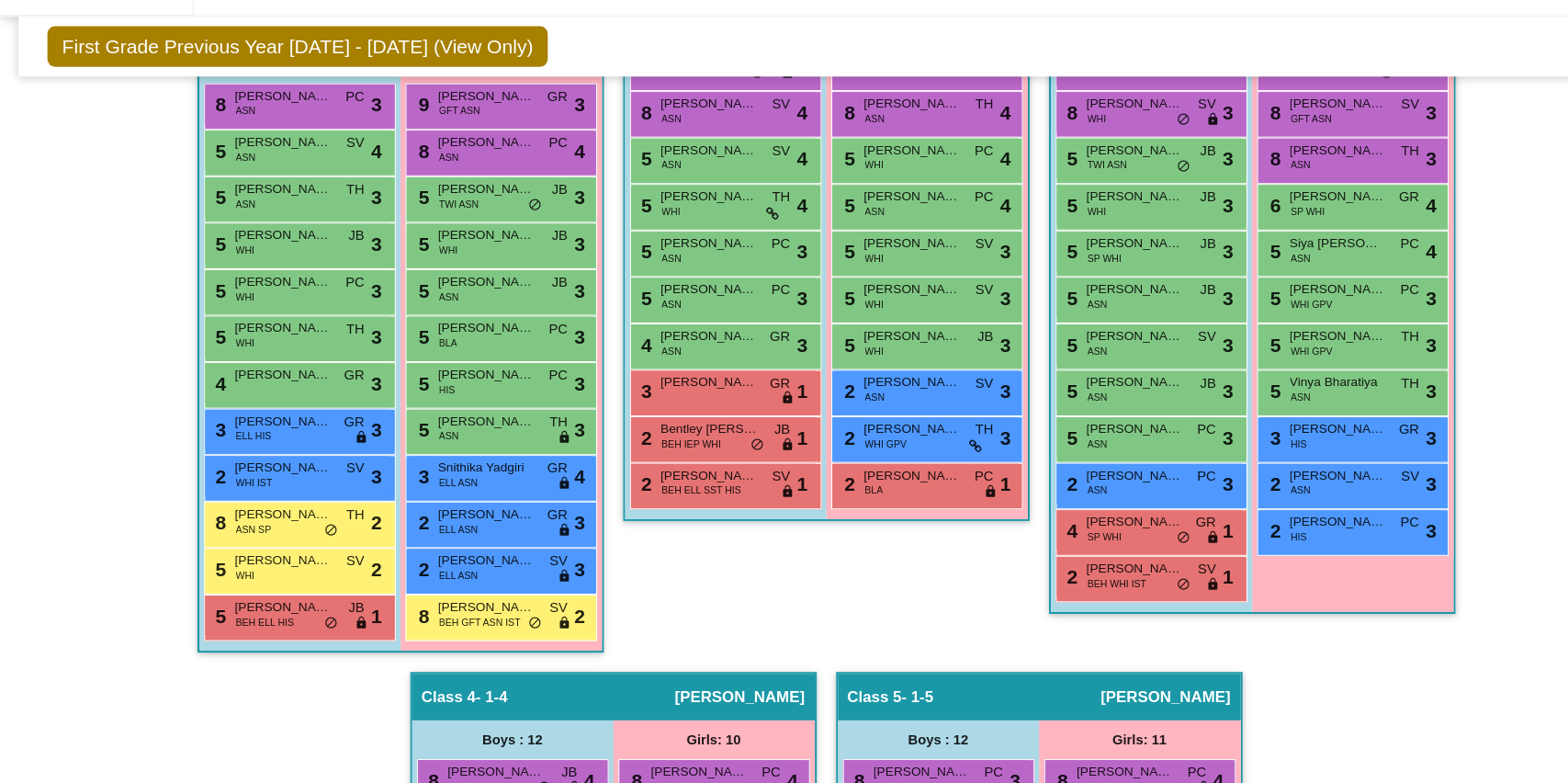 click on "Hallway   - Hallway Class  picture_as_pdf  Add Student  First Name Last Name Student Id  (Recommended)   Boy   Girl   [DEMOGRAPHIC_DATA] Add Close  Boys : 0    No Students   Girls: 0   No Students   Class 1   - 1-1  picture_as_pdf [PERSON_NAME]  Add Student  First Name Last Name Student Id  (Recommended)   Boy   Girl   [DEMOGRAPHIC_DATA] Add Close  Boys : 12  8 [PERSON_NAME] ASN PC lock do_not_disturb_alt 3 5 [PERSON_NAME] ASN SV lock do_not_disturb_alt 4 5 [PERSON_NAME] ASN TH lock do_not_disturb_alt 3 5 [PERSON_NAME] WHI JB lock do_not_disturb_alt 3 5 [PERSON_NAME] WHI PC lock do_not_disturb_alt 3 5 [PERSON_NAME] WHI TH lock do_not_disturb_alt 3 4 [PERSON_NAME] GR lock do_not_disturb_alt 3 3 [PERSON_NAME] ELL HIS GR lock do_not_disturb_alt 3 2 [PERSON_NAME] WHI IST SV lock do_not_disturb_alt 3 8 [PERSON_NAME] ASN SP TH lock do_not_disturb_alt 2 5 [PERSON_NAME] WHI SV lock do_not_disturb_alt 2 5 [PERSON_NAME] BEH ELL HIS JB lock do_not_disturb_alt 1 Girls: 12 9 [PERSON_NAME] GFT ASN GR lock 3 8" 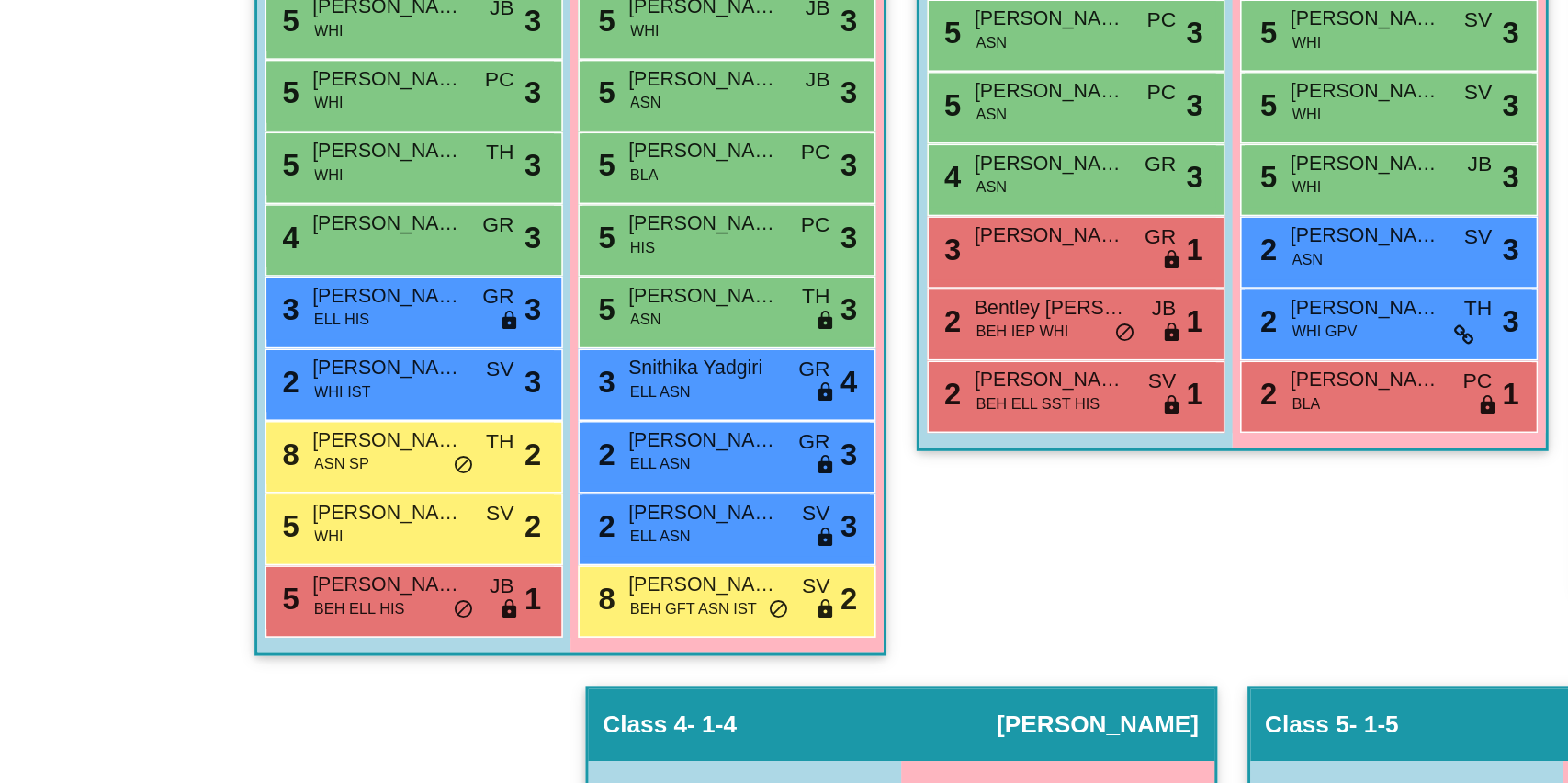 scroll, scrollTop: 607, scrollLeft: 0, axis: vertical 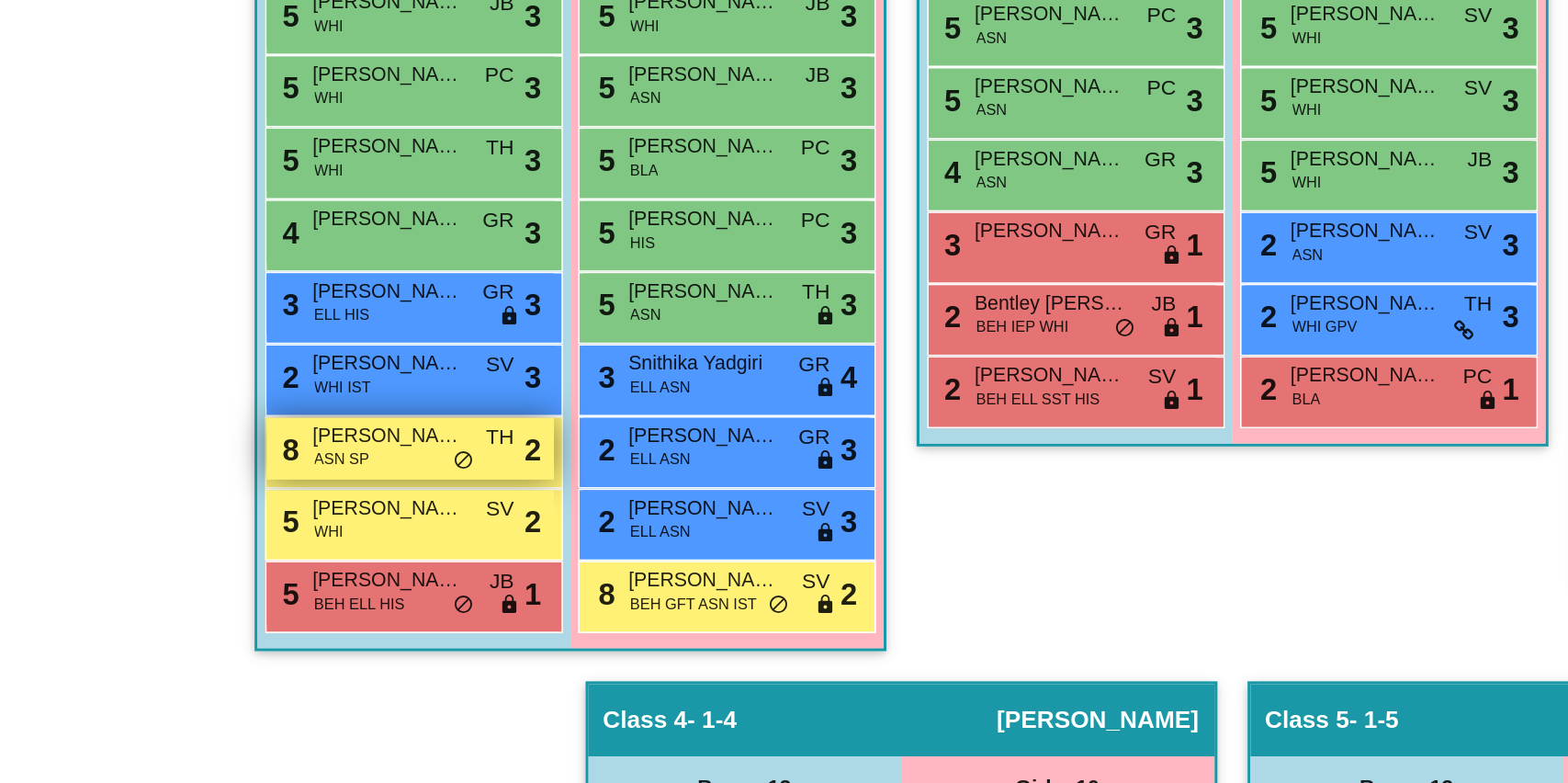 click on "[PERSON_NAME]" at bounding box center (269, 471) 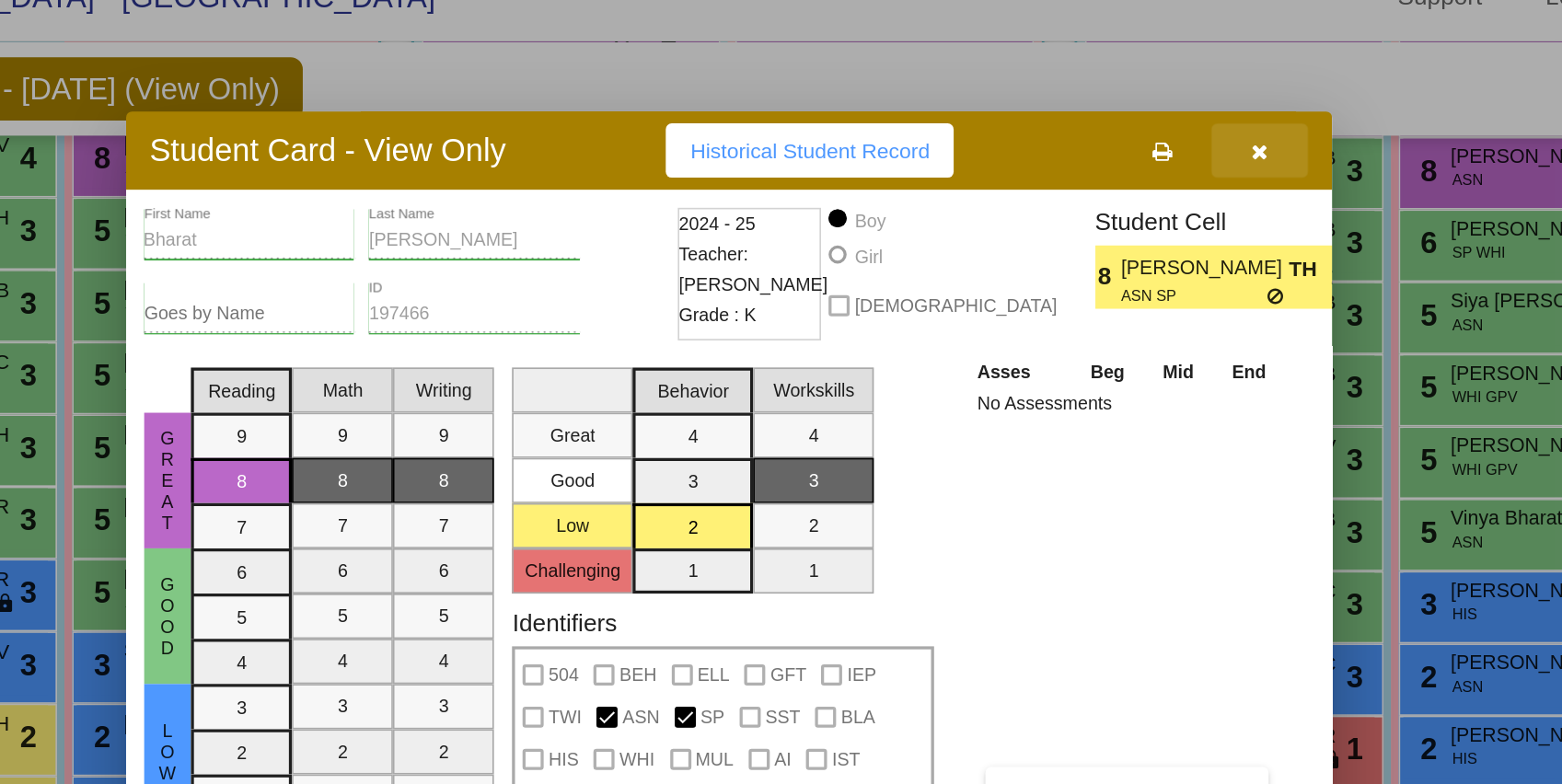 click at bounding box center [1105, 121] 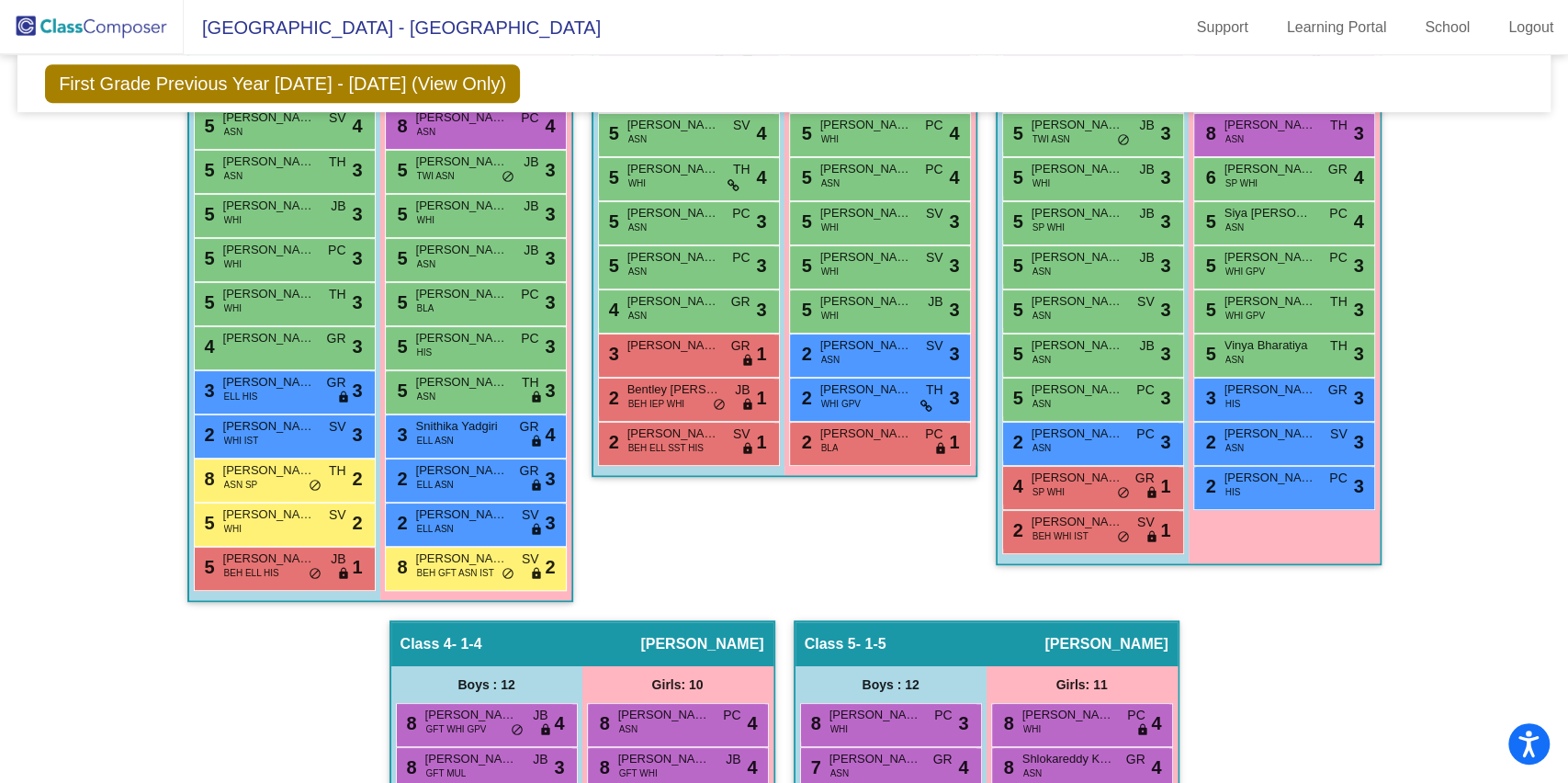 click on "Class 2   - 1-2  picture_as_pdf [PERSON_NAME]  Add Student  First Name Last Name Student Id  (Recommended)   Boy   Girl   [DEMOGRAPHIC_DATA] Add Close  Boys : 10  9 [PERSON_NAME] IEP SP WHI GR lock do_not_disturb_alt 3 8 [PERSON_NAME] [PERSON_NAME] ASN SV lock do_not_disturb_alt 4 5 [PERSON_NAME] Gone ASN SV lock do_not_disturb_alt 4 5 [PERSON_NAME] WHI TH lock do_not_disturb_alt 4 5 [PERSON_NAME] ASN PC lock do_not_disturb_alt 3 5 [PERSON_NAME] ASN PC lock do_not_disturb_alt 3 4 [PERSON_NAME] ASN GR lock do_not_disturb_alt 3 3 [PERSON_NAME] GR lock do_not_disturb_alt 1 2 Bentley [PERSON_NAME] BEH IEP WHI JB lock do_not_disturb_alt 1 2 [PERSON_NAME] BEH ELL SST HIS SV lock do_not_disturb_alt 1 Girls: 10 8 [PERSON_NAME] ASN TH lock do_not_disturb_alt 4 8 [PERSON_NAME] [PERSON_NAME] ASN TH lock do_not_disturb_alt 4 5 [PERSON_NAME] WHI PC lock do_not_disturb_alt 4 5 [PERSON_NAME] [PERSON_NAME] ASN PC lock do_not_disturb_alt 4 5 [PERSON_NAME] WHI SV lock do_not_disturb_alt 3 5 [PERSON_NAME] WHI SV lock do_not_disturb_alt 3 5 WHI JB 3" 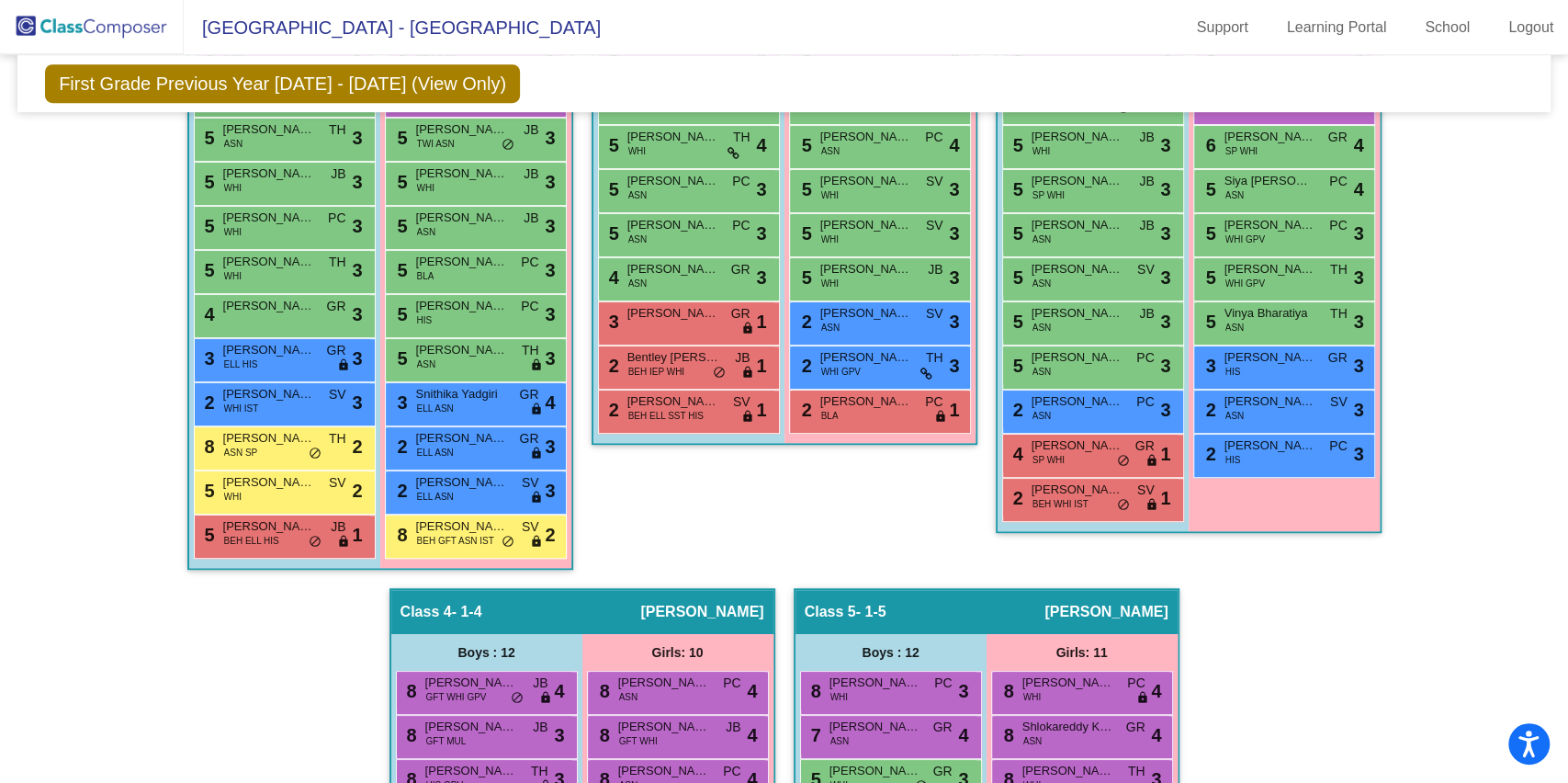scroll, scrollTop: 1081, scrollLeft: 0, axis: vertical 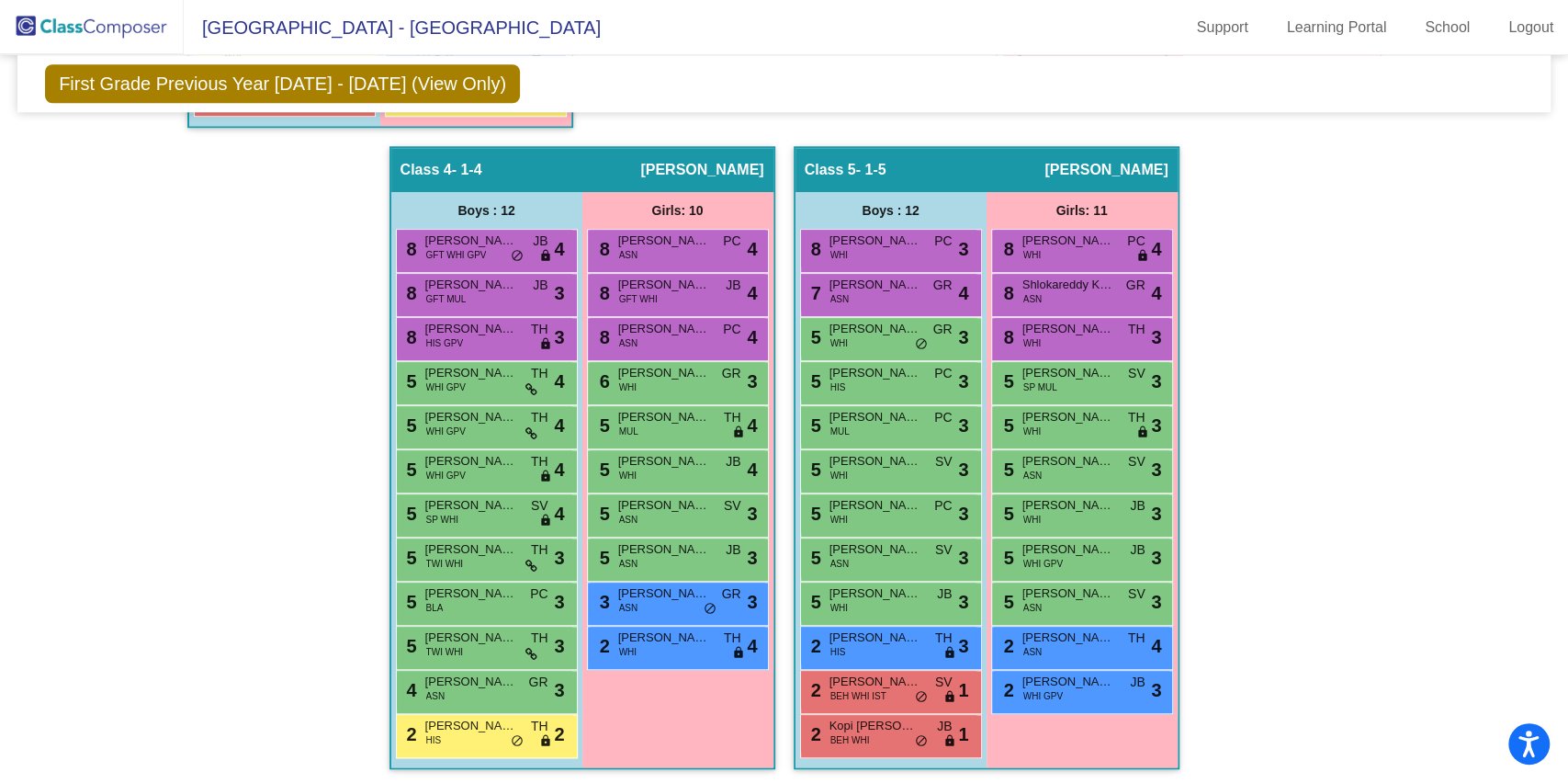 click on "Hallway   - Hallway Class  picture_as_pdf  Add Student  First Name Last Name Student Id  (Recommended)   Boy   Girl   [DEMOGRAPHIC_DATA] Add Close  Boys : 0    No Students   Girls: 0   No Students   Class 1   - 1-1  picture_as_pdf [PERSON_NAME]  Add Student  First Name Last Name Student Id  (Recommended)   Boy   Girl   [DEMOGRAPHIC_DATA] Add Close  Boys : 12  8 [PERSON_NAME] ASN PC lock do_not_disturb_alt 3 5 [PERSON_NAME] ASN SV lock do_not_disturb_alt 4 5 [PERSON_NAME] ASN TH lock do_not_disturb_alt 3 5 [PERSON_NAME] WHI JB lock do_not_disturb_alt 3 5 [PERSON_NAME] WHI PC lock do_not_disturb_alt 3 5 [PERSON_NAME] WHI TH lock do_not_disturb_alt 3 4 [PERSON_NAME] GR lock do_not_disturb_alt 3 3 [PERSON_NAME] ELL HIS GR lock do_not_disturb_alt 3 2 [PERSON_NAME] WHI IST SV lock do_not_disturb_alt 3 8 [PERSON_NAME] ASN SP TH lock do_not_disturb_alt 2 5 [PERSON_NAME] WHI SV lock do_not_disturb_alt 2 5 [PERSON_NAME] BEH ELL HIS JB lock do_not_disturb_alt 1 Girls: 12 9 [PERSON_NAME] GFT ASN GR lock 3 8" 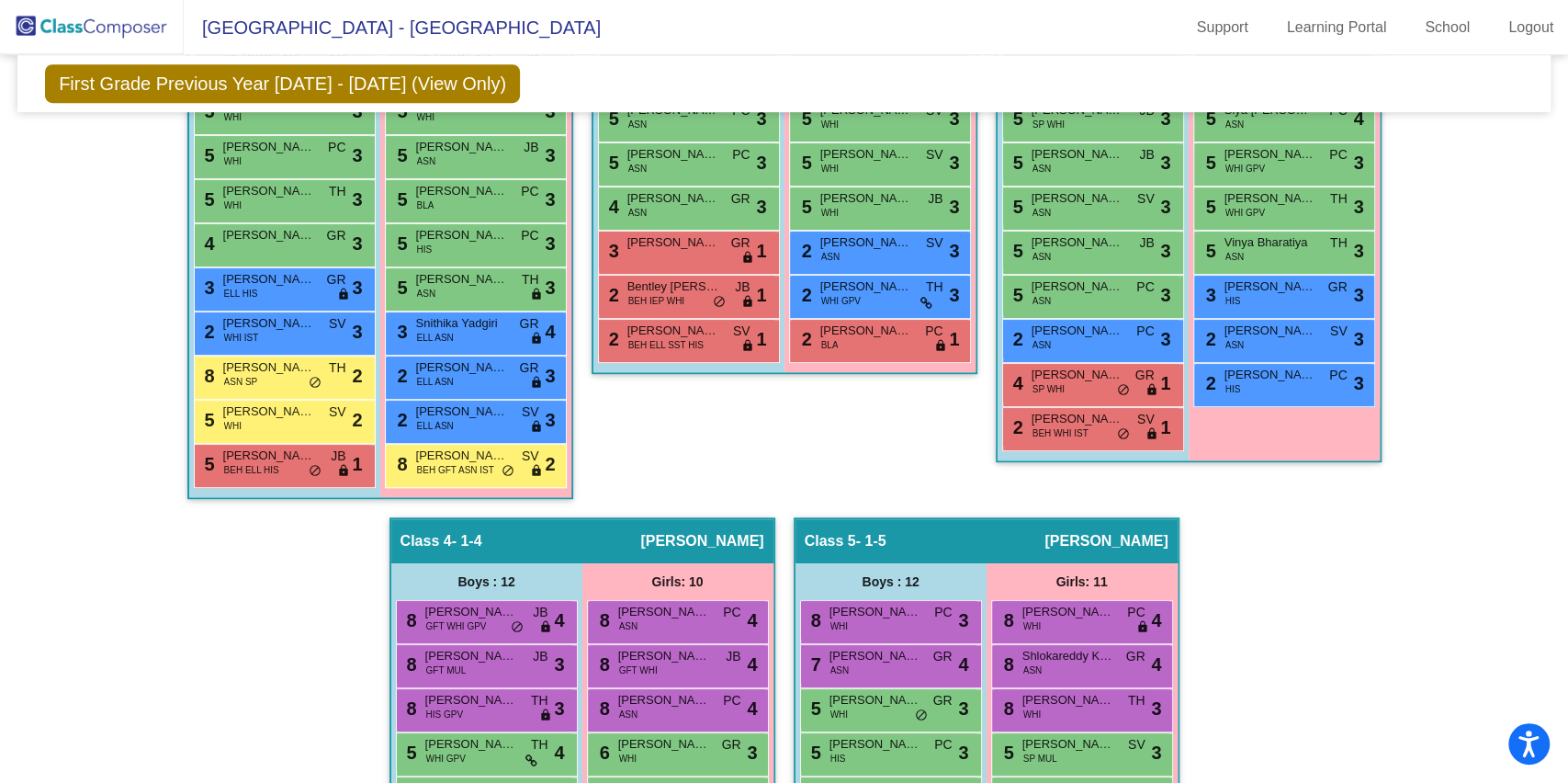 scroll, scrollTop: 712, scrollLeft: 0, axis: vertical 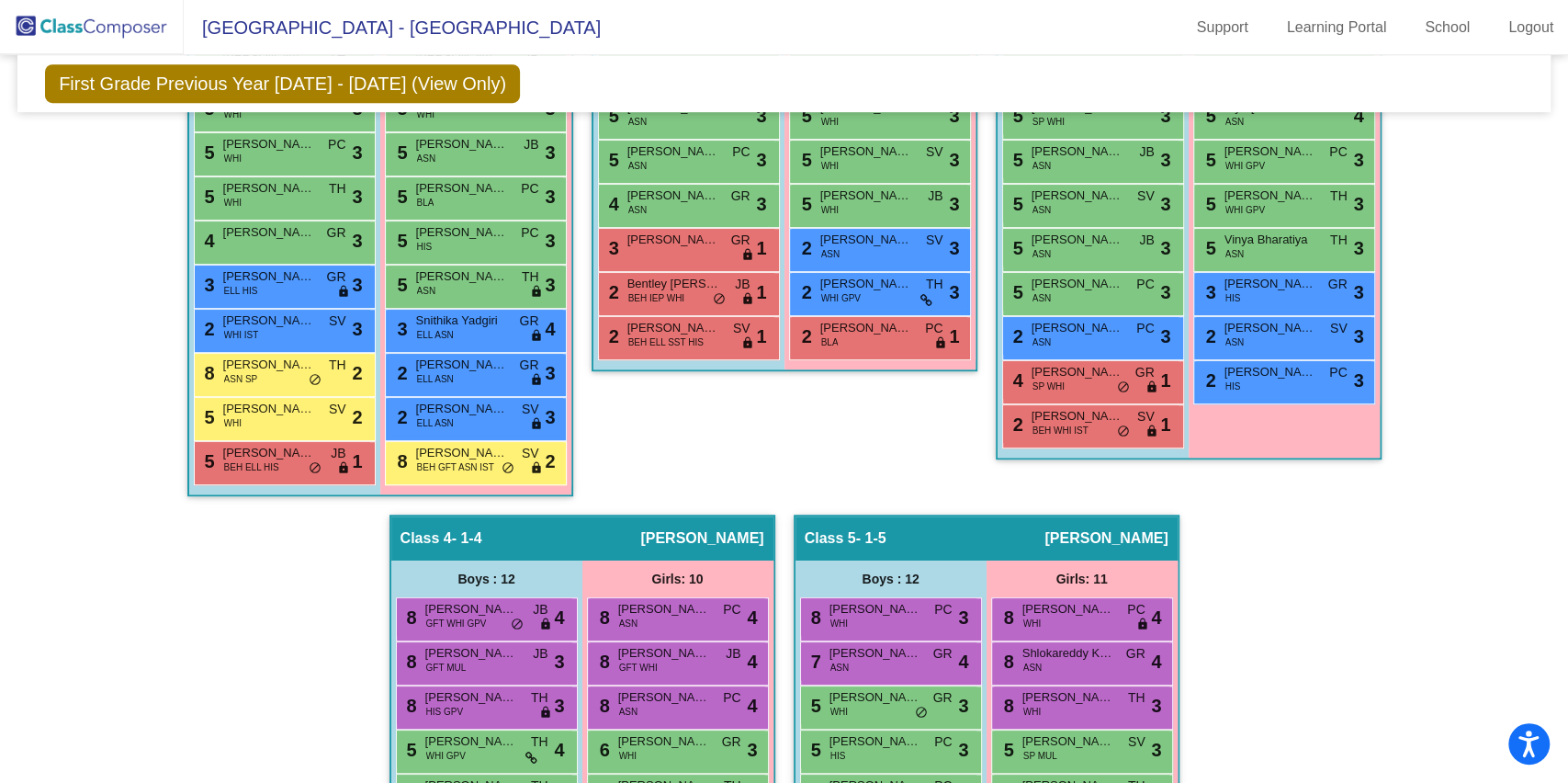 click on "Hallway   - Hallway Class  picture_as_pdf  Add Student  First Name Last Name Student Id  (Recommended)   Boy   Girl   [DEMOGRAPHIC_DATA] Add Close  Boys : 0    No Students   Girls: 0   No Students   Class 1   - 1-1  picture_as_pdf [PERSON_NAME]  Add Student  First Name Last Name Student Id  (Recommended)   Boy   Girl   [DEMOGRAPHIC_DATA] Add Close  Boys : 12  8 [PERSON_NAME] ASN PC lock do_not_disturb_alt 3 5 [PERSON_NAME] ASN SV lock do_not_disturb_alt 4 5 [PERSON_NAME] ASN TH lock do_not_disturb_alt 3 5 [PERSON_NAME] WHI JB lock do_not_disturb_alt 3 5 [PERSON_NAME] WHI PC lock do_not_disturb_alt 3 5 [PERSON_NAME] WHI TH lock do_not_disturb_alt 3 4 [PERSON_NAME] GR lock do_not_disturb_alt 3 3 [PERSON_NAME] ELL HIS GR lock do_not_disturb_alt 3 2 [PERSON_NAME] WHI IST SV lock do_not_disturb_alt 3 8 [PERSON_NAME] ASN SP TH lock do_not_disturb_alt 2 5 [PERSON_NAME] WHI SV lock do_not_disturb_alt 2 5 [PERSON_NAME] BEH ELL HIS JB lock do_not_disturb_alt 1 Girls: 12 9 [PERSON_NAME] GFT ASN GR lock 3 8" 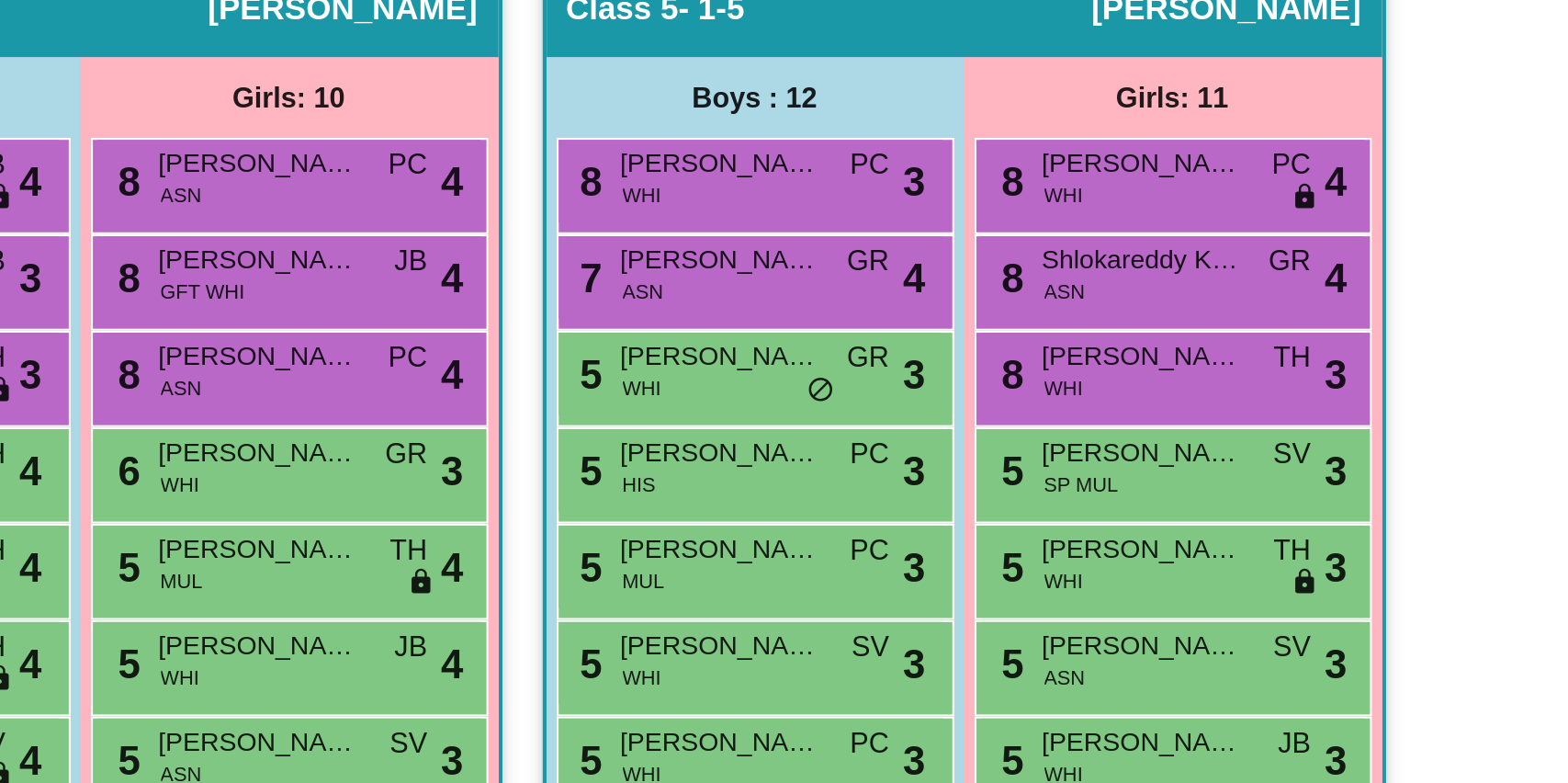 scroll, scrollTop: 1081, scrollLeft: 0, axis: vertical 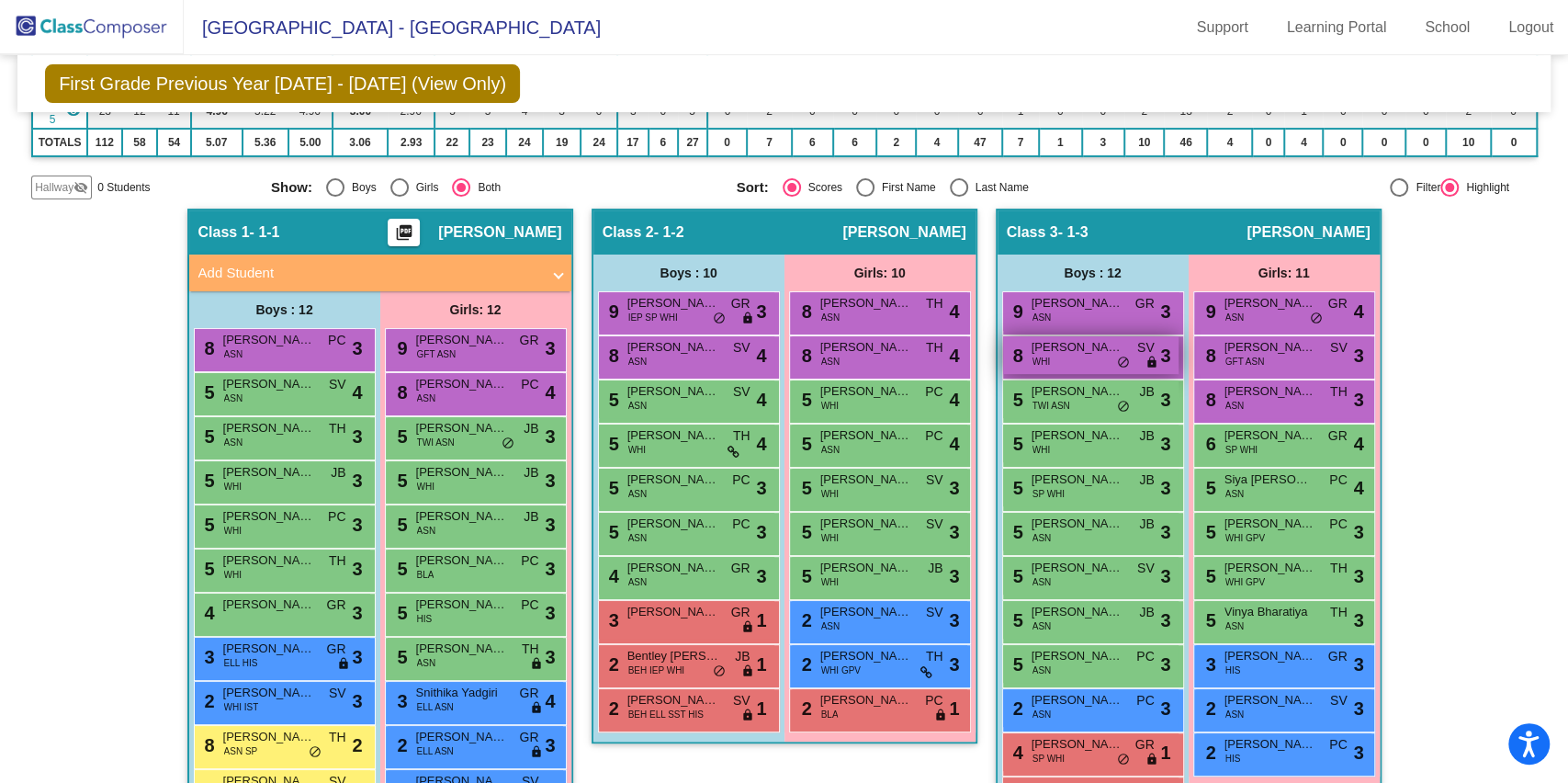 click on "8 Ezra Davies WHI SV lock do_not_disturb_alt 3" at bounding box center (1090, 355) 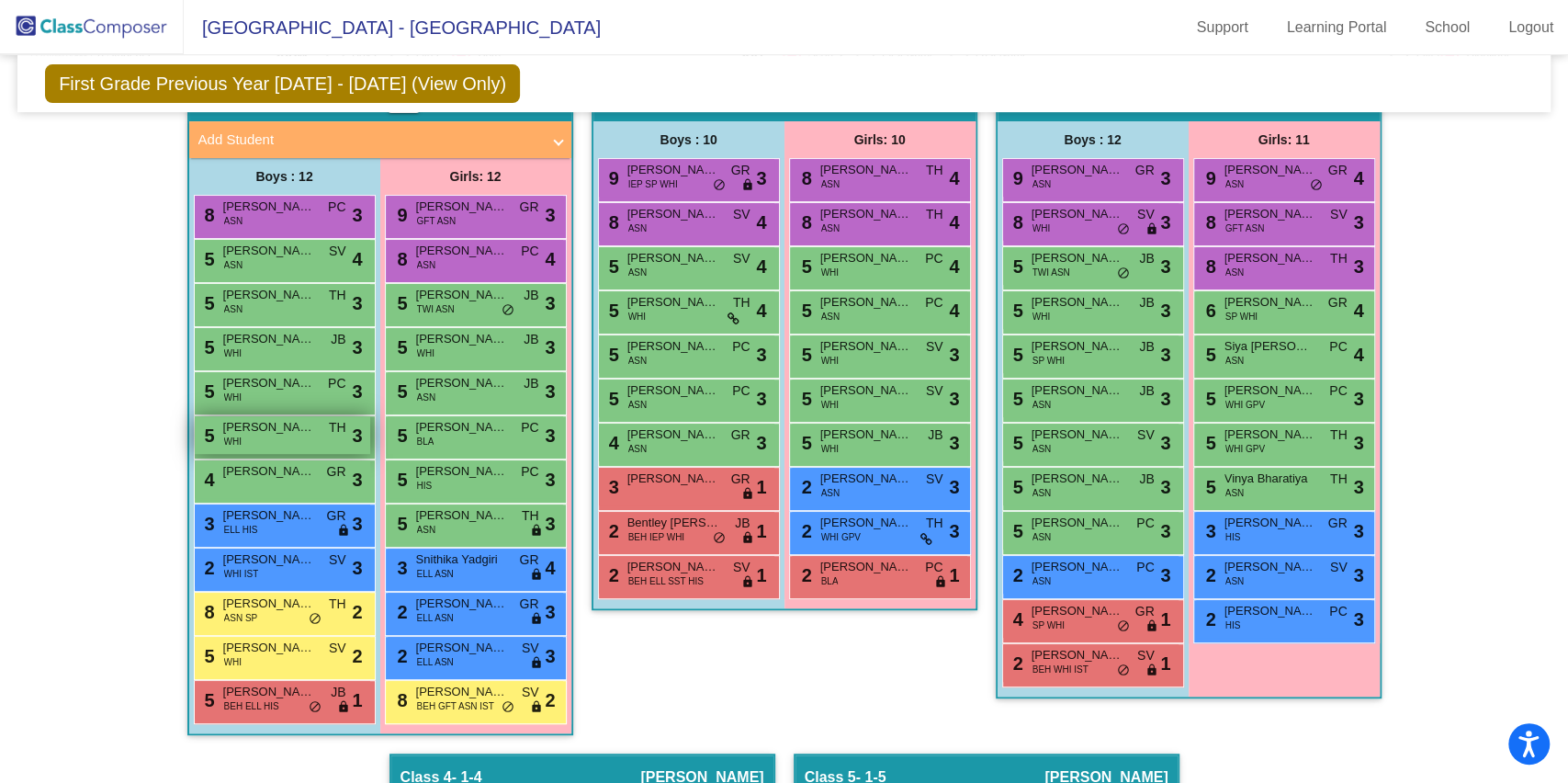 scroll, scrollTop: 451, scrollLeft: 0, axis: vertical 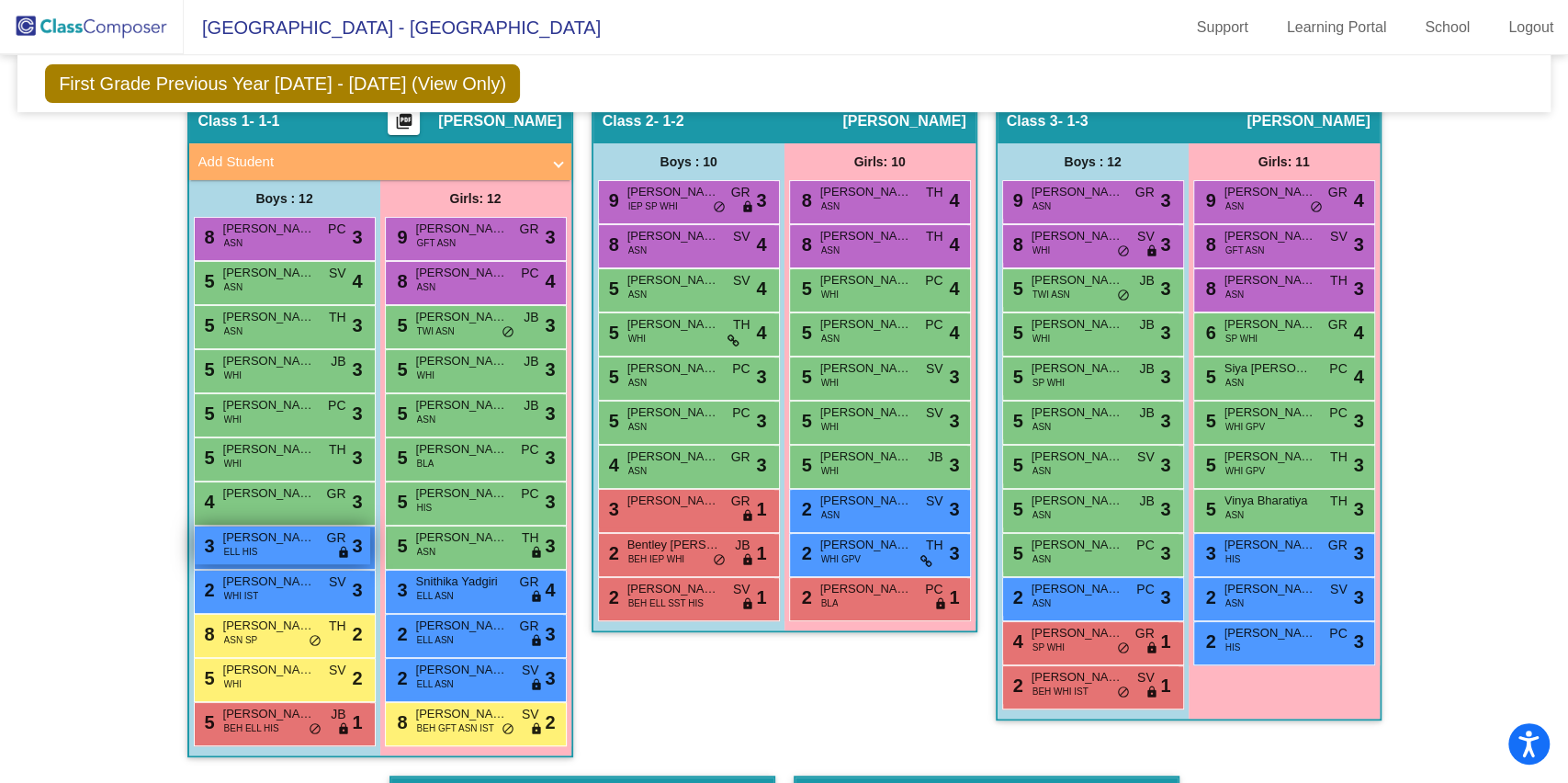 click on "[PERSON_NAME]" at bounding box center [269, 538] 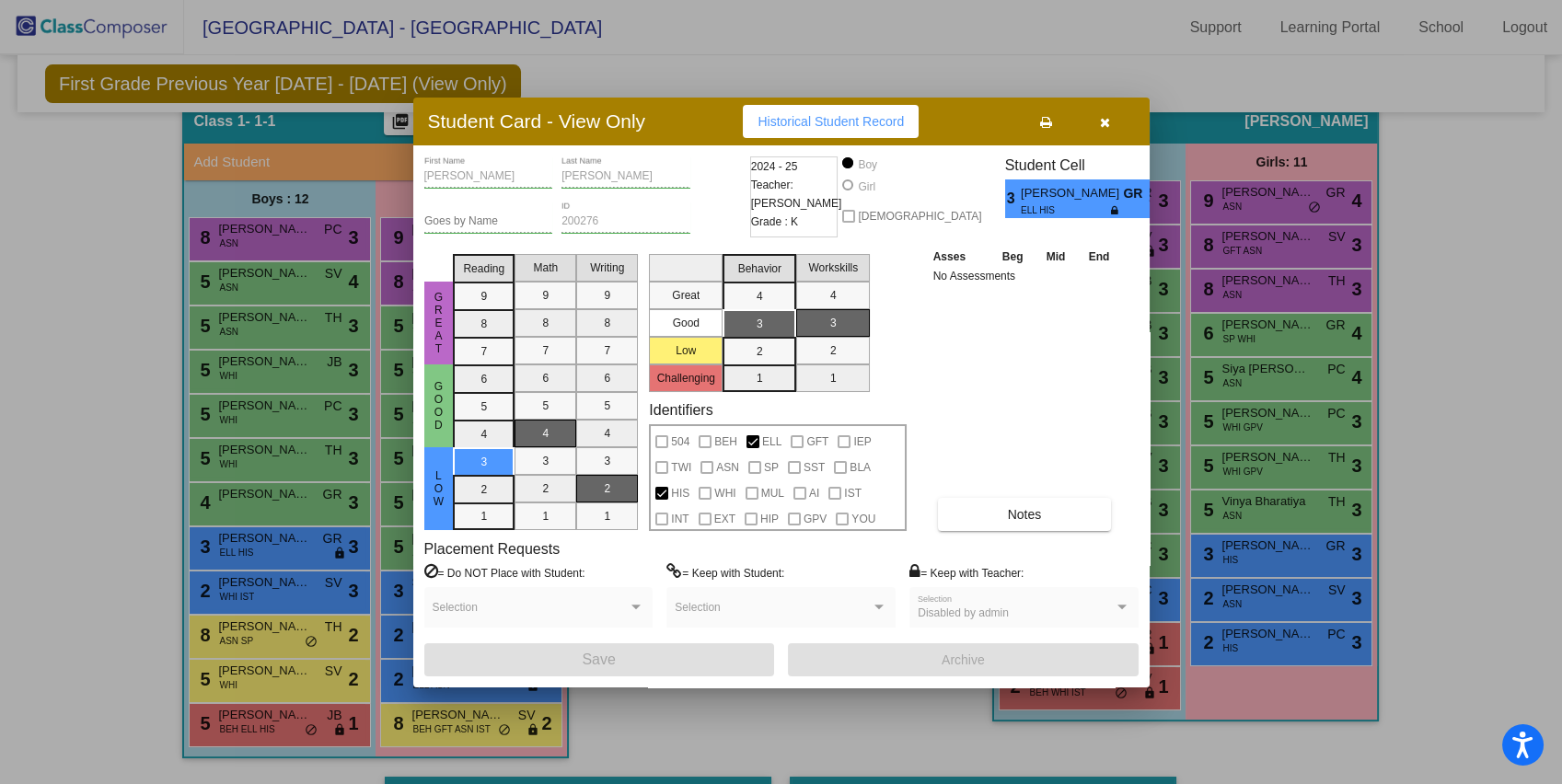 click at bounding box center [1115, 211] 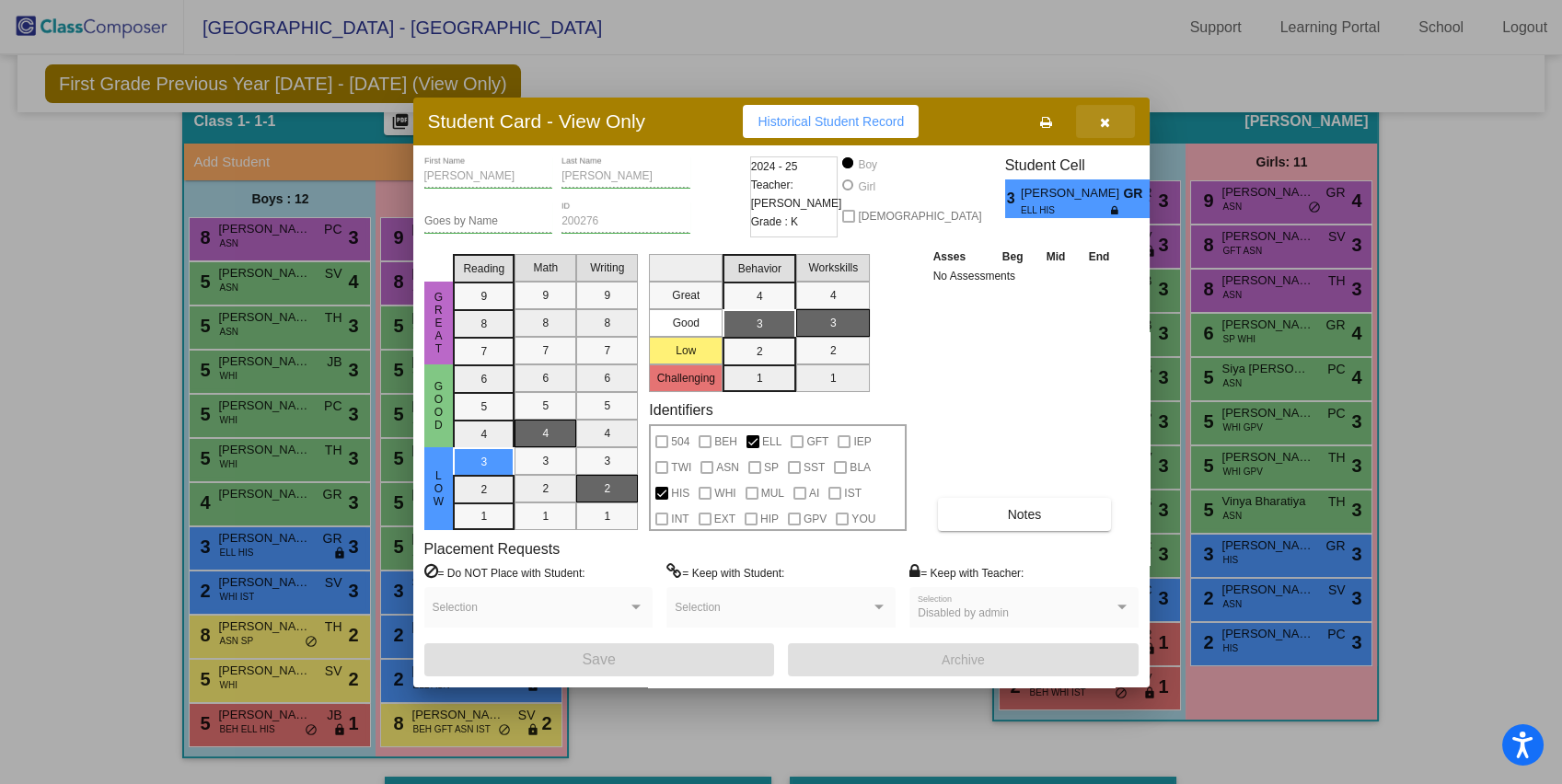 click at bounding box center [1105, 122] 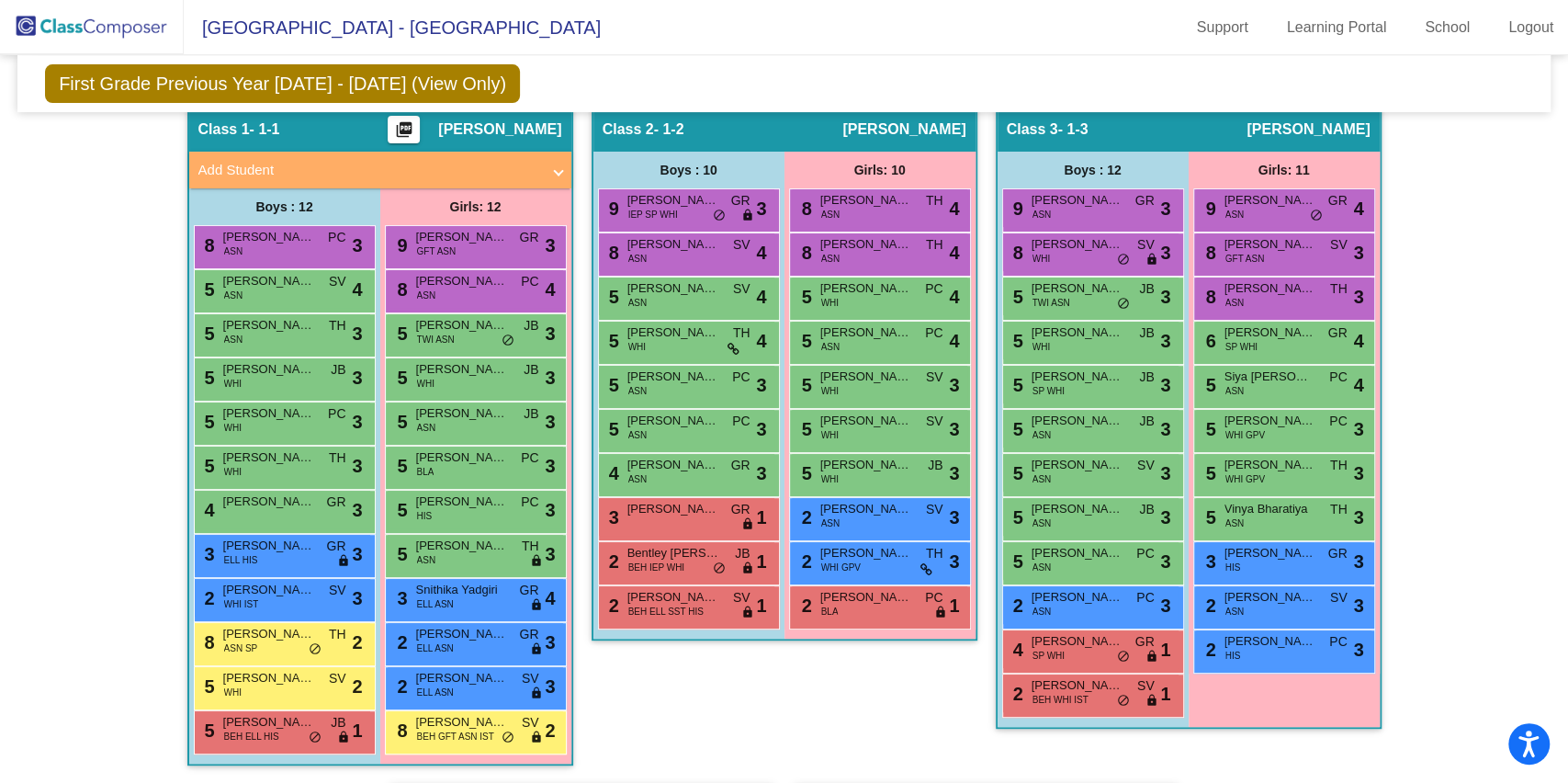 scroll, scrollTop: 441, scrollLeft: 0, axis: vertical 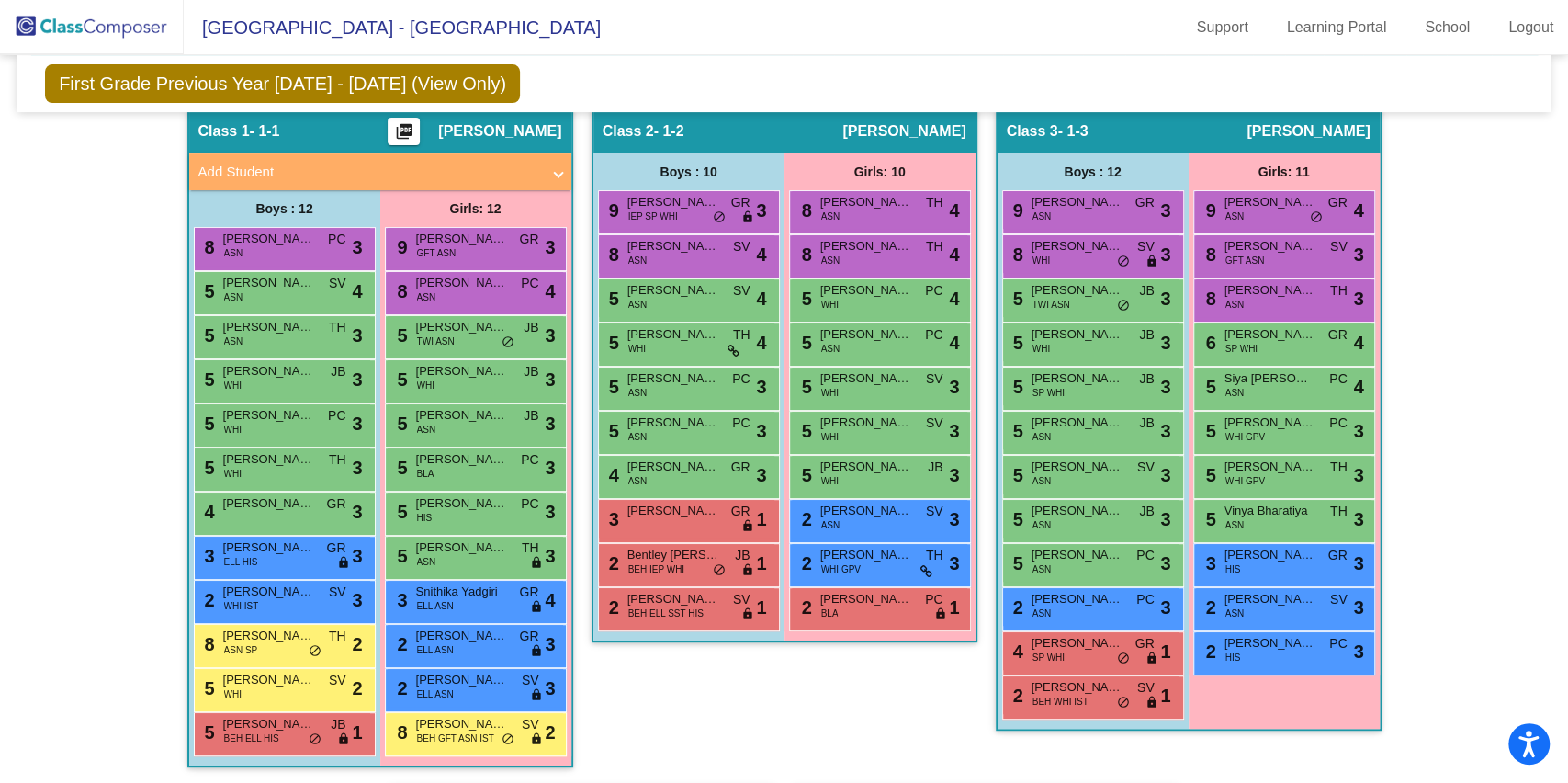 click on "Hallway   - Hallway Class  picture_as_pdf  Add Student  First Name Last Name Student Id  (Recommended)   Boy   Girl   [DEMOGRAPHIC_DATA] Add Close  Boys : 0    No Students   Girls: 0   No Students   Class 1   - 1-1  picture_as_pdf [PERSON_NAME]  Add Student  First Name Last Name Student Id  (Recommended)   Boy   Girl   [DEMOGRAPHIC_DATA] Add Close  Boys : 12  8 [PERSON_NAME] ASN PC lock do_not_disturb_alt 3 5 [PERSON_NAME] ASN SV lock do_not_disturb_alt 4 5 [PERSON_NAME] ASN TH lock do_not_disturb_alt 3 5 [PERSON_NAME] WHI JB lock do_not_disturb_alt 3 5 [PERSON_NAME] WHI PC lock do_not_disturb_alt 3 5 [PERSON_NAME] WHI TH lock do_not_disturb_alt 3 4 [PERSON_NAME] GR lock do_not_disturb_alt 3 3 [PERSON_NAME] ELL HIS GR lock do_not_disturb_alt 3 2 [PERSON_NAME] WHI IST SV lock do_not_disturb_alt 3 8 [PERSON_NAME] ASN SP TH lock do_not_disturb_alt 2 5 [PERSON_NAME] WHI SV lock do_not_disturb_alt 2 5 [PERSON_NAME] BEH ELL HIS JB lock do_not_disturb_alt 1 Girls: 12 9 [PERSON_NAME] GFT ASN GR lock 3 8" 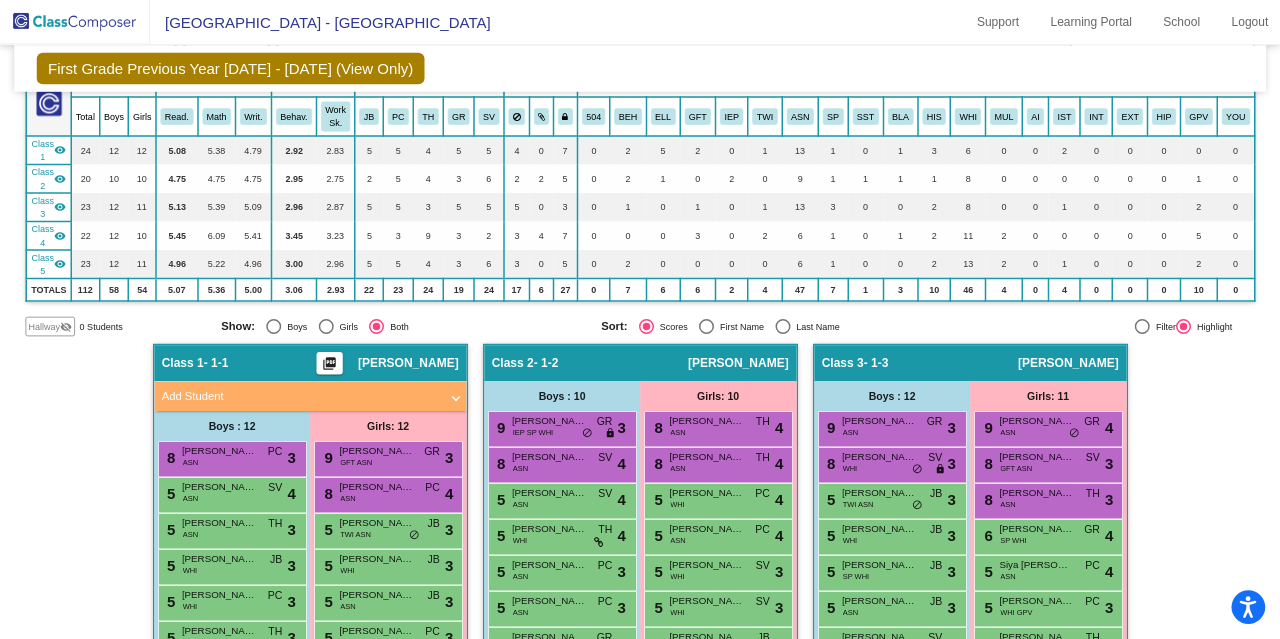 scroll, scrollTop: 0, scrollLeft: 0, axis: both 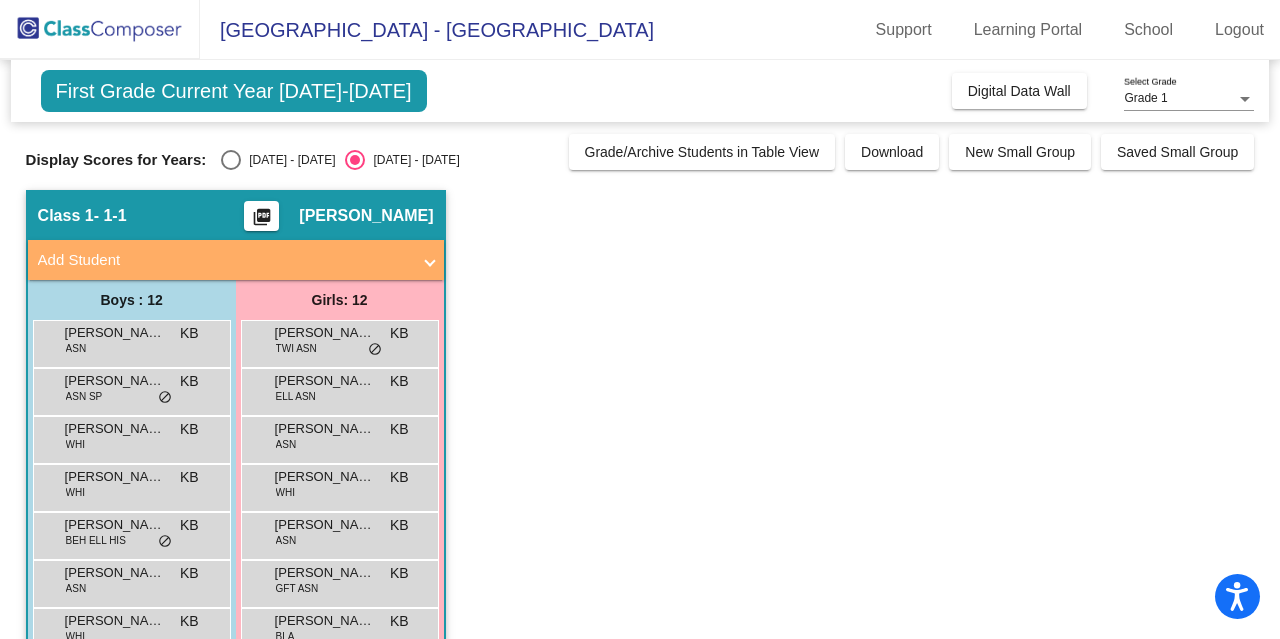 click on "Class 1   - 1-1  picture_as_pdf Kailey Blalock  Add Student  First Name Last Name Student Id  (Recommended)   Boy   Girl   Non Binary Add Close  Boys : 12  Abir Gupta ASN KB lock do_not_disturb_alt Bharat Nukala ASN SP KB lock do_not_disturb_alt Brauer Hollis WHI KB lock do_not_disturb_alt Ethan Ramsey WHI KB lock do_not_disturb_alt Gunther Arevalo Carrion BEH ELL HIS KB lock do_not_disturb_alt Iniyan Elango ASN KB lock do_not_disturb_alt Preston Hayman WHI KB lock do_not_disturb_alt Ricardo Rodas Sanchez ELL HIS KB lock do_not_disturb_alt Rishav Vijayakumar ASN KB lock do_not_disturb_alt Ryan Kunovac KB lock do_not_disturb_alt Theodore Purgason WHI IST KB lock do_not_disturb_alt William Winkie WHI KB lock do_not_disturb_alt Girls: 12 Aadhya Saravanan TWI ASN KB lock do_not_disturb_alt Aaradhya Telaprolu ELL ASN KB lock do_not_disturb_alt Aaria Akella ASN KB lock do_not_disturb_alt Isabella Grasso WHI KB lock do_not_disturb_alt Jordan Mathew ASN KB lock do_not_disturb_alt Kiana Tanwar GFT ASN KB lock BLA" 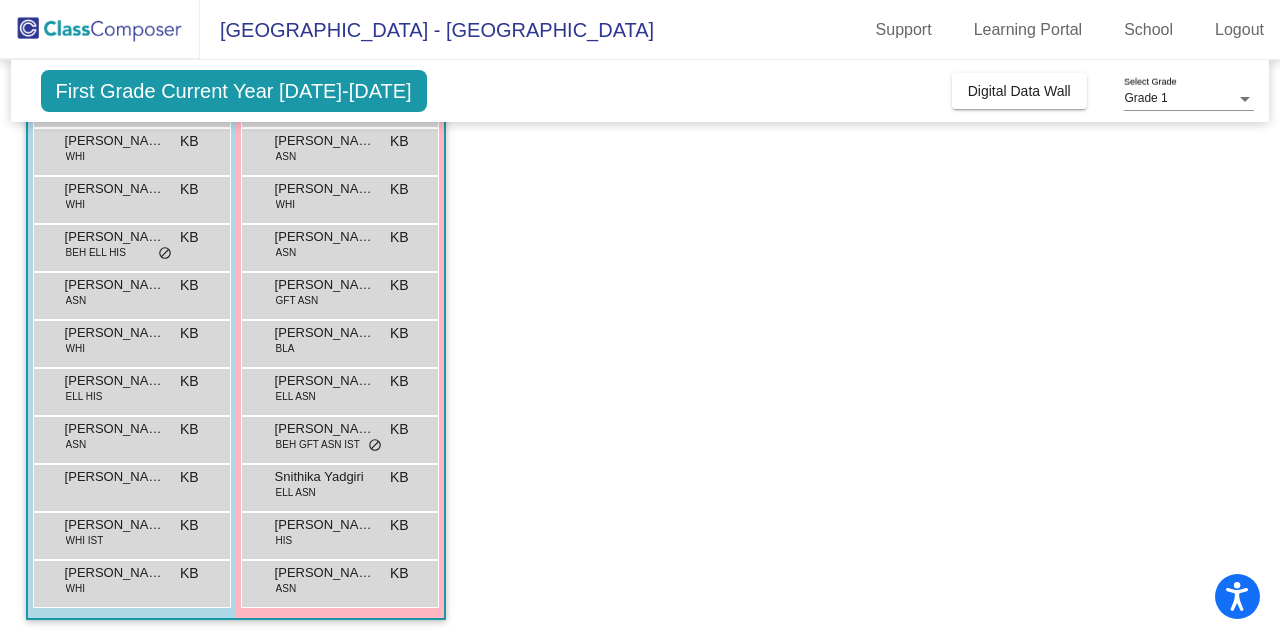 scroll, scrollTop: 0, scrollLeft: 0, axis: both 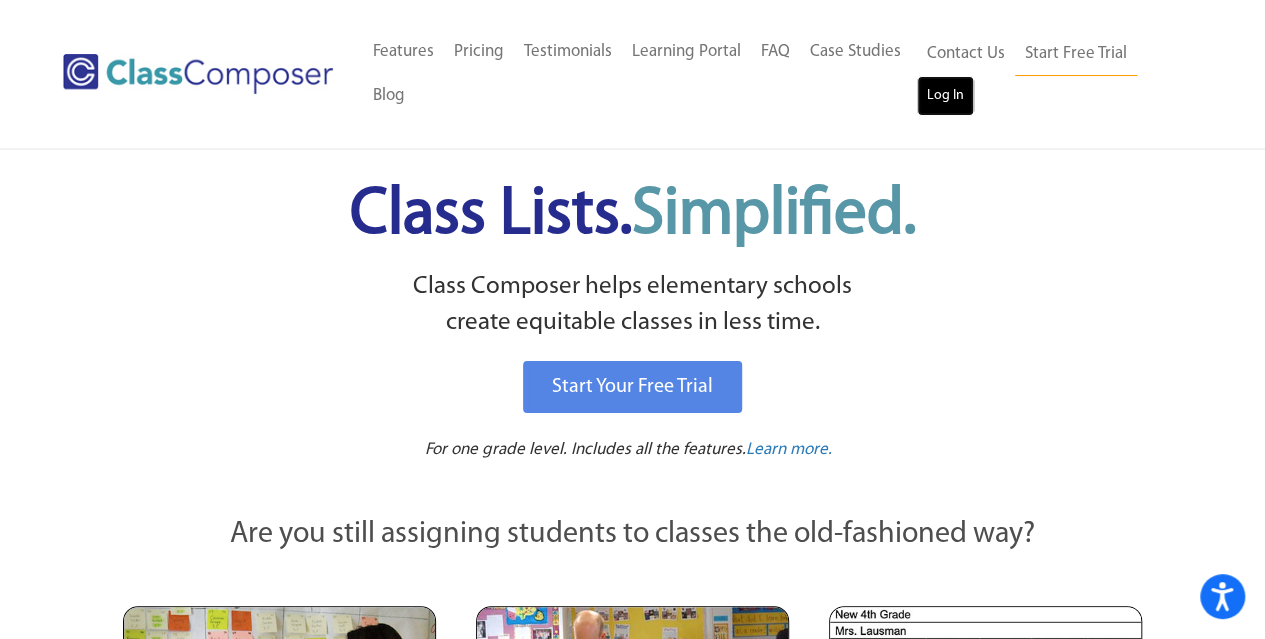 click on "Log In" at bounding box center [945, 96] 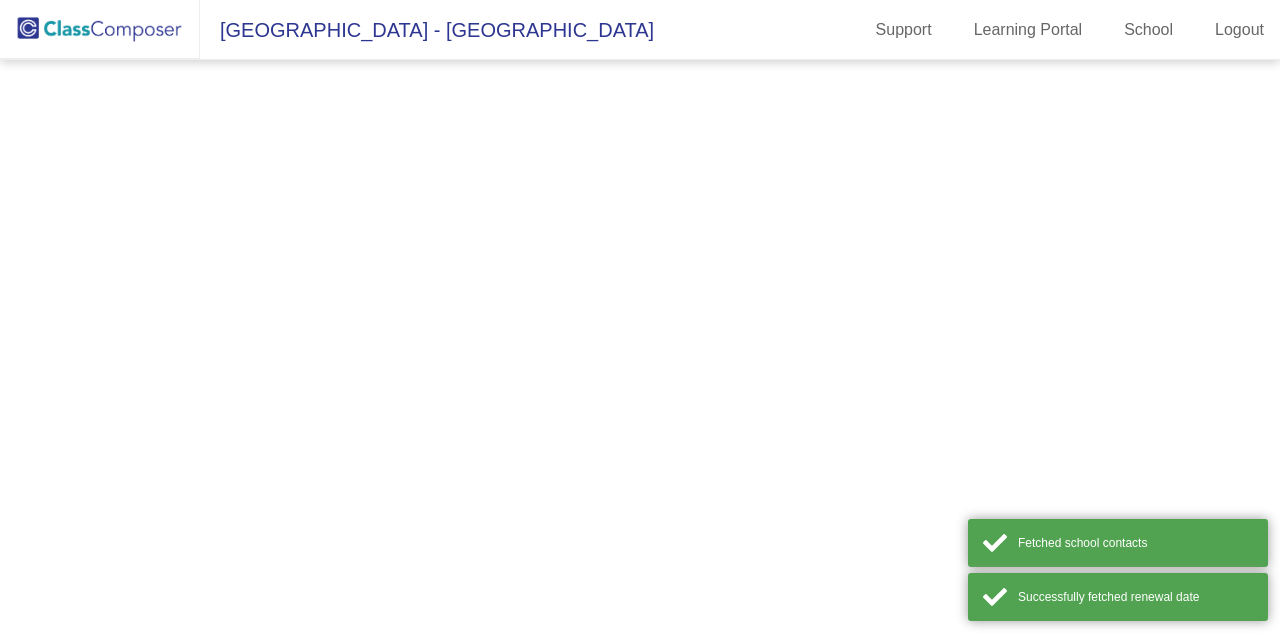 scroll, scrollTop: 0, scrollLeft: 0, axis: both 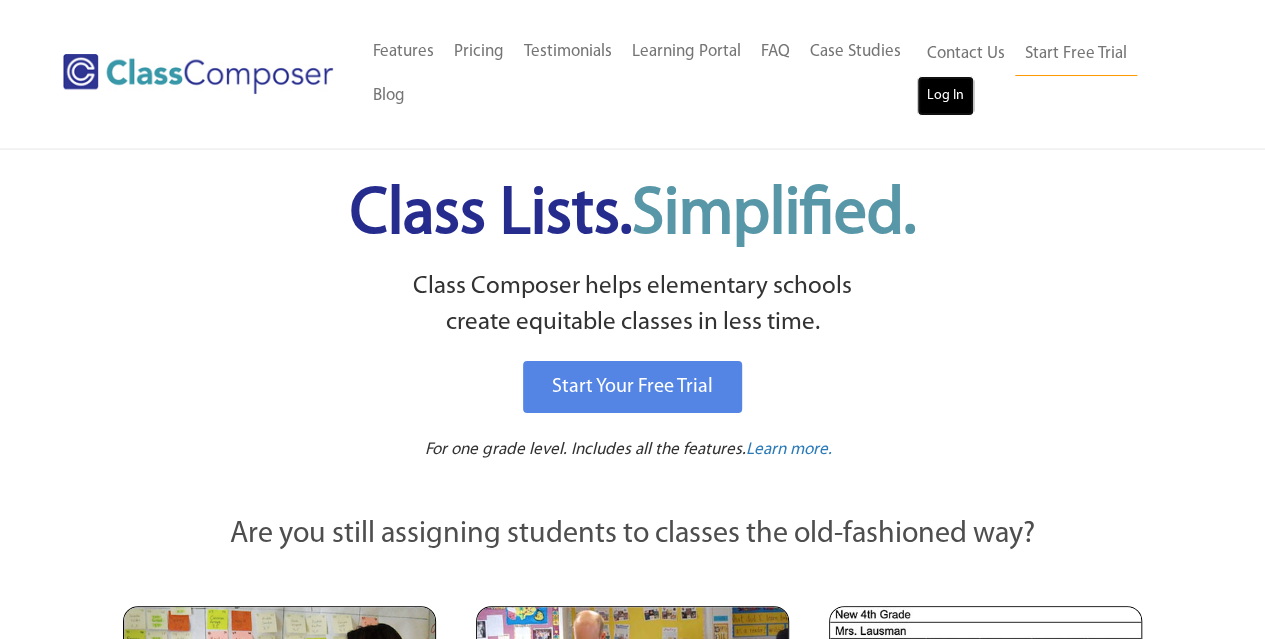 drag, startPoint x: 0, startPoint y: 0, endPoint x: 946, endPoint y: 88, distance: 950.0842 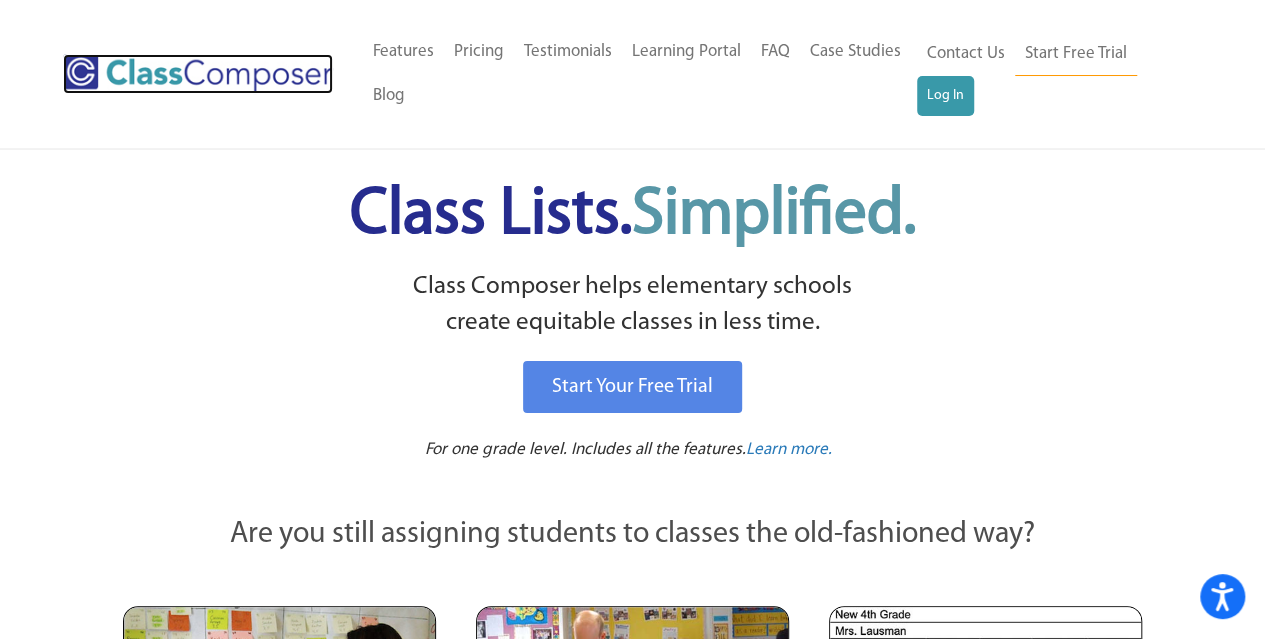 click at bounding box center [198, 74] 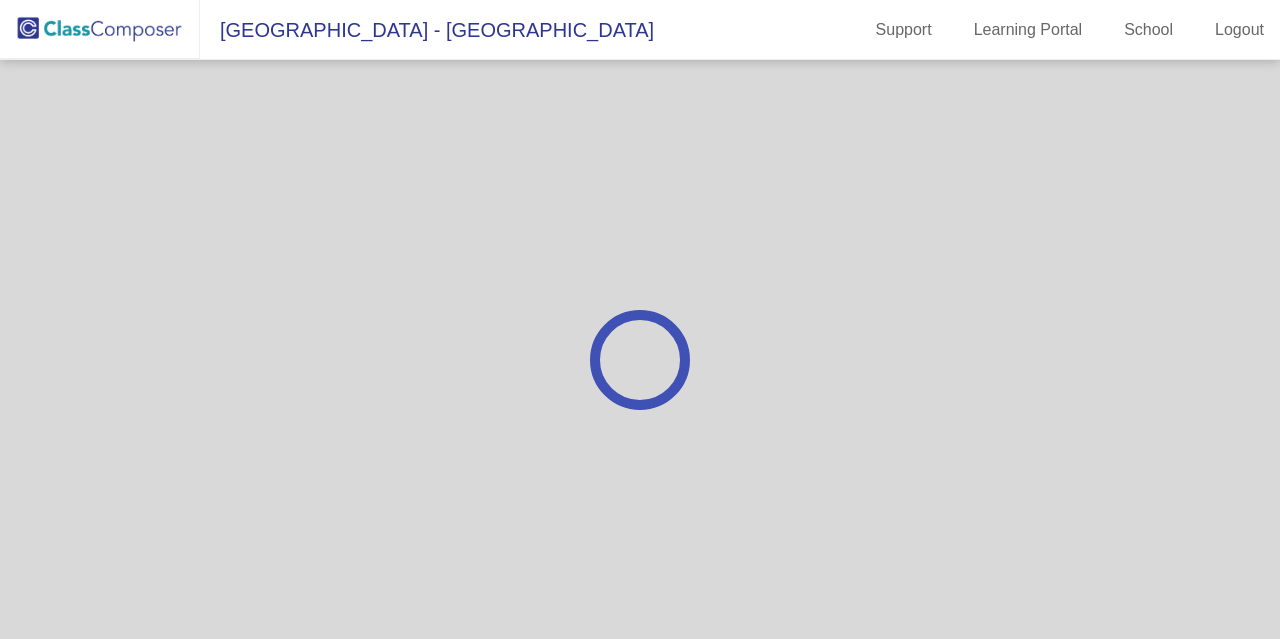 scroll, scrollTop: 0, scrollLeft: 0, axis: both 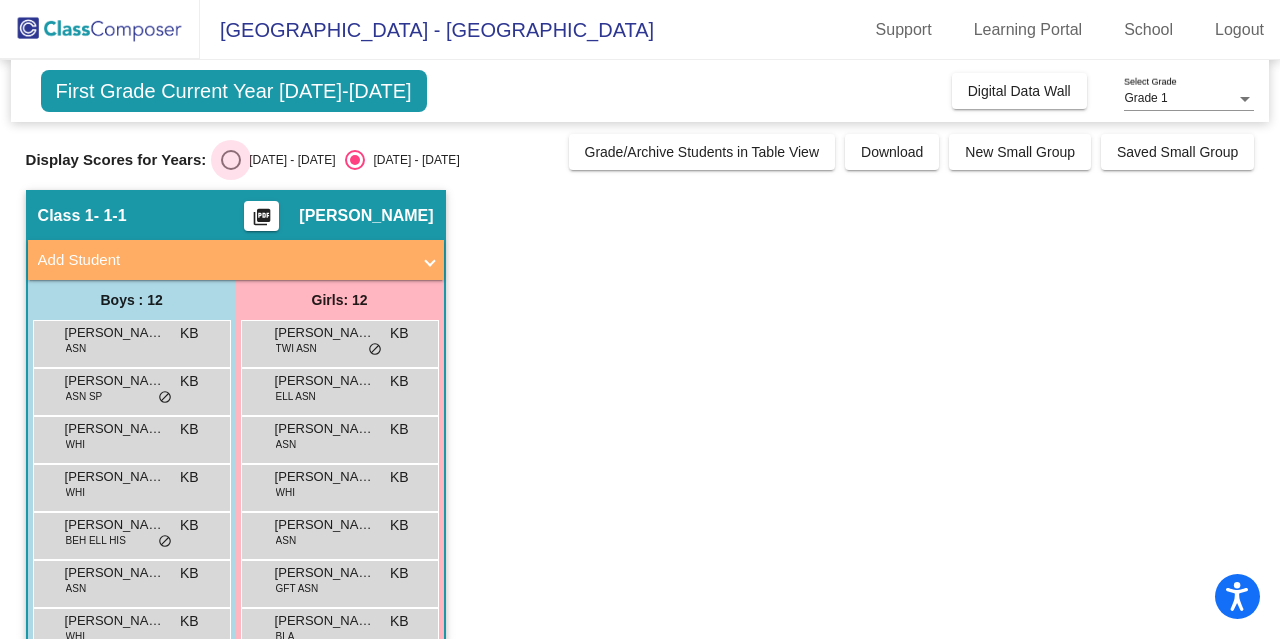 click on "[DATE] - [DATE]" at bounding box center [288, 160] 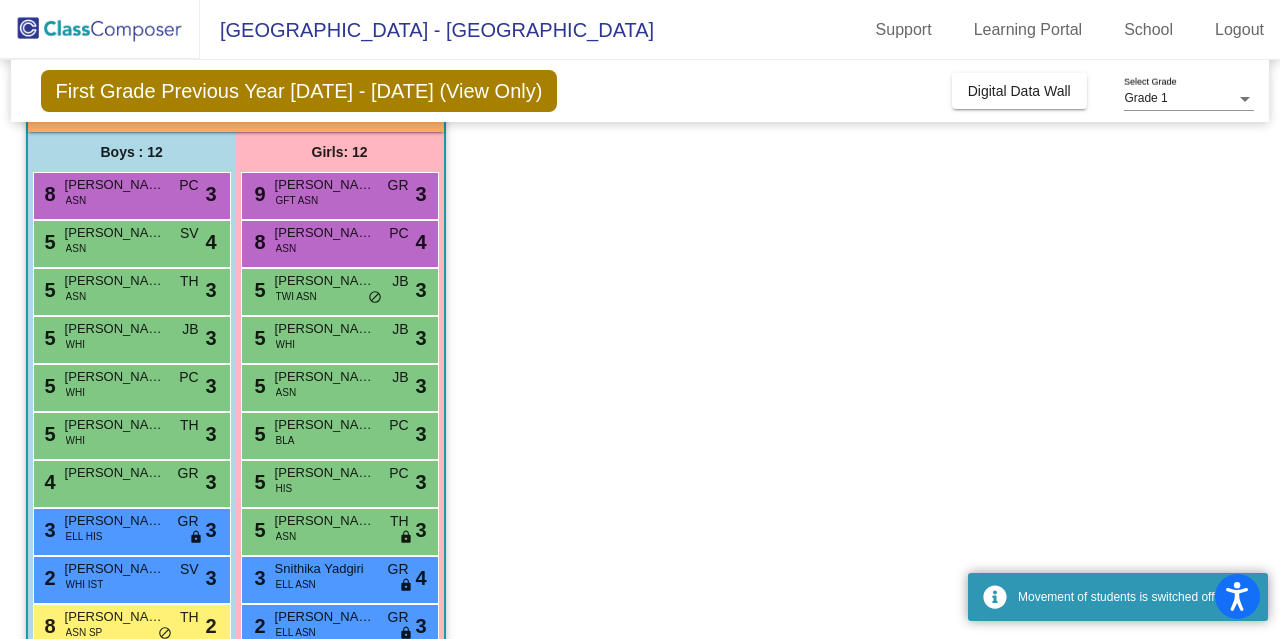 scroll, scrollTop: 0, scrollLeft: 0, axis: both 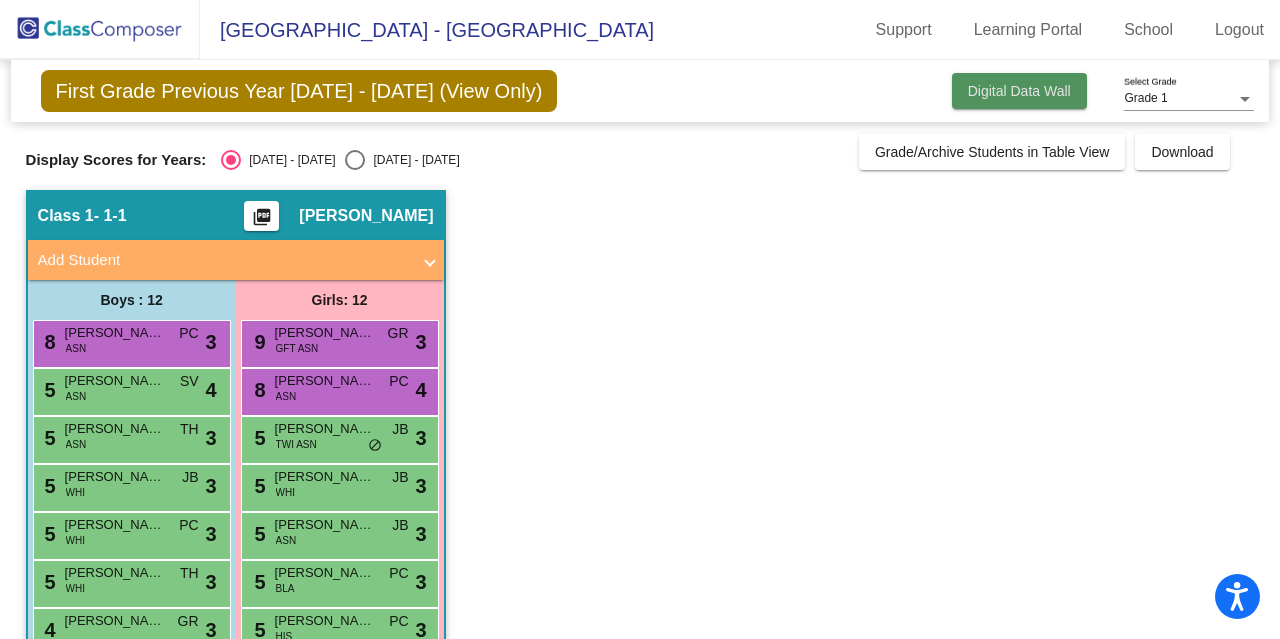 click on "Digital Data Wall" 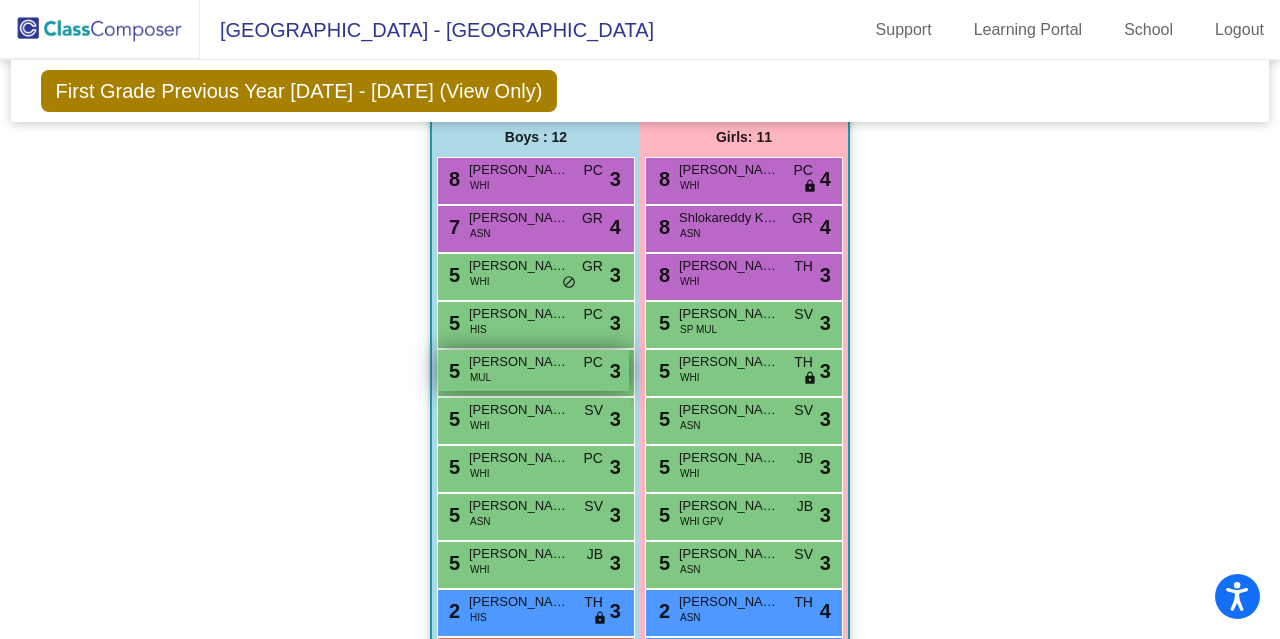 scroll, scrollTop: 1968, scrollLeft: 0, axis: vertical 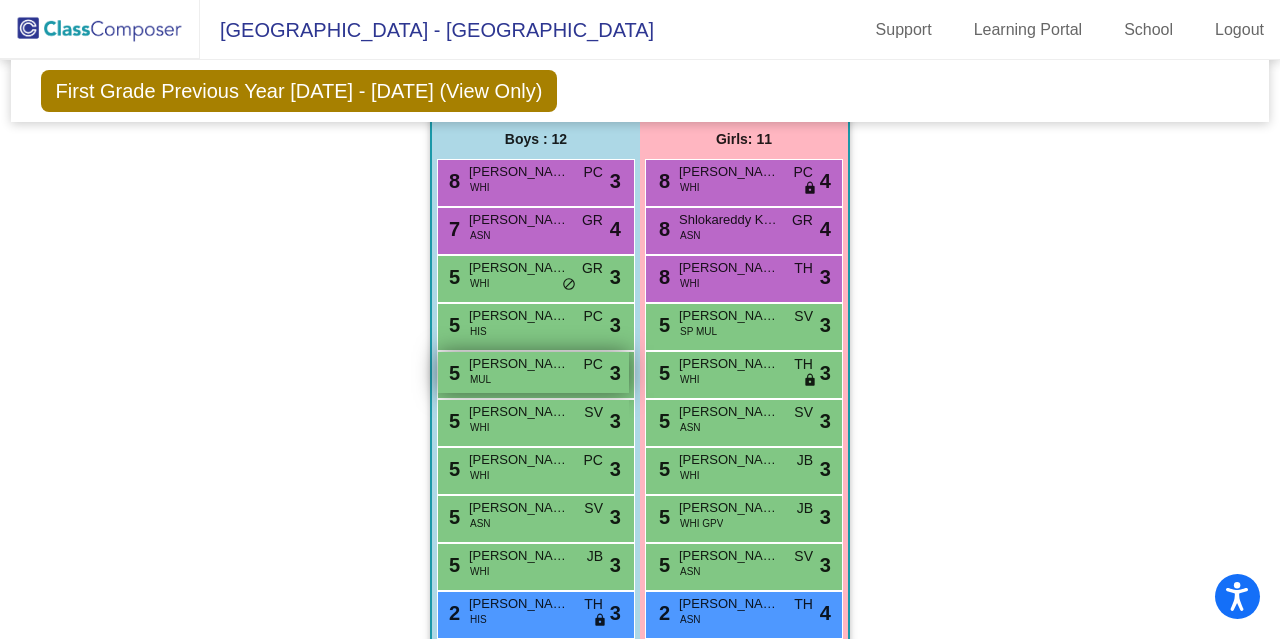 click on "5 [PERSON_NAME] PC lock do_not_disturb_alt 3" at bounding box center (533, 372) 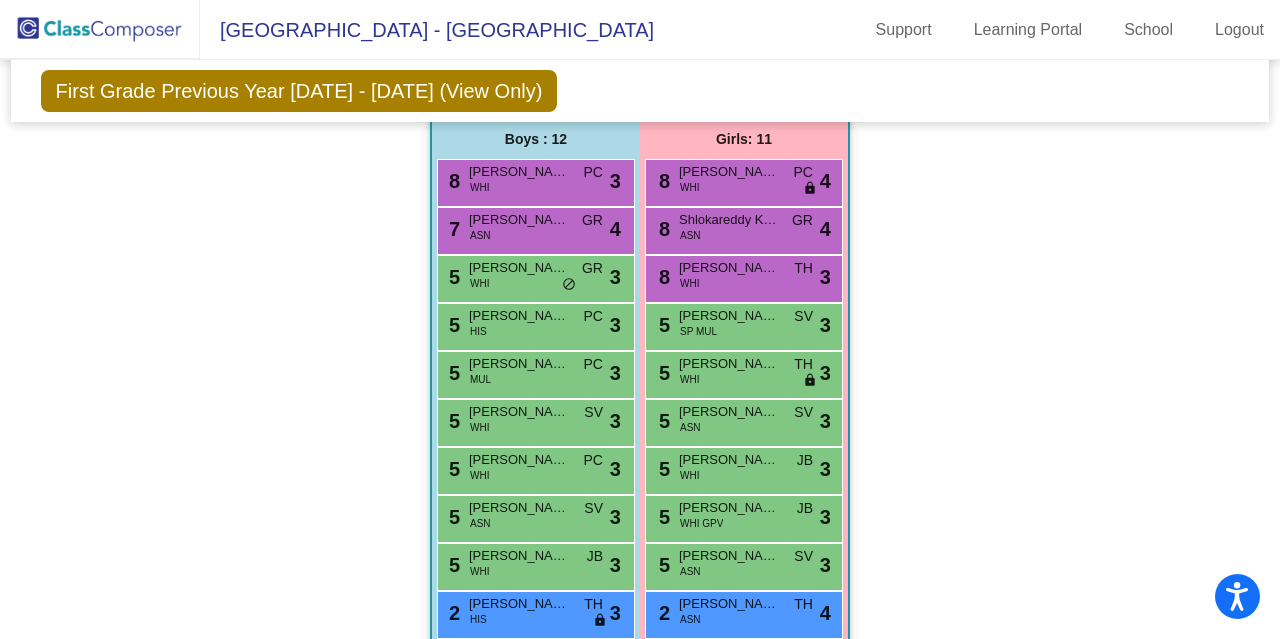 click on "Hallway   - Hallway Class  picture_as_pdf  Add Student  First Name Last Name Student Id  (Recommended)   Boy   Girl   Non Binary Add Close  Boys : 0    No Students   Girls: 0   No Students   Class 1   - 1-1  picture_as_pdf Kailey Blalock  Add Student  First Name Last Name Student Id  (Recommended)   Boy   Girl   Non Binary Add Close  Boys : 12  8 Rishav Vijayakumar ASN PC lock do_not_disturb_alt 3 5 Iniyan Elango ASN SV lock do_not_disturb_alt 4 5 Abir Gupta ASN TH lock do_not_disturb_alt 3 5 Brauer Hollis WHI JB lock do_not_disturb_alt 3 5 Ethan Ramsey WHI PC lock do_not_disturb_alt 3 5 Preston Hayman WHI TH lock do_not_disturb_alt 3 4 Ryan Kunovac GR lock do_not_disturb_alt 3 3 Ricardo Rodas Sanchez ELL HIS GR lock do_not_disturb_alt 3 2 Theodore Purgason WHI IST SV lock do_not_disturb_alt 3 8 Bharat Nukala ASN SP TH lock do_not_disturb_alt 2 5 William Winkie WHI SV lock do_not_disturb_alt 2 5 Gunther Arevalo Carrion BEH ELL HIS JB lock do_not_disturb_alt 1 Girls: 12 9 Kiana Tanwar GFT ASN GR lock 3 8" 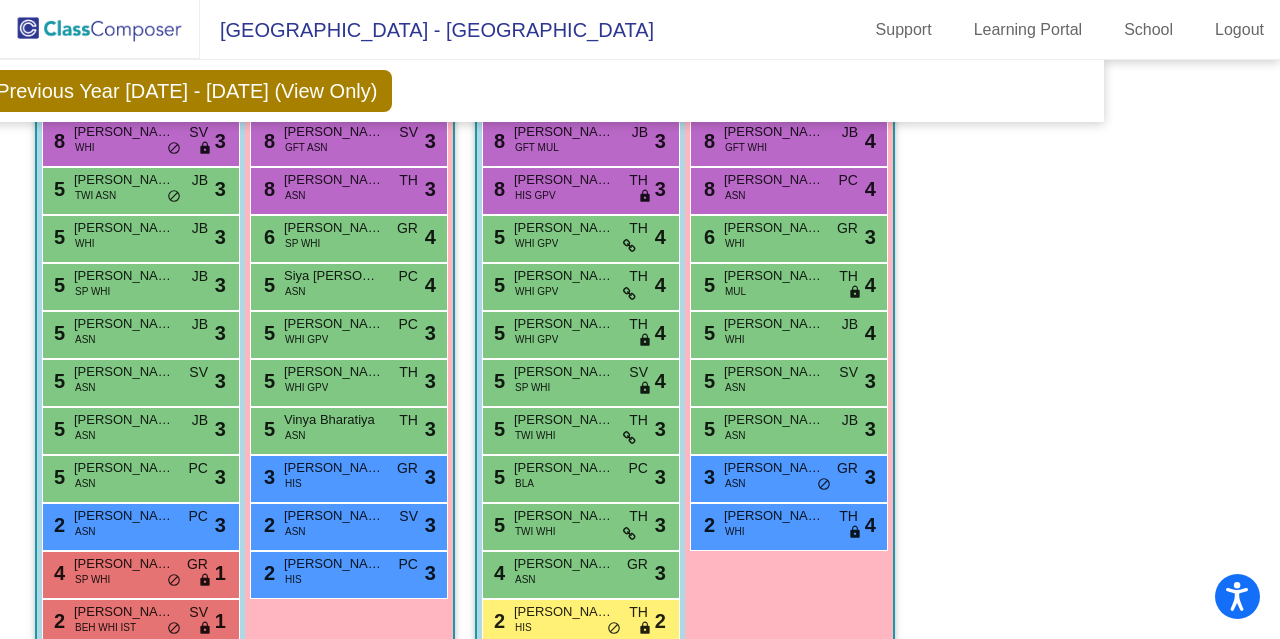 scroll, scrollTop: 1359, scrollLeft: 165, axis: both 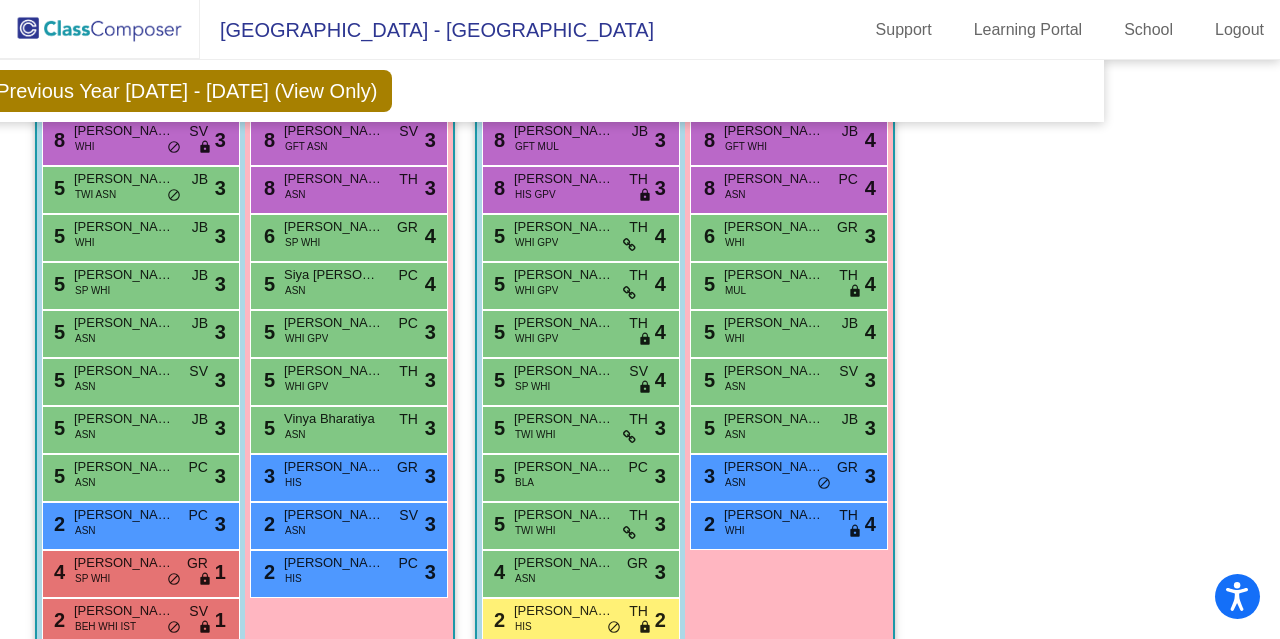 click on "Hallway   - Hallway Class  picture_as_pdf  Add Student  First Name Last Name Student Id  (Recommended)   Boy   Girl   Non Binary Add Close  Boys : 0    No Students   Girls: 0   No Students   Class 1   - 1-1  picture_as_pdf Kailey Blalock  Add Student  First Name Last Name Student Id  (Recommended)   Boy   Girl   Non Binary Add Close  Boys : 12  8 Rishav Vijayakumar ASN PC lock do_not_disturb_alt 3 5 Iniyan Elango ASN SV lock do_not_disturb_alt 4 5 Abir Gupta ASN TH lock do_not_disturb_alt 3 5 Brauer Hollis WHI JB lock do_not_disturb_alt 3 5 Ethan Ramsey WHI PC lock do_not_disturb_alt 3 5 Preston Hayman WHI TH lock do_not_disturb_alt 3 4 Ryan Kunovac GR lock do_not_disturb_alt 3 3 Ricardo Rodas Sanchez ELL HIS GR lock do_not_disturb_alt 3 2 Theodore Purgason WHI IST SV lock do_not_disturb_alt 3 8 Bharat Nukala ASN SP TH lock do_not_disturb_alt 2 5 William Winkie WHI SV lock do_not_disturb_alt 2 5 Gunther Arevalo Carrion BEH ELL HIS JB lock do_not_disturb_alt 1 Girls: 12 9 Kiana Tanwar GFT ASN GR lock 3 8" 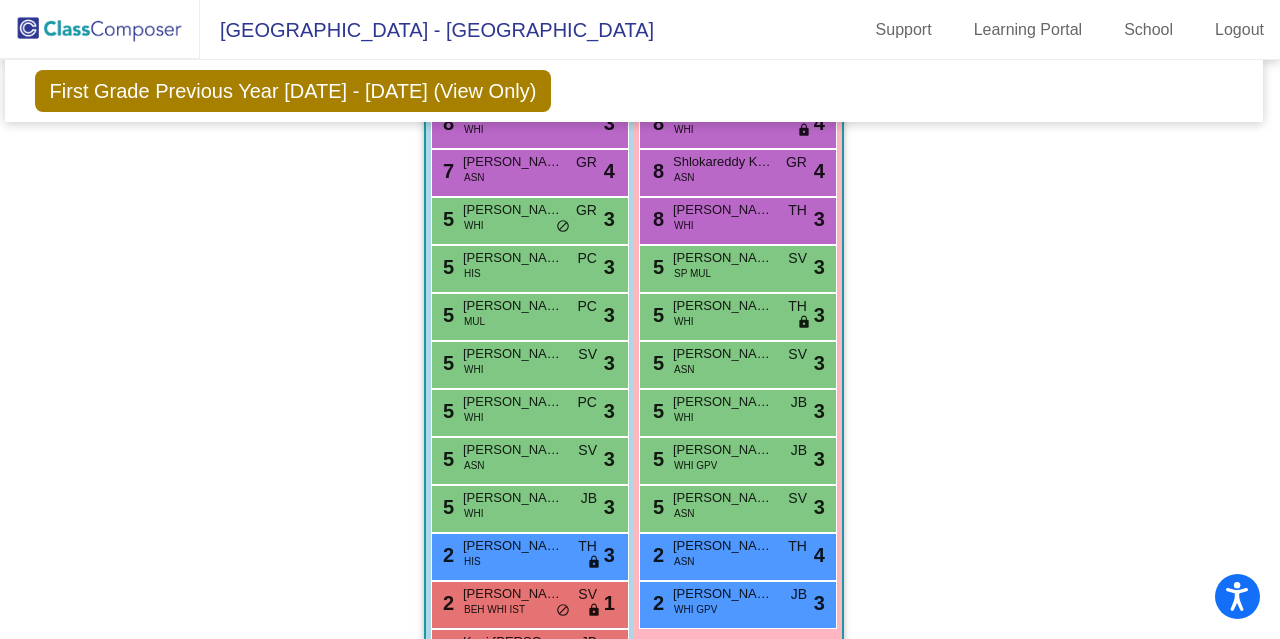 scroll, scrollTop: 2038, scrollLeft: 6, axis: both 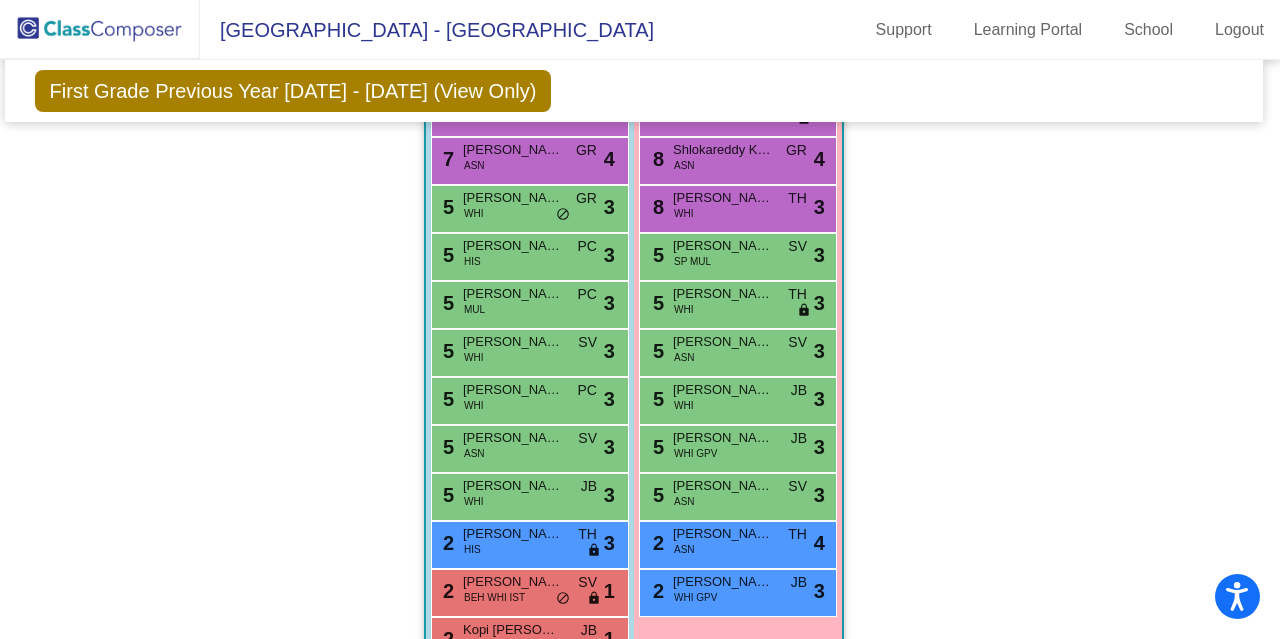 click on "Hallway   - Hallway Class  picture_as_pdf  Add Student  First Name Last Name Student Id  (Recommended)   Boy   Girl   Non Binary Add Close  Boys : 0    No Students   Girls: 0   No Students   Class 1   - 1-1  picture_as_pdf Kailey Blalock  Add Student  First Name Last Name Student Id  (Recommended)   Boy   Girl   Non Binary Add Close  Boys : 12  8 Rishav Vijayakumar ASN PC lock do_not_disturb_alt 3 5 Iniyan Elango ASN SV lock do_not_disturb_alt 4 5 Abir Gupta ASN TH lock do_not_disturb_alt 3 5 Brauer Hollis WHI JB lock do_not_disturb_alt 3 5 Ethan Ramsey WHI PC lock do_not_disturb_alt 3 5 Preston Hayman WHI TH lock do_not_disturb_alt 3 4 Ryan Kunovac GR lock do_not_disturb_alt 3 3 Ricardo Rodas Sanchez ELL HIS GR lock do_not_disturb_alt 3 2 Theodore Purgason WHI IST SV lock do_not_disturb_alt 3 8 Bharat Nukala ASN SP TH lock do_not_disturb_alt 2 5 William Winkie WHI SV lock do_not_disturb_alt 2 5 Gunther Arevalo Carrion BEH ELL HIS JB lock do_not_disturb_alt 1 Girls: 12 9 Kiana Tanwar GFT ASN GR lock 3 8" 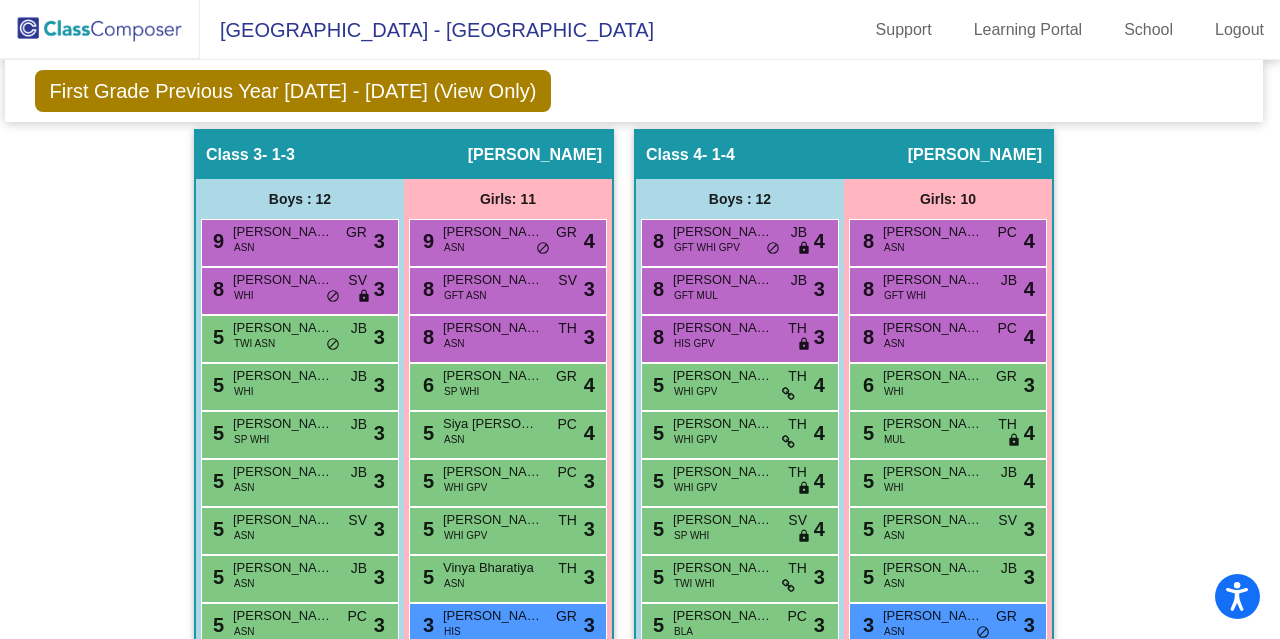 scroll, scrollTop: 1210, scrollLeft: 6, axis: both 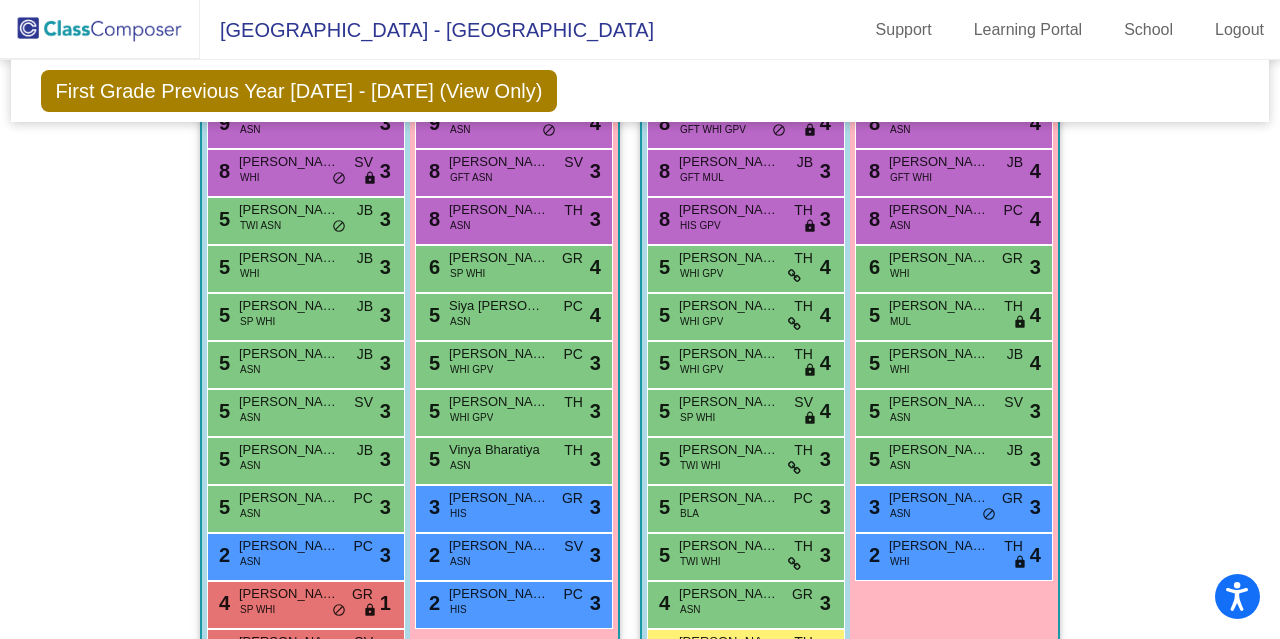 click on "Hallway   - Hallway Class  picture_as_pdf  Add Student  First Name Last Name Student Id  (Recommended)   Boy   Girl   [DEMOGRAPHIC_DATA] Add Close  Boys : 0    No Students   Girls: 0   No Students   Class 1   - 1-1  picture_as_pdf [PERSON_NAME]  Add Student  First Name Last Name Student Id  (Recommended)   Boy   Girl   [DEMOGRAPHIC_DATA] Add Close  Boys : 12  8 [PERSON_NAME] ASN PC lock do_not_disturb_alt 3 5 [PERSON_NAME] ASN SV lock do_not_disturb_alt 4 5 [PERSON_NAME] ASN TH lock do_not_disturb_alt 3 5 [PERSON_NAME] WHI JB lock do_not_disturb_alt 3 5 [PERSON_NAME] WHI PC lock do_not_disturb_alt 3 5 [PERSON_NAME] WHI TH lock do_not_disturb_alt 3 4 [PERSON_NAME] GR lock do_not_disturb_alt 3 3 [PERSON_NAME] ELL HIS GR lock do_not_disturb_alt 3 2 [PERSON_NAME] WHI IST SV lock do_not_disturb_alt 3 8 [PERSON_NAME] ASN SP TH lock do_not_disturb_alt 2 5 [PERSON_NAME] WHI SV lock do_not_disturb_alt 2 5 [PERSON_NAME] BEH ELL HIS JB lock do_not_disturb_alt 1 Girls: 12 9 [PERSON_NAME] GFT ASN GR lock 3 8" 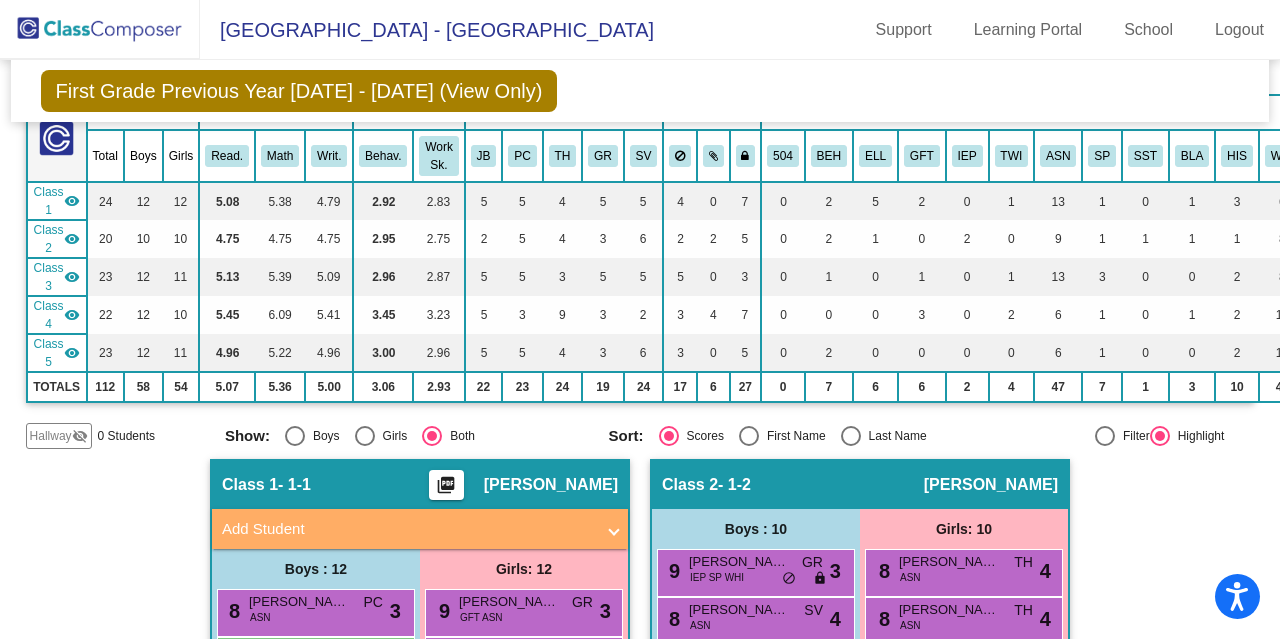 scroll, scrollTop: 0, scrollLeft: 0, axis: both 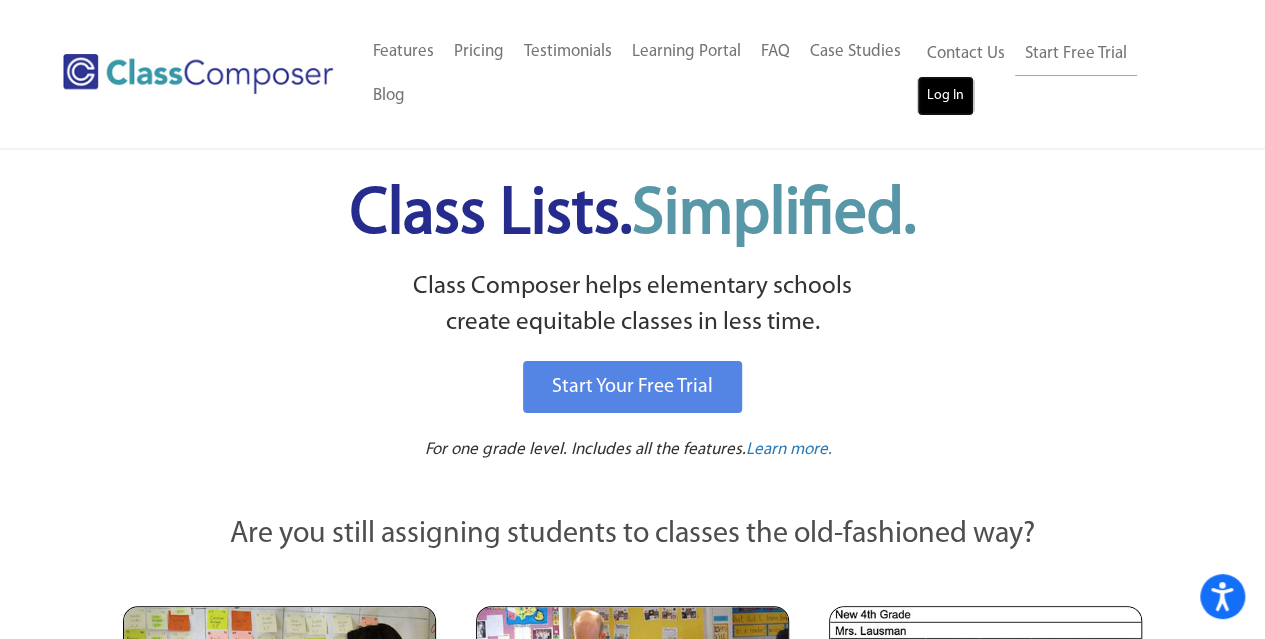 click on "Log In" at bounding box center (945, 96) 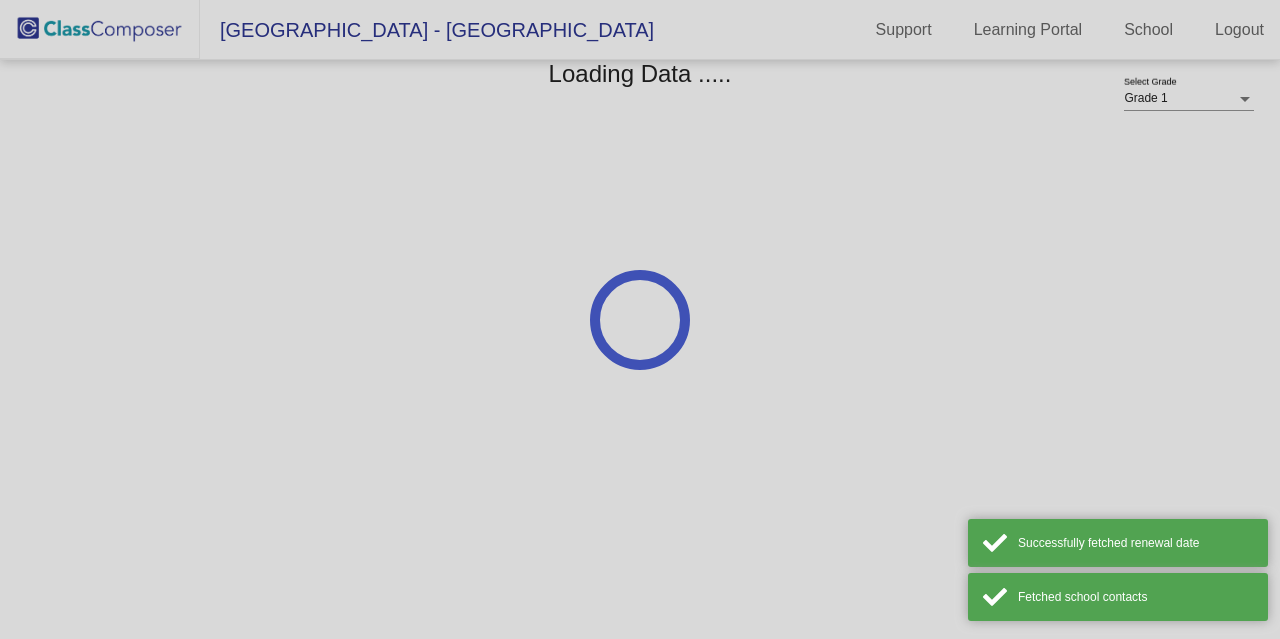 scroll, scrollTop: 0, scrollLeft: 0, axis: both 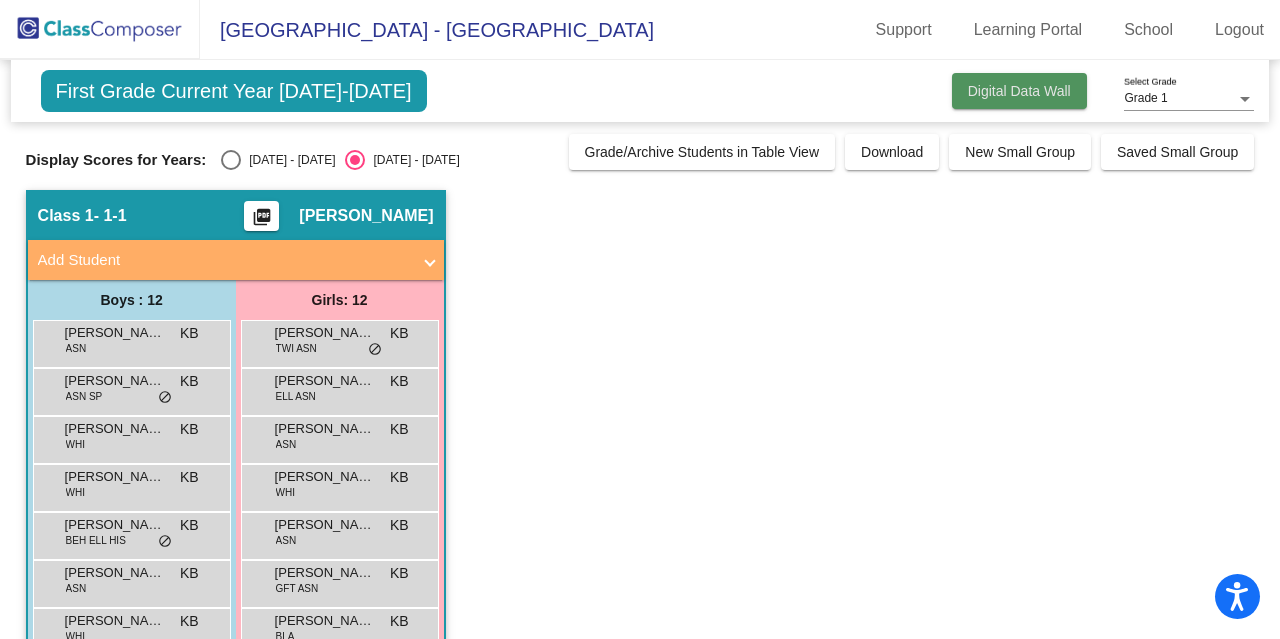 click on "Digital Data Wall" 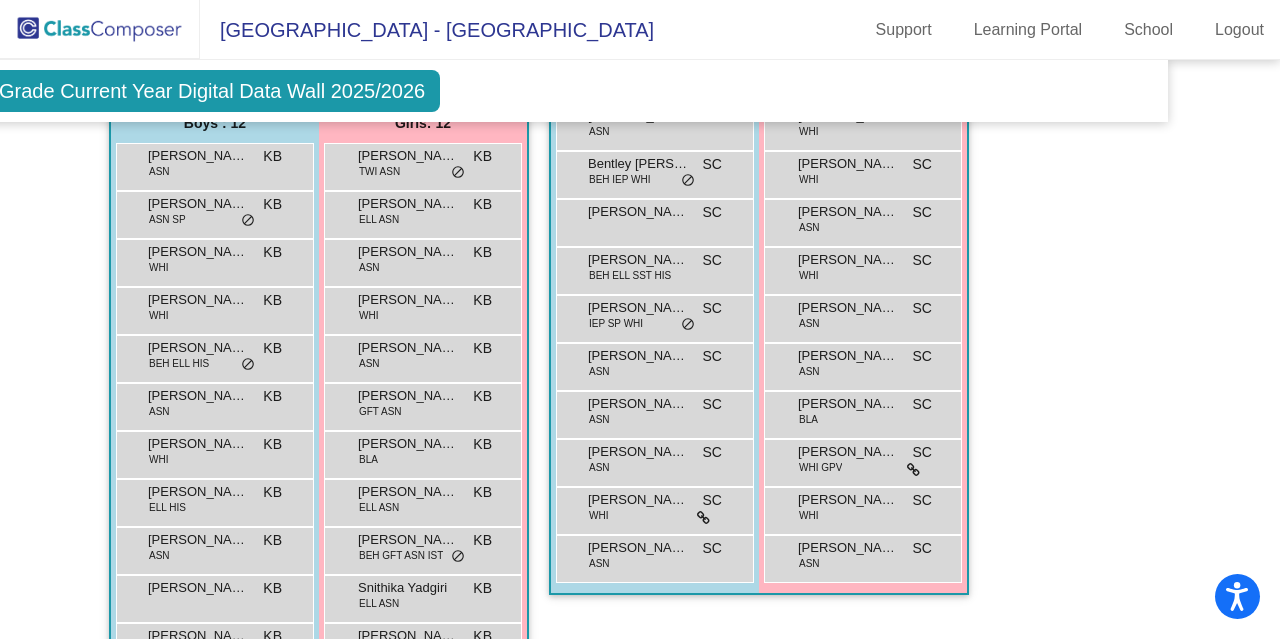 scroll, scrollTop: 0, scrollLeft: 101, axis: horizontal 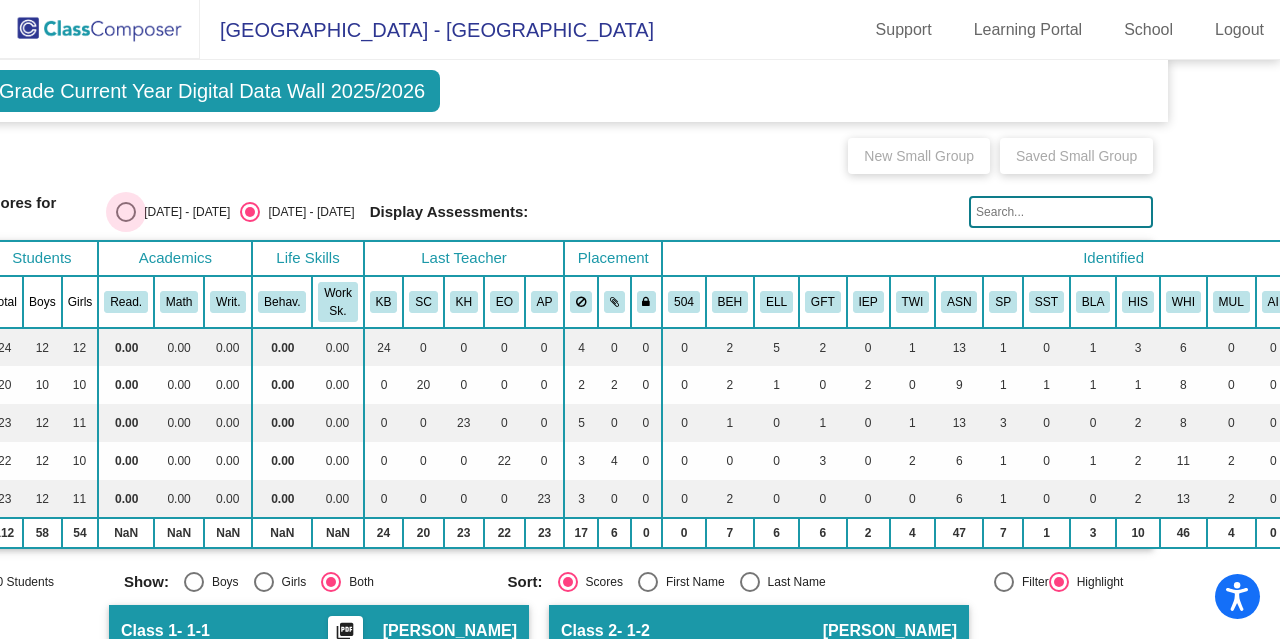 click on "[DATE] - [DATE]" at bounding box center (183, 212) 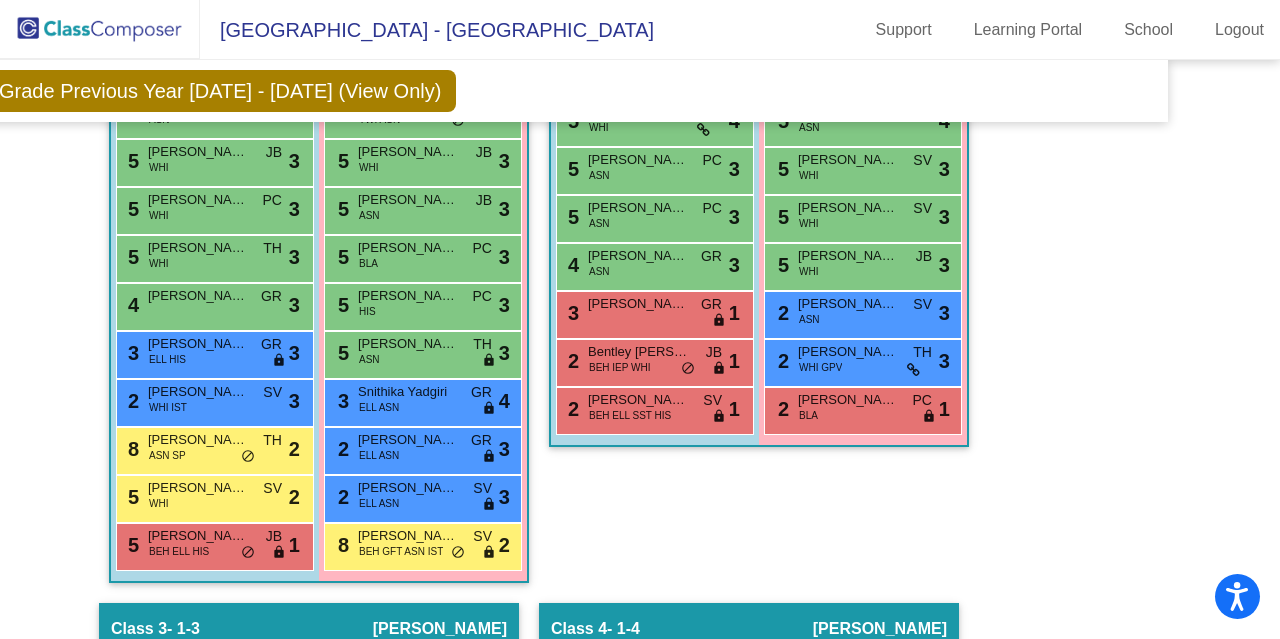 scroll, scrollTop: 733, scrollLeft: 101, axis: both 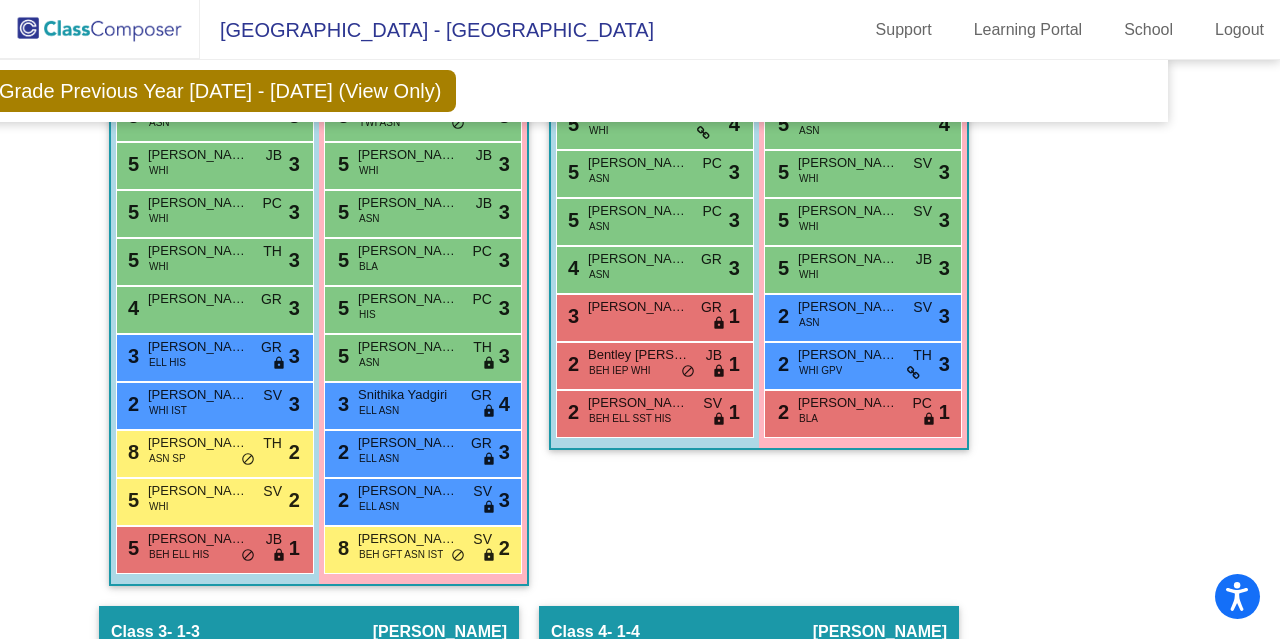 click on "Grade 1 Select Grade  First Grade Previous Year [DATE] - [DATE] (View Only)  Add, Move, or Retain Students Off   On  Incoming   Digital Data Wall    Display Scores for Years:   [DATE] - [DATE]   [DATE] - [DATE]  Grade/Archive Students in Table View   Download   New Small Group   Saved Small Group   Notes   Download Class List   Import Students   New Small Group   Saved Small Group  Display Scores for Years:   [DATE] - [DATE]   [DATE] - [DATE] Display Assessments: Students Academics Life Skills  Last Teacher  Placement  Identified  Total Boys Girls  Read.   Math   Writ.   Behav.   Work Sk.   JB   PC   TH   GR   SV   504   BEH   ELL   GFT   IEP   TWI   ASN   SP   SST   BLA   HIS   WHI   MUL   AI   IST   INT   EXT   HIP   GPV   YOU  Hallway  visibility_off  0 0 0                 0   0   0   0   0   0   0   0   0   0   0   0   0   0   0   0   0   0   0   0   0   0   0   0   0   0   0   0  Class 1  visibility  24 12 12  5.08   5.38   4.79   2.92   2.83   5   5   4   5   5   4   0   7   0   2   5   2   0   1   13   1   0   1   3" 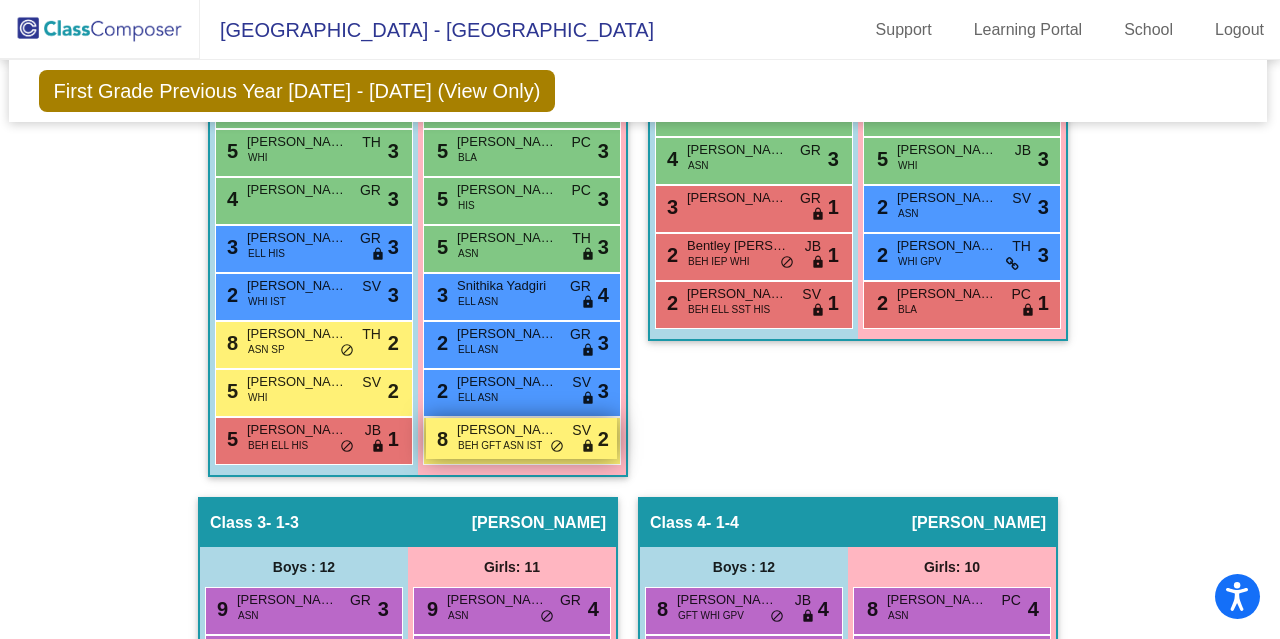 scroll, scrollTop: 833, scrollLeft: 2, axis: both 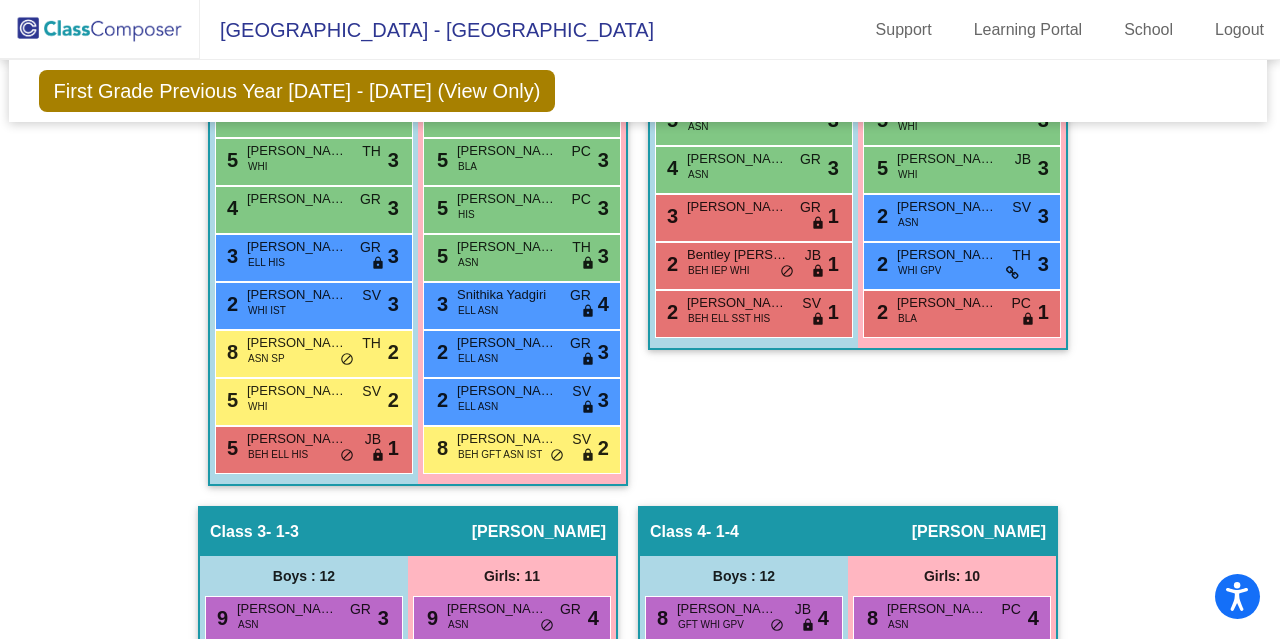 click on "Class 2   - 1-2  picture_as_pdf [PERSON_NAME]  Add Student  First Name Last Name Student Id  (Recommended)   Boy   Girl   [DEMOGRAPHIC_DATA] Add Close  Boys : 10  9 [PERSON_NAME] IEP SP WHI GR lock do_not_disturb_alt 3 8 [PERSON_NAME] [PERSON_NAME] ASN SV lock do_not_disturb_alt 4 5 [PERSON_NAME] Gone ASN SV lock do_not_disturb_alt 4 5 [PERSON_NAME] WHI TH lock do_not_disturb_alt 4 5 [PERSON_NAME] ASN PC lock do_not_disturb_alt 3 5 [PERSON_NAME] ASN PC lock do_not_disturb_alt 3 4 [PERSON_NAME] ASN GR lock do_not_disturb_alt 3 3 [PERSON_NAME] GR lock do_not_disturb_alt 1 2 Bentley [PERSON_NAME] BEH IEP WHI JB lock do_not_disturb_alt 1 2 [PERSON_NAME] BEH ELL SST HIS SV lock do_not_disturb_alt 1 Girls: 10 8 [PERSON_NAME] ASN TH lock do_not_disturb_alt 4 8 [PERSON_NAME] [PERSON_NAME] ASN TH lock do_not_disturb_alt 4 5 [PERSON_NAME] WHI PC lock do_not_disturb_alt 4 5 [PERSON_NAME] [PERSON_NAME] ASN PC lock do_not_disturb_alt 4 5 [PERSON_NAME] WHI SV lock do_not_disturb_alt 3 5 [PERSON_NAME] WHI SV lock do_not_disturb_alt 3 5 WHI JB 3" 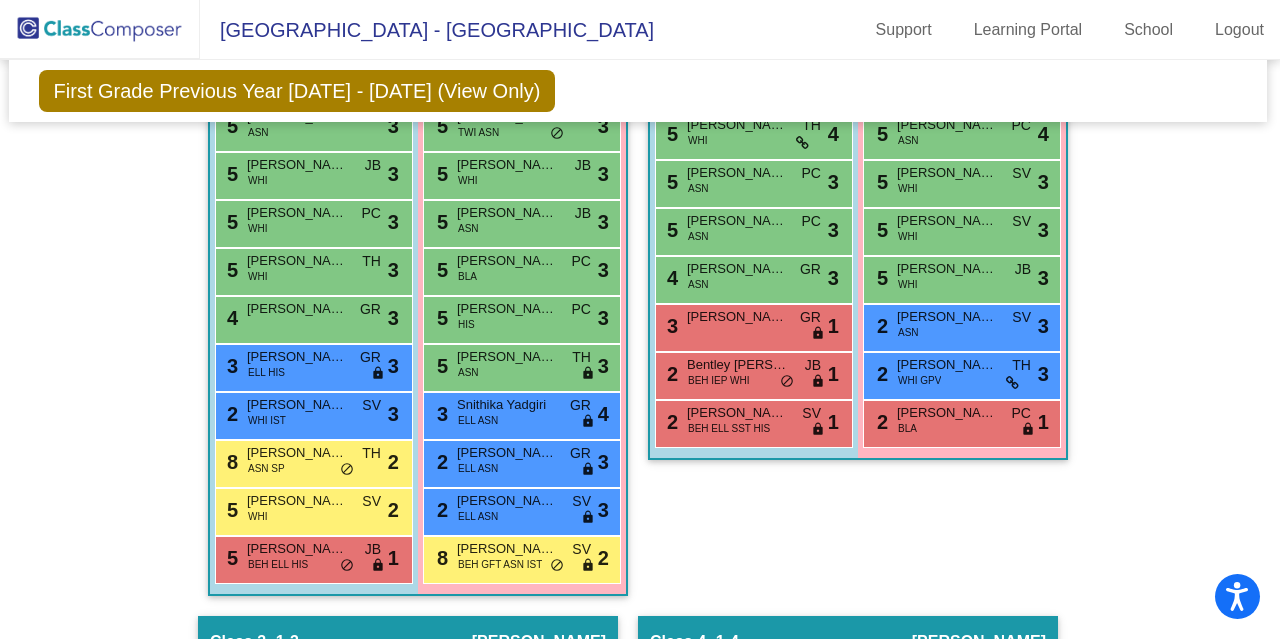 scroll, scrollTop: 715, scrollLeft: 2, axis: both 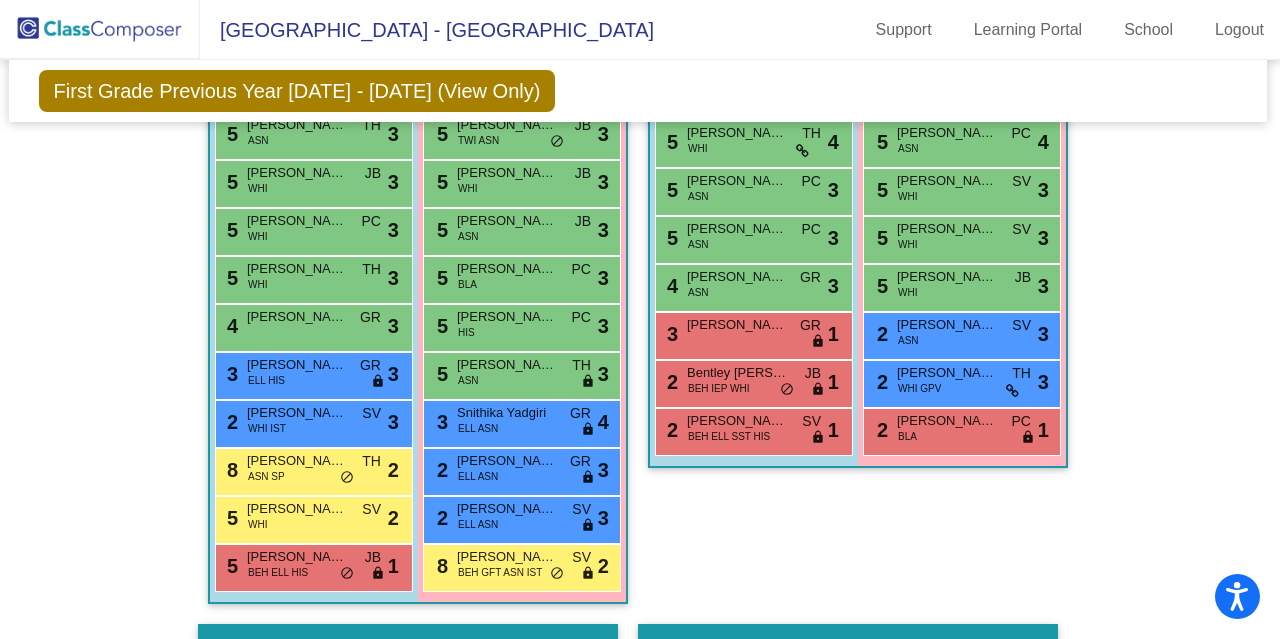 click on "Hallway   - Hallway Class  picture_as_pdf  Add Student  First Name Last Name Student Id  (Recommended)   Boy   Girl   [DEMOGRAPHIC_DATA] Add Close  Boys : 0    No Students   Girls: 0   No Students   Class 1   - 1-1  picture_as_pdf [PERSON_NAME]  Add Student  First Name Last Name Student Id  (Recommended)   Boy   Girl   [DEMOGRAPHIC_DATA] Add Close  Boys : 12  8 [PERSON_NAME] ASN PC lock do_not_disturb_alt 3 5 [PERSON_NAME] ASN SV lock do_not_disturb_alt 4 5 [PERSON_NAME] ASN TH lock do_not_disturb_alt 3 5 [PERSON_NAME] WHI JB lock do_not_disturb_alt 3 5 [PERSON_NAME] WHI PC lock do_not_disturb_alt 3 5 [PERSON_NAME] WHI TH lock do_not_disturb_alt 3 4 [PERSON_NAME] GR lock do_not_disturb_alt 3 3 [PERSON_NAME] ELL HIS GR lock do_not_disturb_alt 3 2 [PERSON_NAME] WHI IST SV lock do_not_disturb_alt 3 8 [PERSON_NAME] ASN SP TH lock do_not_disturb_alt 2 5 [PERSON_NAME] WHI SV lock do_not_disturb_alt 2 5 [PERSON_NAME] BEH ELL HIS JB lock do_not_disturb_alt 1 Girls: 12 9 [PERSON_NAME] GFT ASN GR lock 3 8" 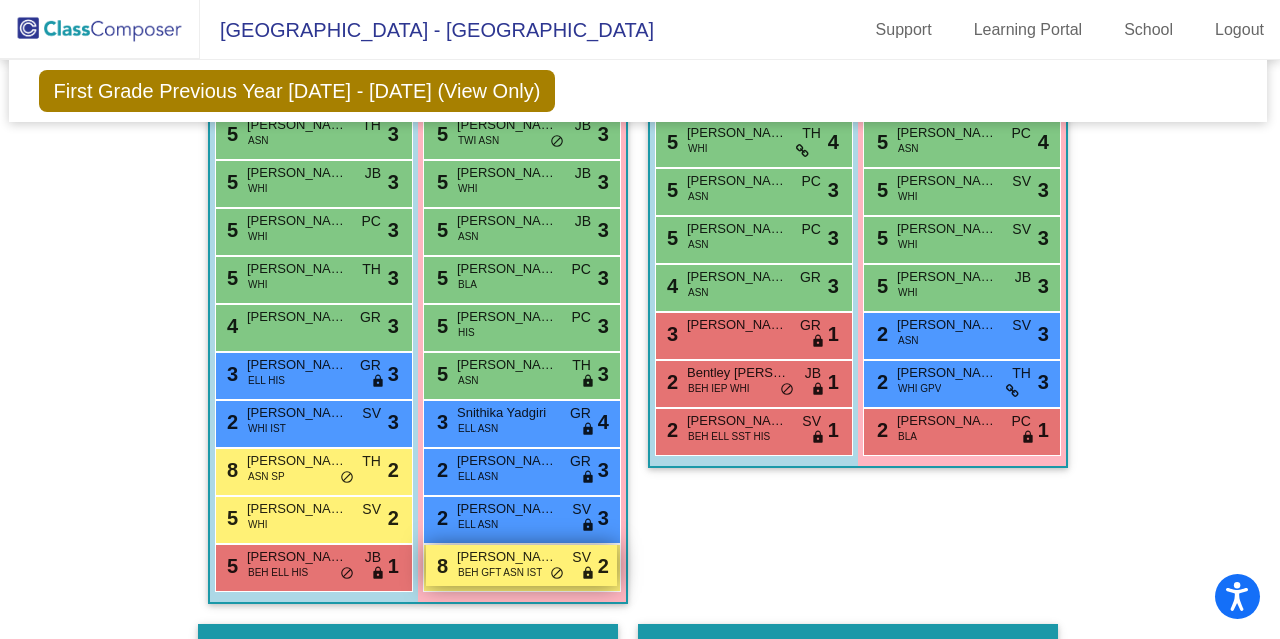 click on "[PERSON_NAME]" at bounding box center [507, 557] 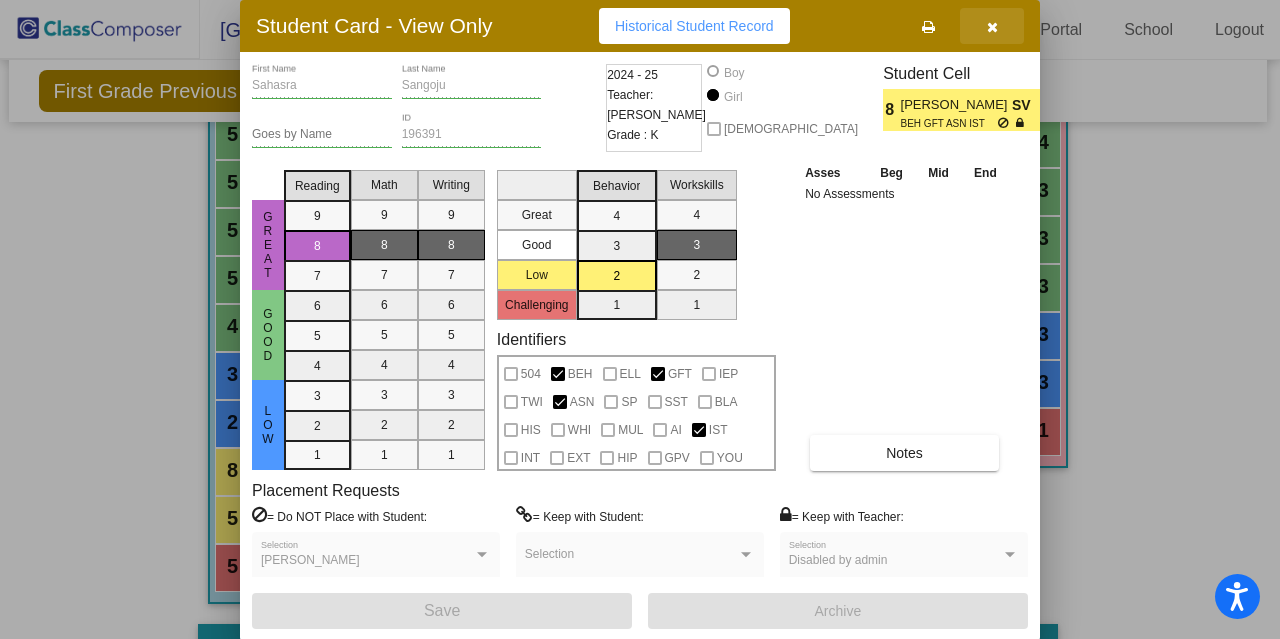 click at bounding box center [992, 26] 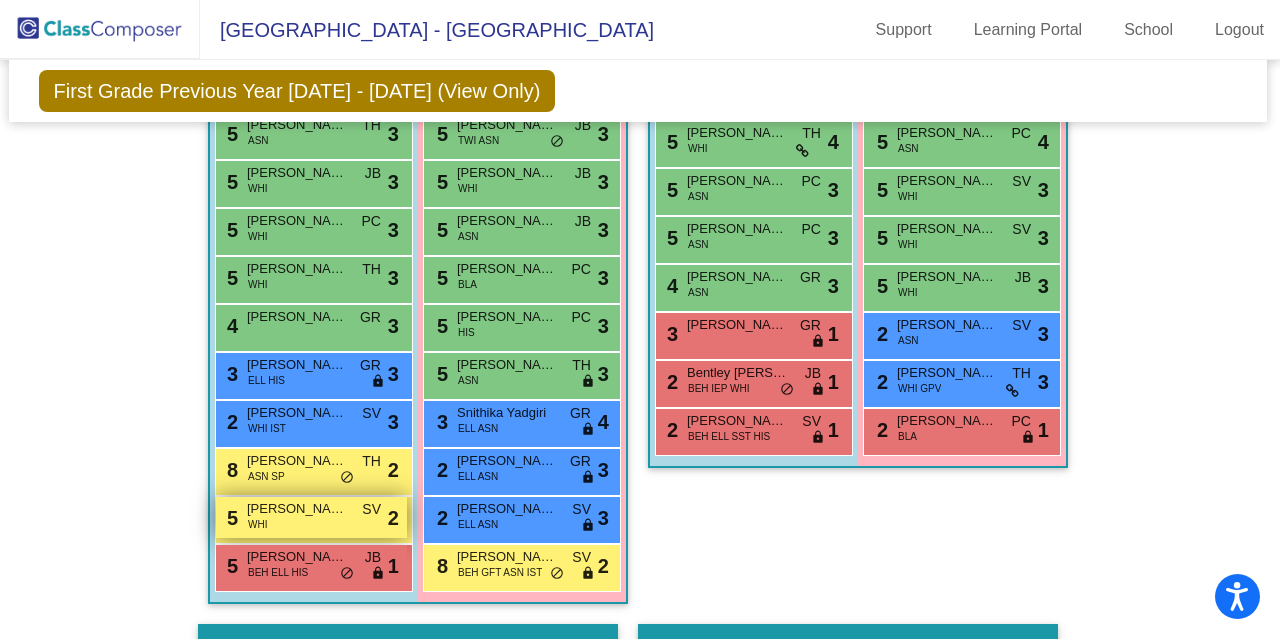 click on "[PERSON_NAME]" at bounding box center (297, 509) 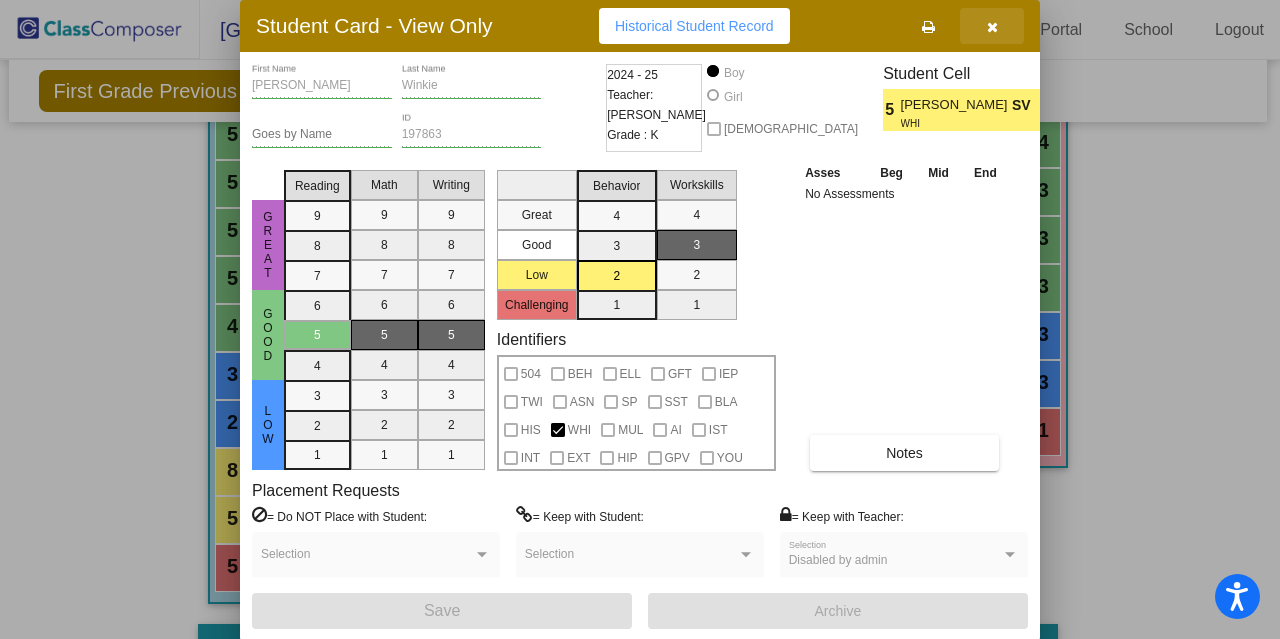 click at bounding box center [992, 26] 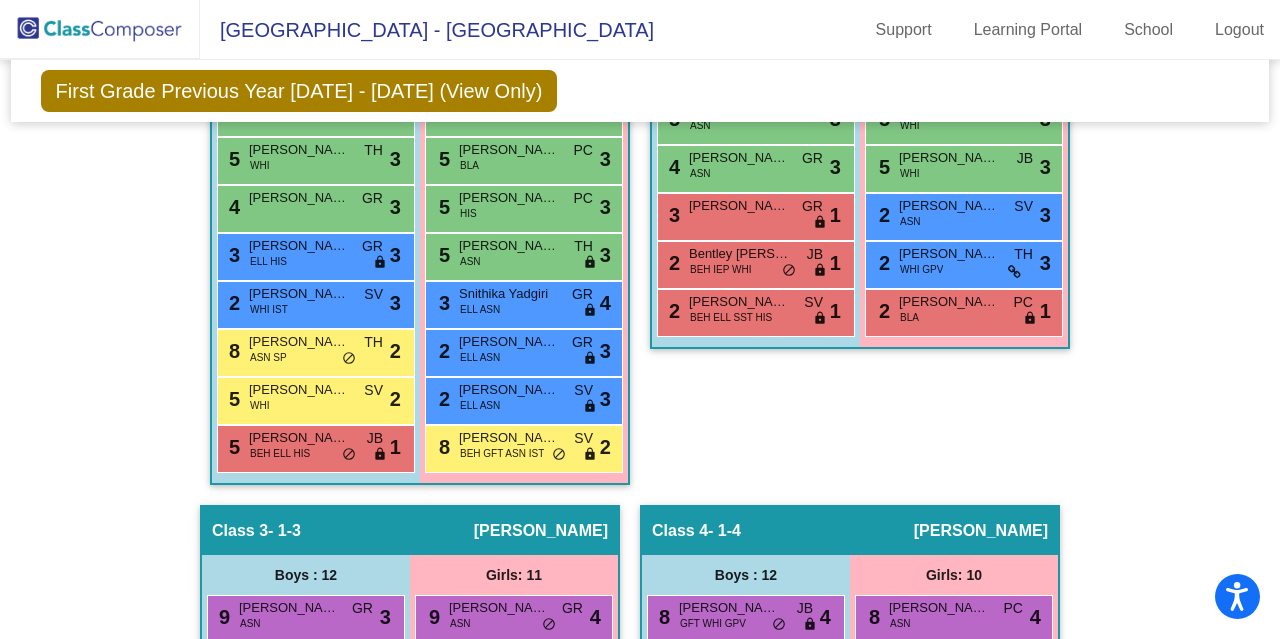 scroll, scrollTop: 856, scrollLeft: 0, axis: vertical 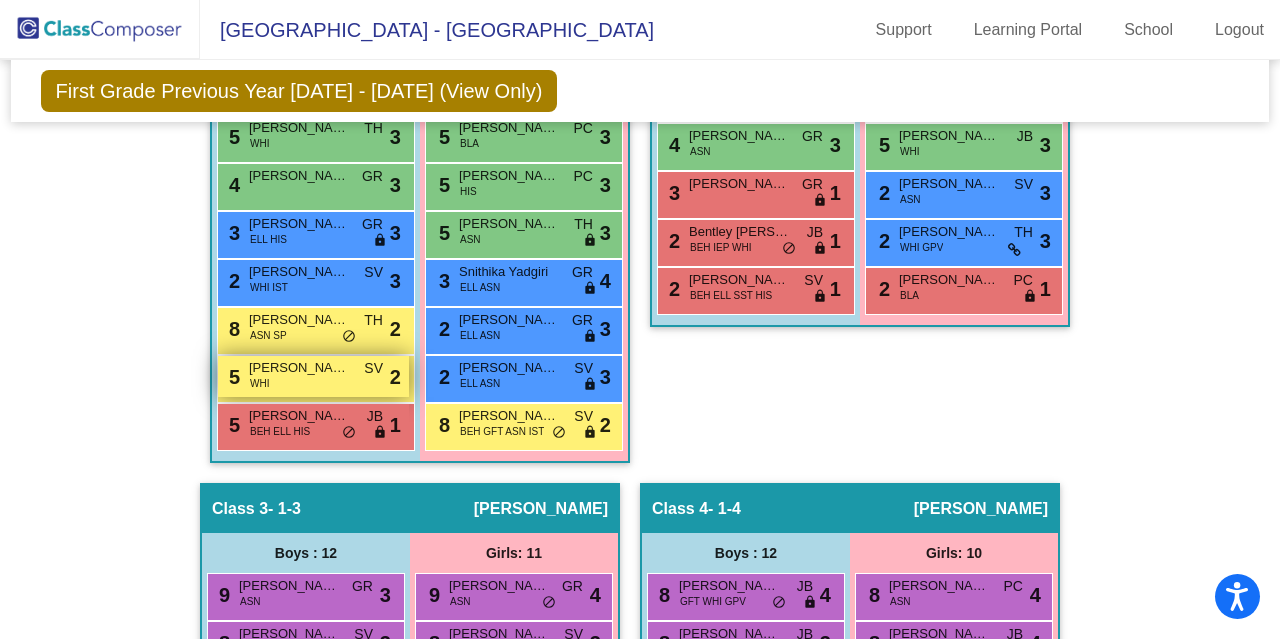 click on "[PERSON_NAME]" at bounding box center (299, 368) 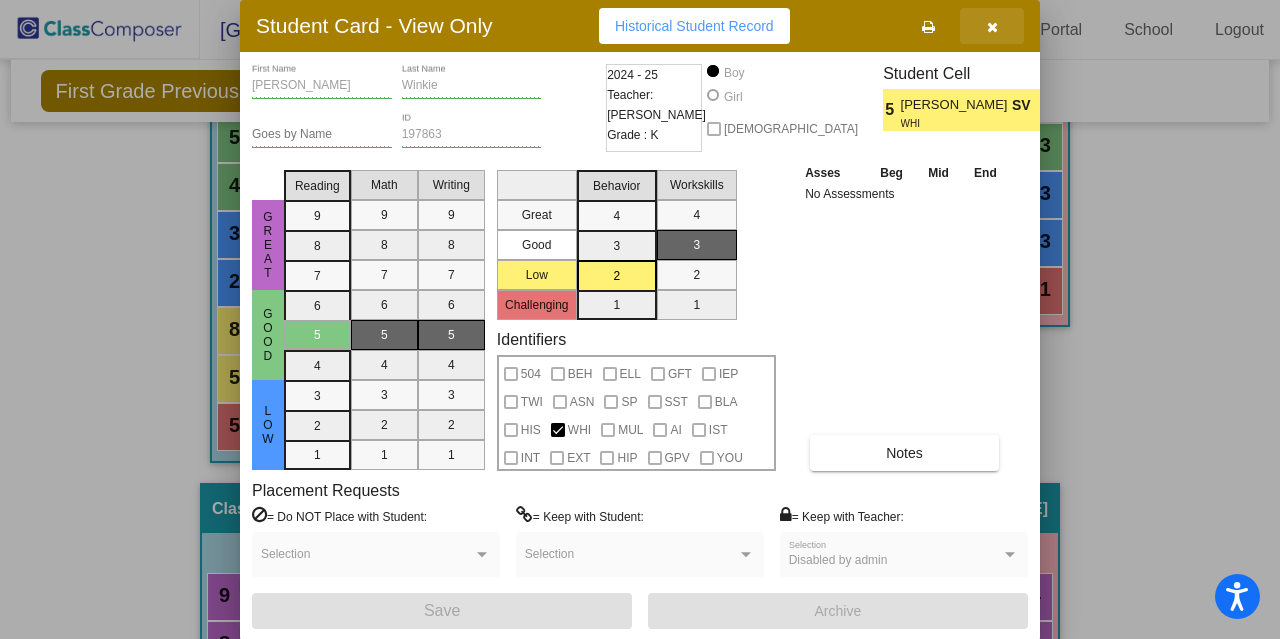 click at bounding box center (992, 26) 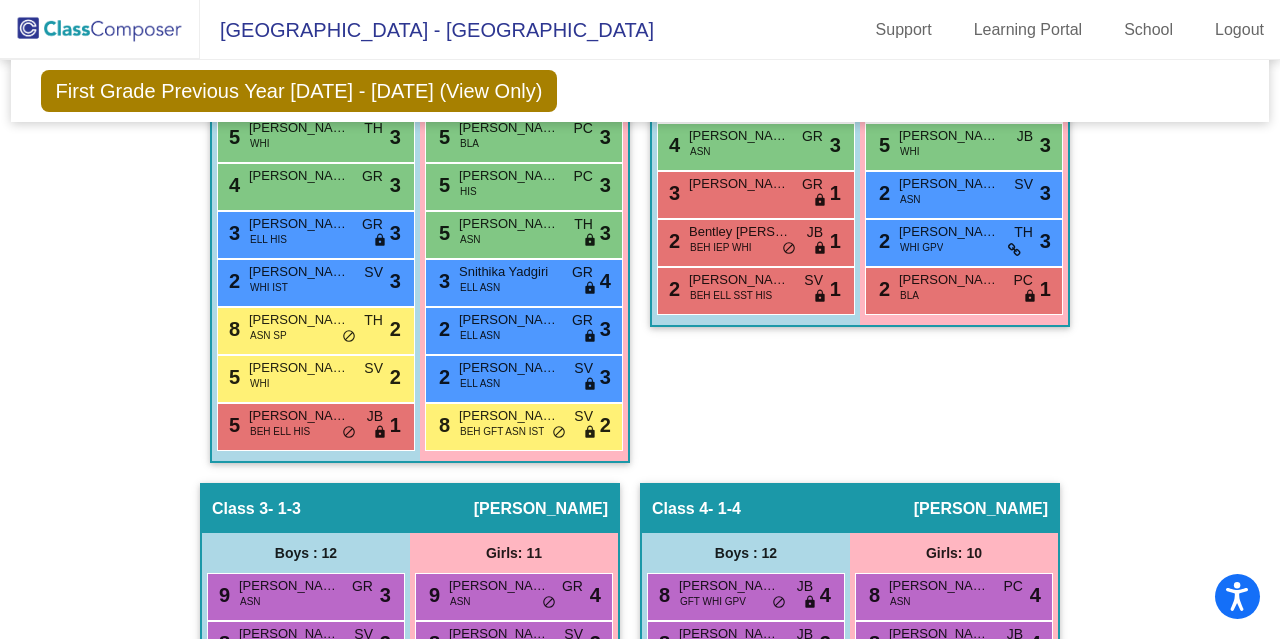 click on "Hallway   - Hallway Class  picture_as_pdf  Add Student  First Name Last Name Student Id  (Recommended)   Boy   Girl   [DEMOGRAPHIC_DATA] Add Close  Boys : 0    No Students   Girls: 0   No Students   Class 1   - 1-1  picture_as_pdf [PERSON_NAME]  Add Student  First Name Last Name Student Id  (Recommended)   Boy   Girl   [DEMOGRAPHIC_DATA] Add Close  Boys : 12  8 [PERSON_NAME] ASN PC lock do_not_disturb_alt 3 5 [PERSON_NAME] ASN SV lock do_not_disturb_alt 4 5 [PERSON_NAME] ASN TH lock do_not_disturb_alt 3 5 [PERSON_NAME] WHI JB lock do_not_disturb_alt 3 5 [PERSON_NAME] WHI PC lock do_not_disturb_alt 3 5 [PERSON_NAME] WHI TH lock do_not_disturb_alt 3 4 [PERSON_NAME] GR lock do_not_disturb_alt 3 3 [PERSON_NAME] ELL HIS GR lock do_not_disturb_alt 3 2 [PERSON_NAME] WHI IST SV lock do_not_disturb_alt 3 8 [PERSON_NAME] ASN SP TH lock do_not_disturb_alt 2 5 [PERSON_NAME] WHI SV lock do_not_disturb_alt 2 5 [PERSON_NAME] BEH ELL HIS JB lock do_not_disturb_alt 1 Girls: 12 9 [PERSON_NAME] GFT ASN GR lock 3 8" 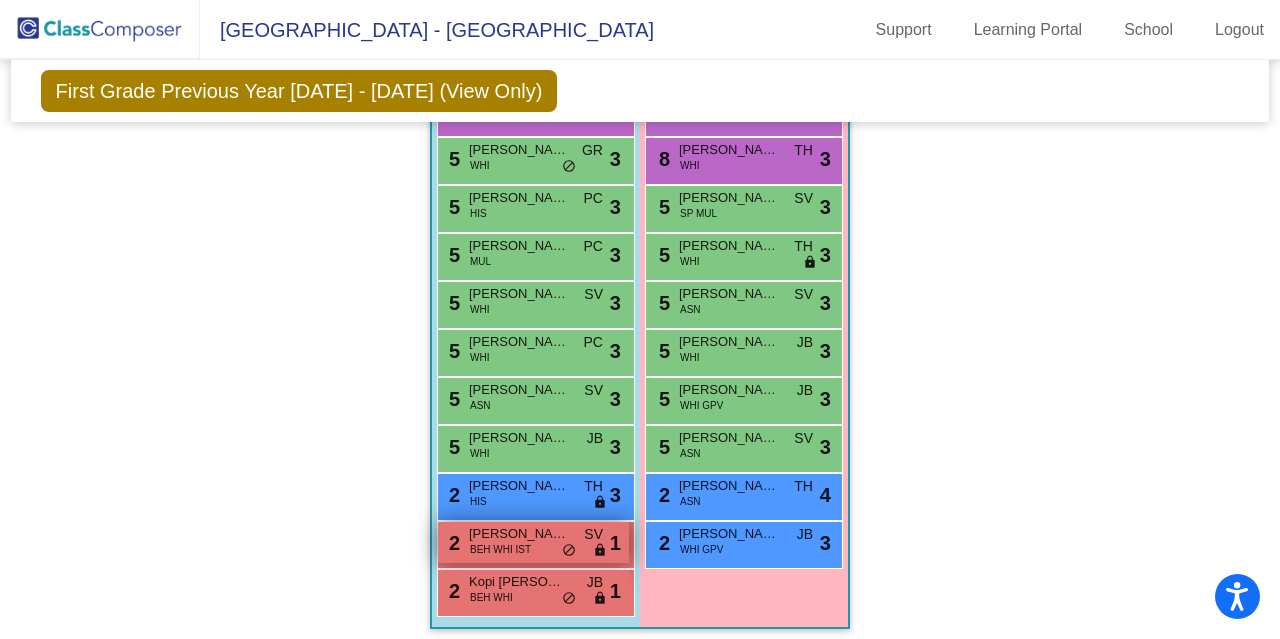 scroll, scrollTop: 2100, scrollLeft: 0, axis: vertical 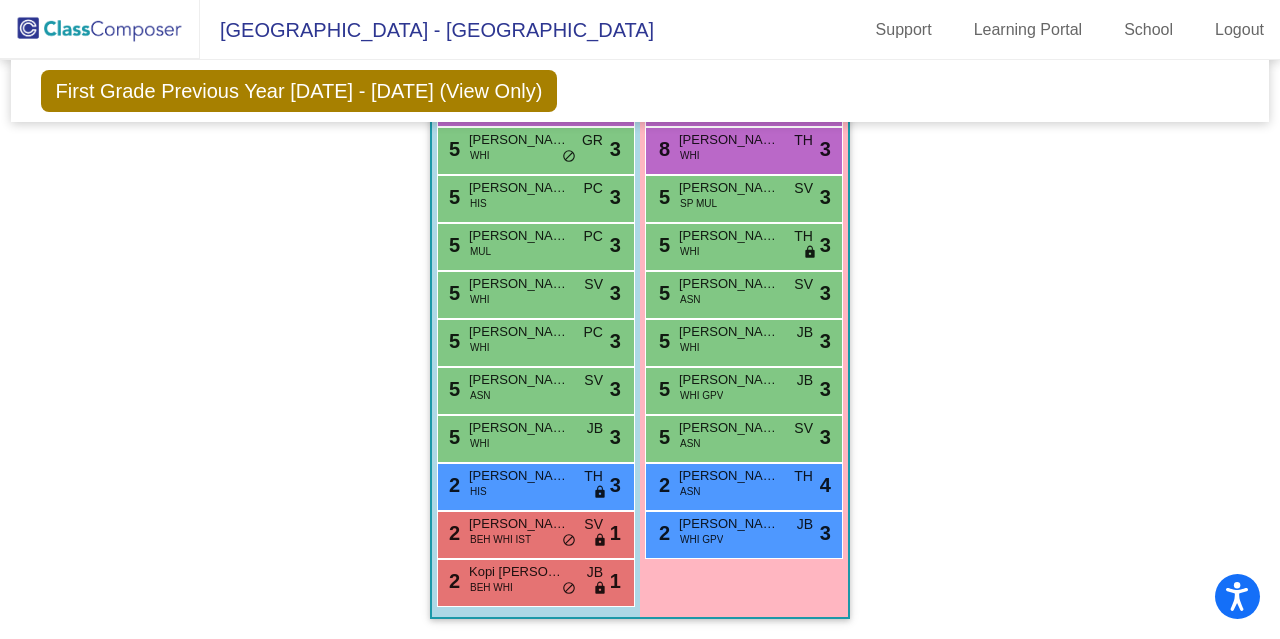 click on "Hallway   - Hallway Class  picture_as_pdf  Add Student  First Name Last Name Student Id  (Recommended)   Boy   Girl   [DEMOGRAPHIC_DATA] Add Close  Boys : 0    No Students   Girls: 0   No Students   Class 1   - 1-1  picture_as_pdf [PERSON_NAME]  Add Student  First Name Last Name Student Id  (Recommended)   Boy   Girl   [DEMOGRAPHIC_DATA] Add Close  Boys : 12  8 [PERSON_NAME] ASN PC lock do_not_disturb_alt 3 5 [PERSON_NAME] ASN SV lock do_not_disturb_alt 4 5 [PERSON_NAME] ASN TH lock do_not_disturb_alt 3 5 [PERSON_NAME] WHI JB lock do_not_disturb_alt 3 5 [PERSON_NAME] WHI PC lock do_not_disturb_alt 3 5 [PERSON_NAME] WHI TH lock do_not_disturb_alt 3 4 [PERSON_NAME] GR lock do_not_disturb_alt 3 3 [PERSON_NAME] ELL HIS GR lock do_not_disturb_alt 3 2 [PERSON_NAME] WHI IST SV lock do_not_disturb_alt 3 8 [PERSON_NAME] ASN SP TH lock do_not_disturb_alt 2 5 [PERSON_NAME] WHI SV lock do_not_disturb_alt 2 5 [PERSON_NAME] BEH ELL HIS JB lock do_not_disturb_alt 1 Girls: 12 9 [PERSON_NAME] GFT ASN GR lock 3 8" 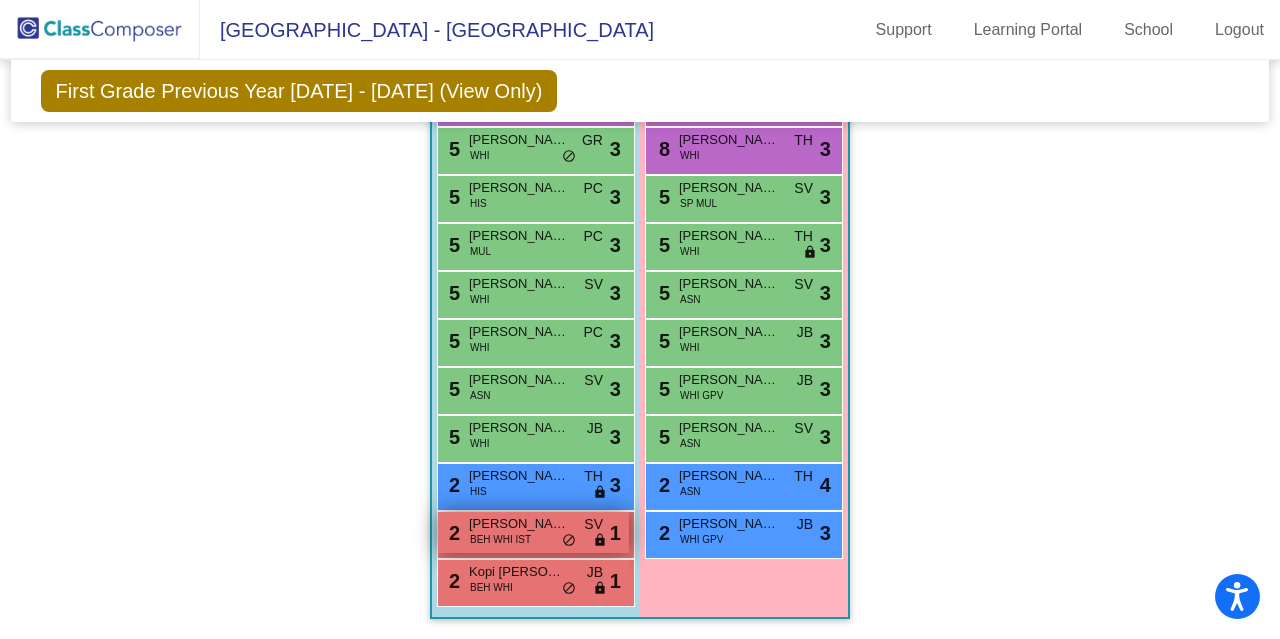 click on "BEH WHI IST" at bounding box center [500, 539] 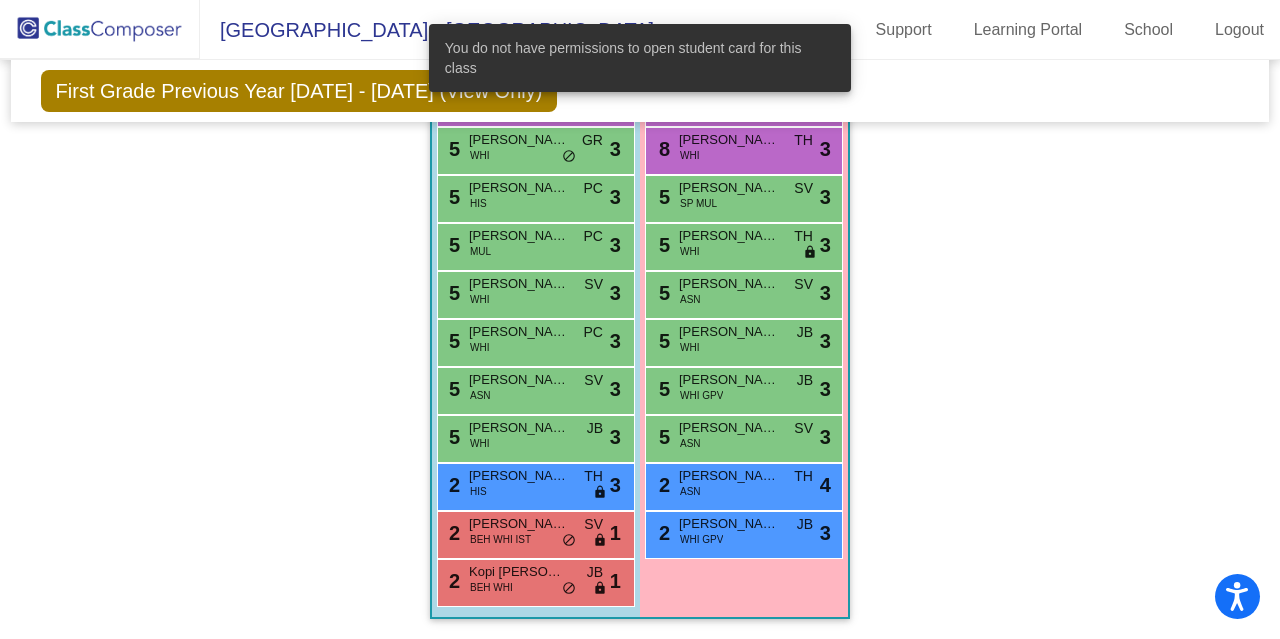 click on "Hallway   - Hallway Class  picture_as_pdf  Add Student  First Name Last Name Student Id  (Recommended)   Boy   Girl   [DEMOGRAPHIC_DATA] Add Close  Boys : 0    No Students   Girls: 0   No Students   Class 1   - 1-1  picture_as_pdf [PERSON_NAME]  Add Student  First Name Last Name Student Id  (Recommended)   Boy   Girl   [DEMOGRAPHIC_DATA] Add Close  Boys : 12  8 [PERSON_NAME] ASN PC lock do_not_disturb_alt 3 5 [PERSON_NAME] ASN SV lock do_not_disturb_alt 4 5 [PERSON_NAME] ASN TH lock do_not_disturb_alt 3 5 [PERSON_NAME] WHI JB lock do_not_disturb_alt 3 5 [PERSON_NAME] WHI PC lock do_not_disturb_alt 3 5 [PERSON_NAME] WHI TH lock do_not_disturb_alt 3 4 [PERSON_NAME] GR lock do_not_disturb_alt 3 3 [PERSON_NAME] ELL HIS GR lock do_not_disturb_alt 3 2 [PERSON_NAME] WHI IST SV lock do_not_disturb_alt 3 8 [PERSON_NAME] ASN SP TH lock do_not_disturb_alt 2 5 [PERSON_NAME] WHI SV lock do_not_disturb_alt 2 5 [PERSON_NAME] BEH ELL HIS JB lock do_not_disturb_alt 1 Girls: 12 9 [PERSON_NAME] GFT ASN GR lock 3 8" 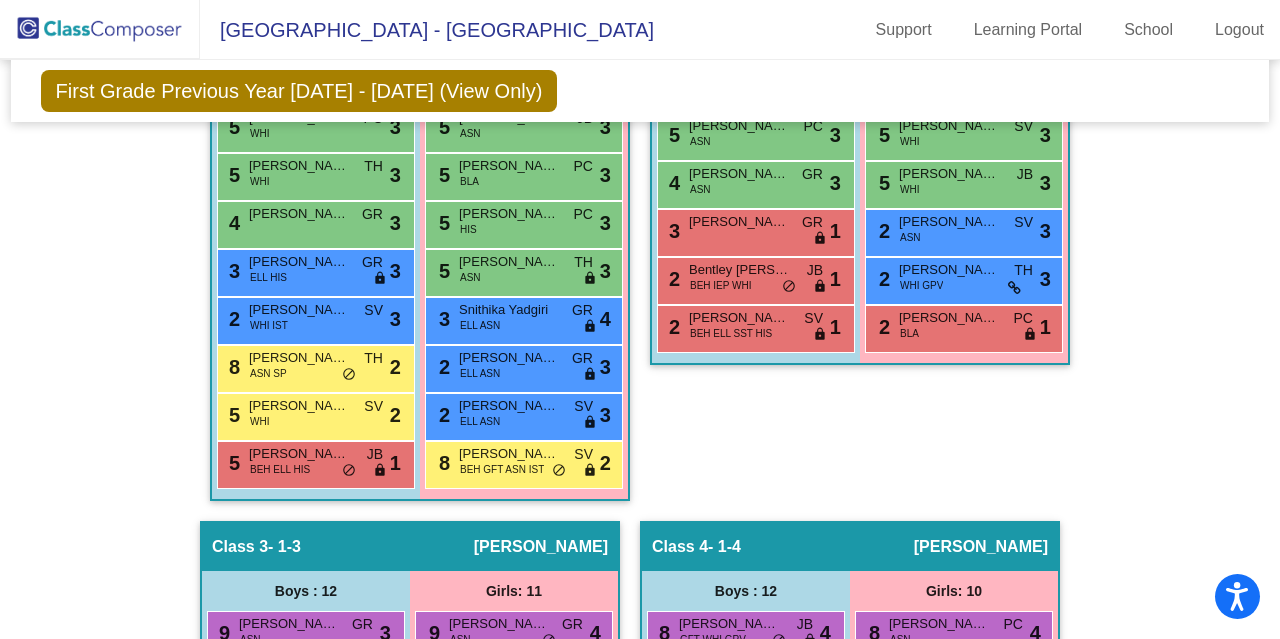 scroll, scrollTop: 817, scrollLeft: 0, axis: vertical 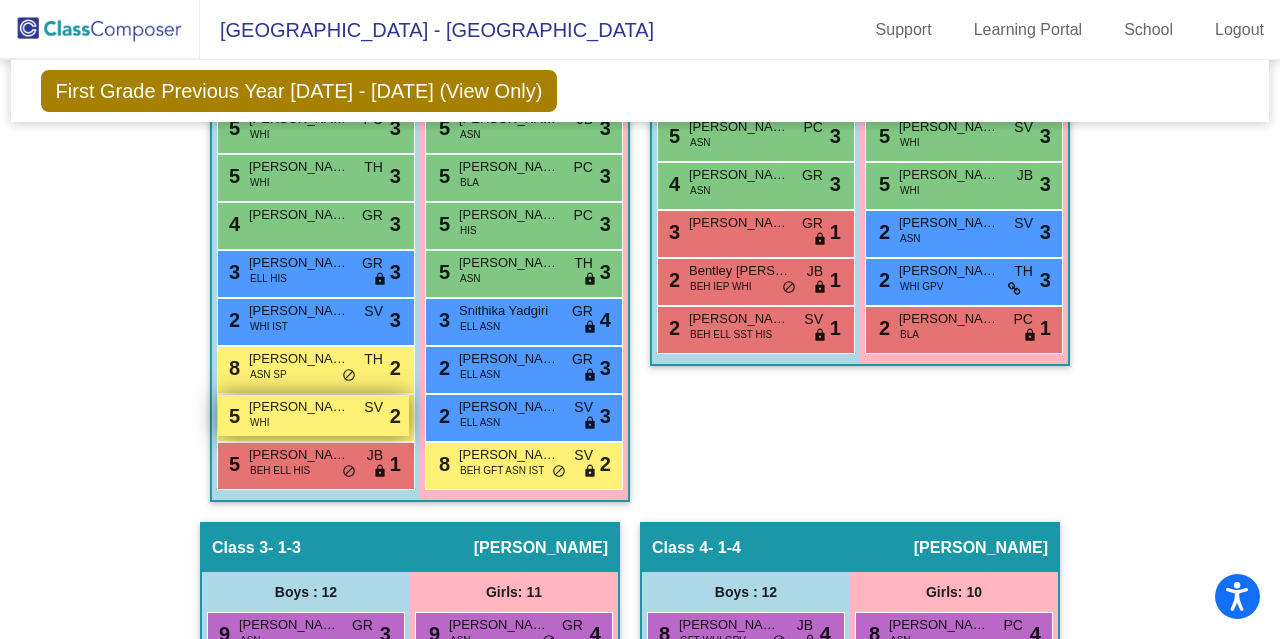 click on "5 [PERSON_NAME] WHI SV lock do_not_disturb_alt 2" at bounding box center (313, 415) 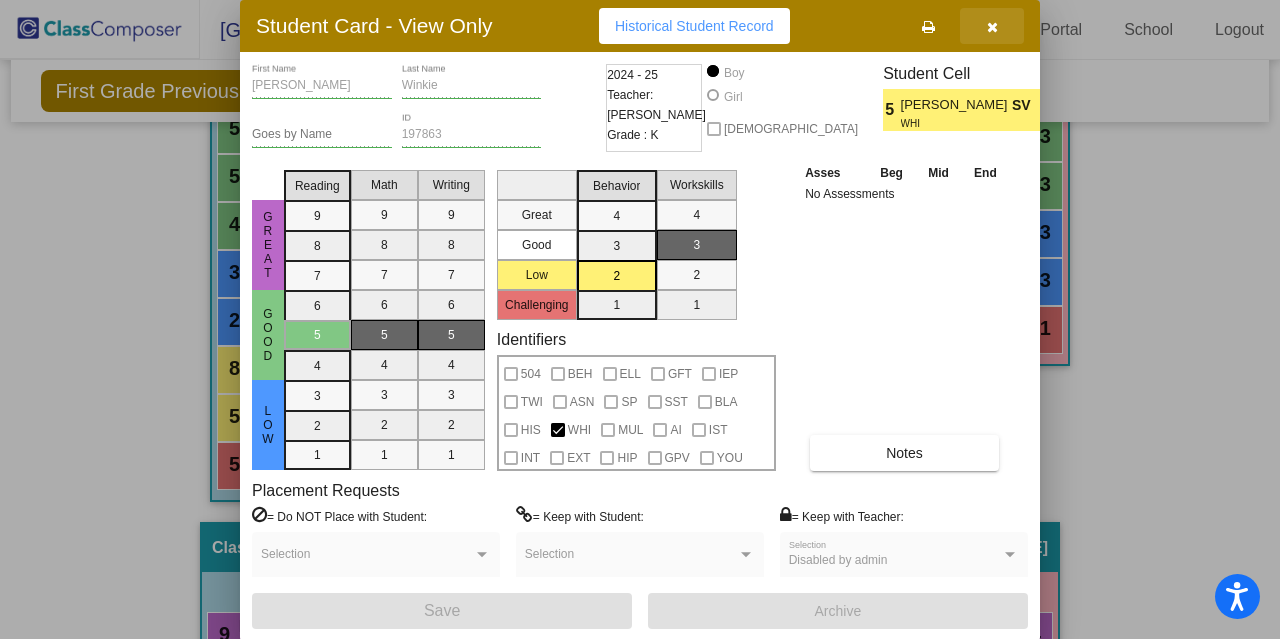click at bounding box center [992, 27] 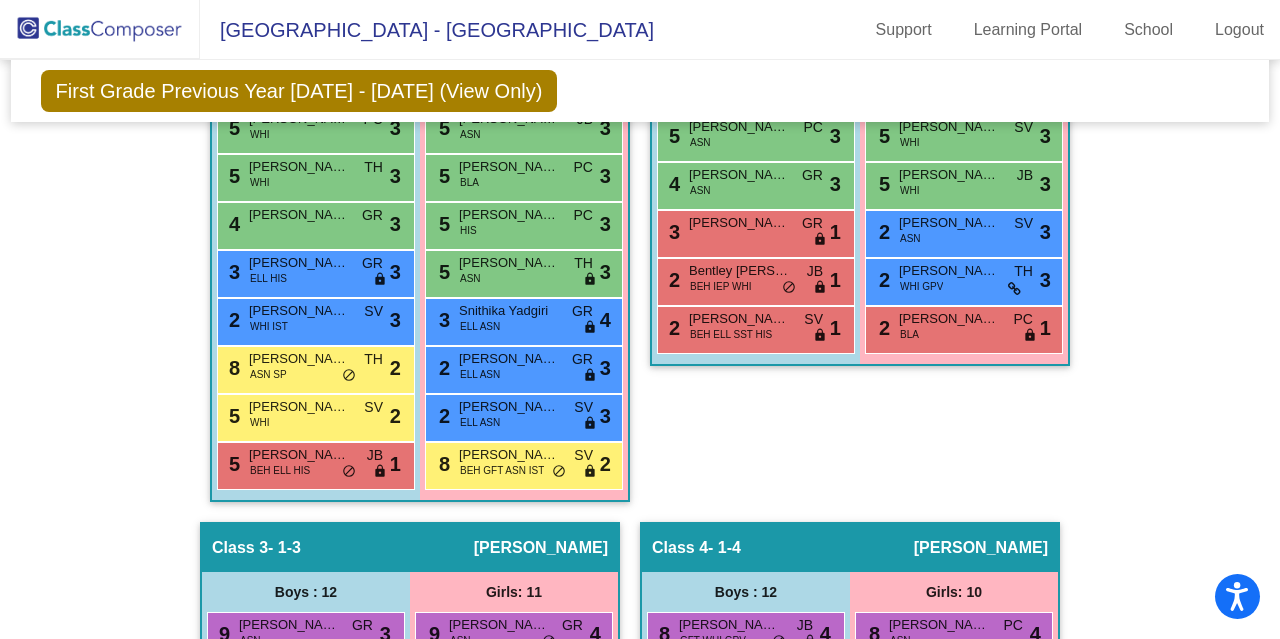 click on "Class 2   - 1-2  picture_as_pdf [PERSON_NAME]  Add Student  First Name Last Name Student Id  (Recommended)   Boy   Girl   [DEMOGRAPHIC_DATA] Add Close  Boys : 10  9 [PERSON_NAME] IEP SP WHI GR lock do_not_disturb_alt 3 8 [PERSON_NAME] [PERSON_NAME] ASN SV lock do_not_disturb_alt 4 5 [PERSON_NAME] Gone ASN SV lock do_not_disturb_alt 4 5 [PERSON_NAME] WHI TH lock do_not_disturb_alt 4 5 [PERSON_NAME] ASN PC lock do_not_disturb_alt 3 5 [PERSON_NAME] ASN PC lock do_not_disturb_alt 3 4 [PERSON_NAME] ASN GR lock do_not_disturb_alt 3 3 [PERSON_NAME] GR lock do_not_disturb_alt 1 2 Bentley [PERSON_NAME] BEH IEP WHI JB lock do_not_disturb_alt 1 2 [PERSON_NAME] BEH ELL SST HIS SV lock do_not_disturb_alt 1 Girls: 10 8 [PERSON_NAME] ASN TH lock do_not_disturb_alt 4 8 [PERSON_NAME] [PERSON_NAME] ASN TH lock do_not_disturb_alt 4 5 [PERSON_NAME] WHI PC lock do_not_disturb_alt 4 5 [PERSON_NAME] [PERSON_NAME] ASN PC lock do_not_disturb_alt 4 5 [PERSON_NAME] WHI SV lock do_not_disturb_alt 3 5 [PERSON_NAME] WHI SV lock do_not_disturb_alt 3 5 WHI JB 3" 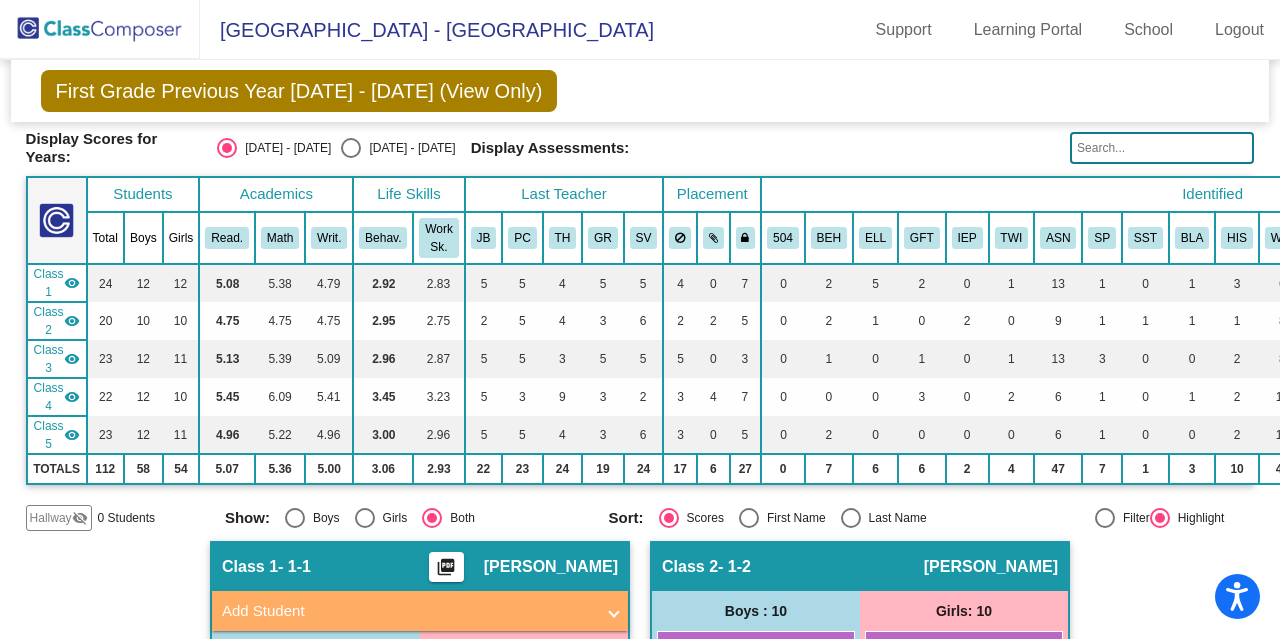 scroll, scrollTop: 0, scrollLeft: 0, axis: both 